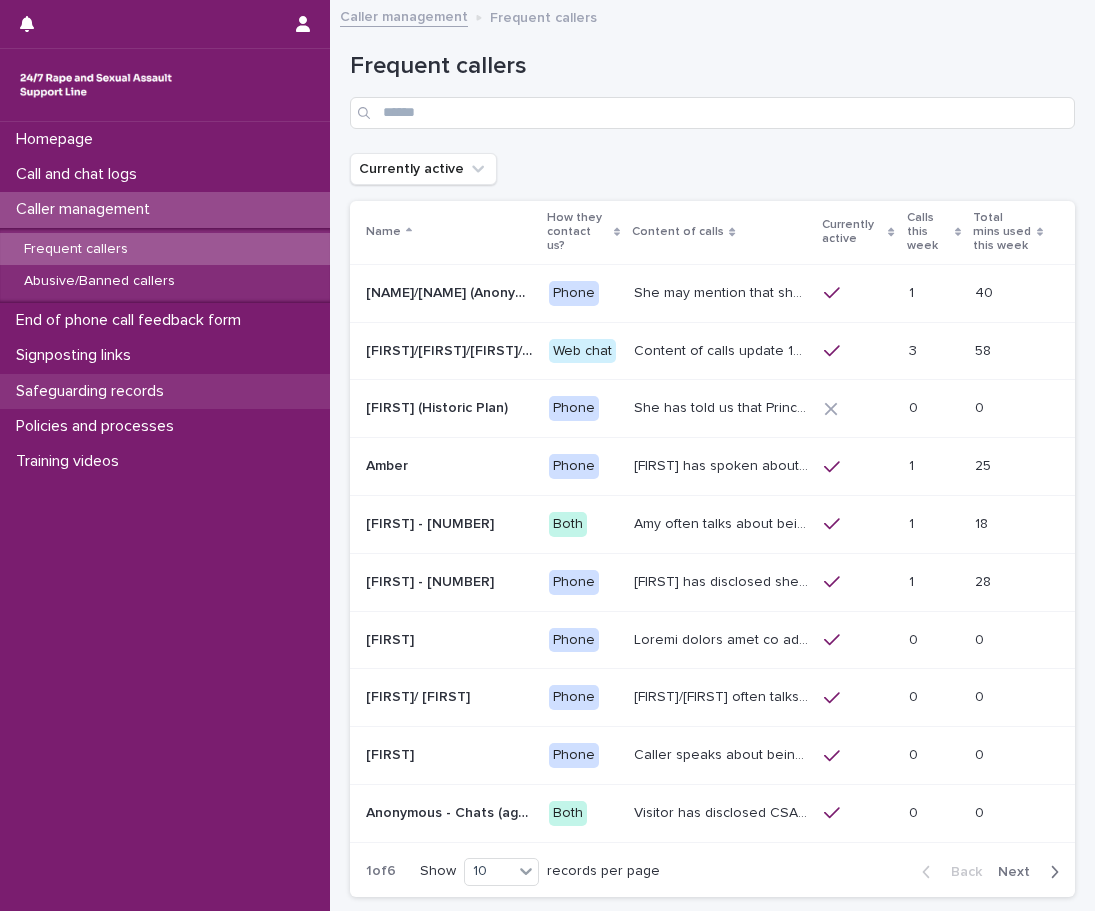 scroll, scrollTop: 0, scrollLeft: 0, axis: both 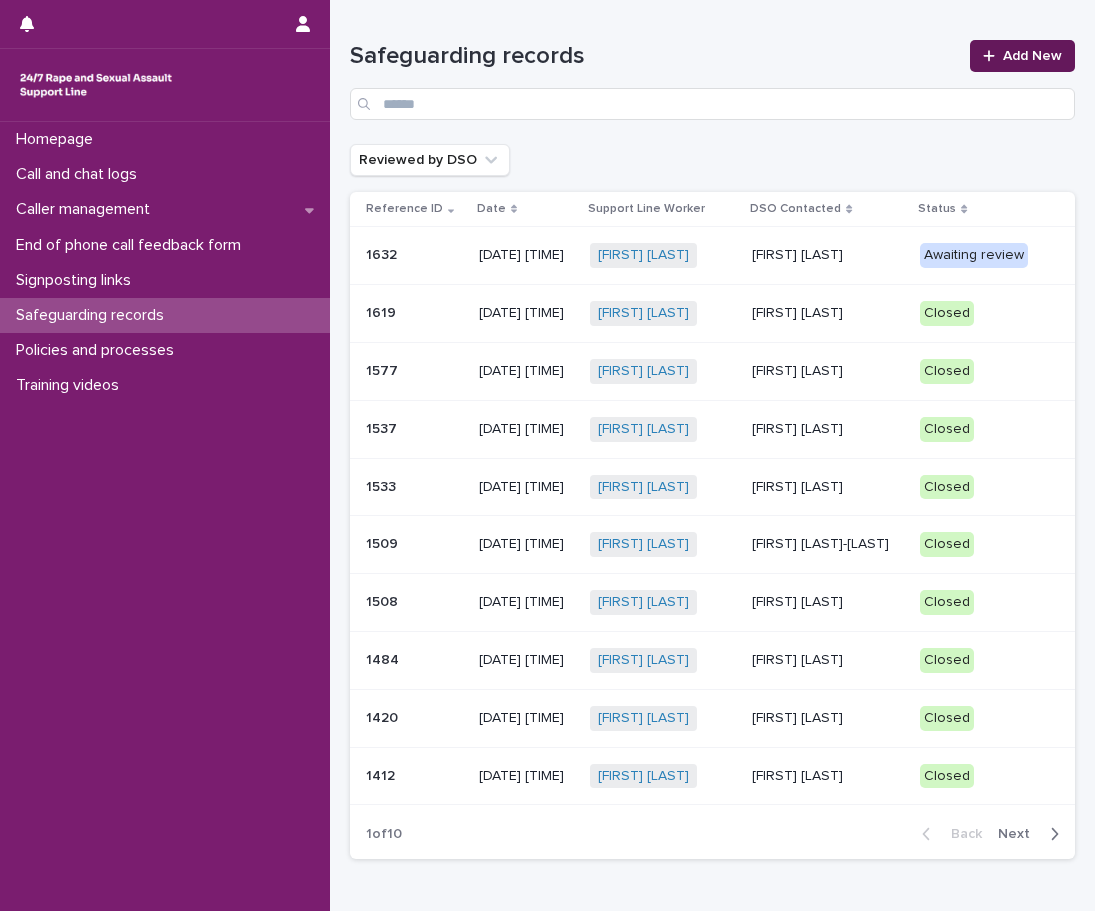 click on "Add New" at bounding box center [1022, 56] 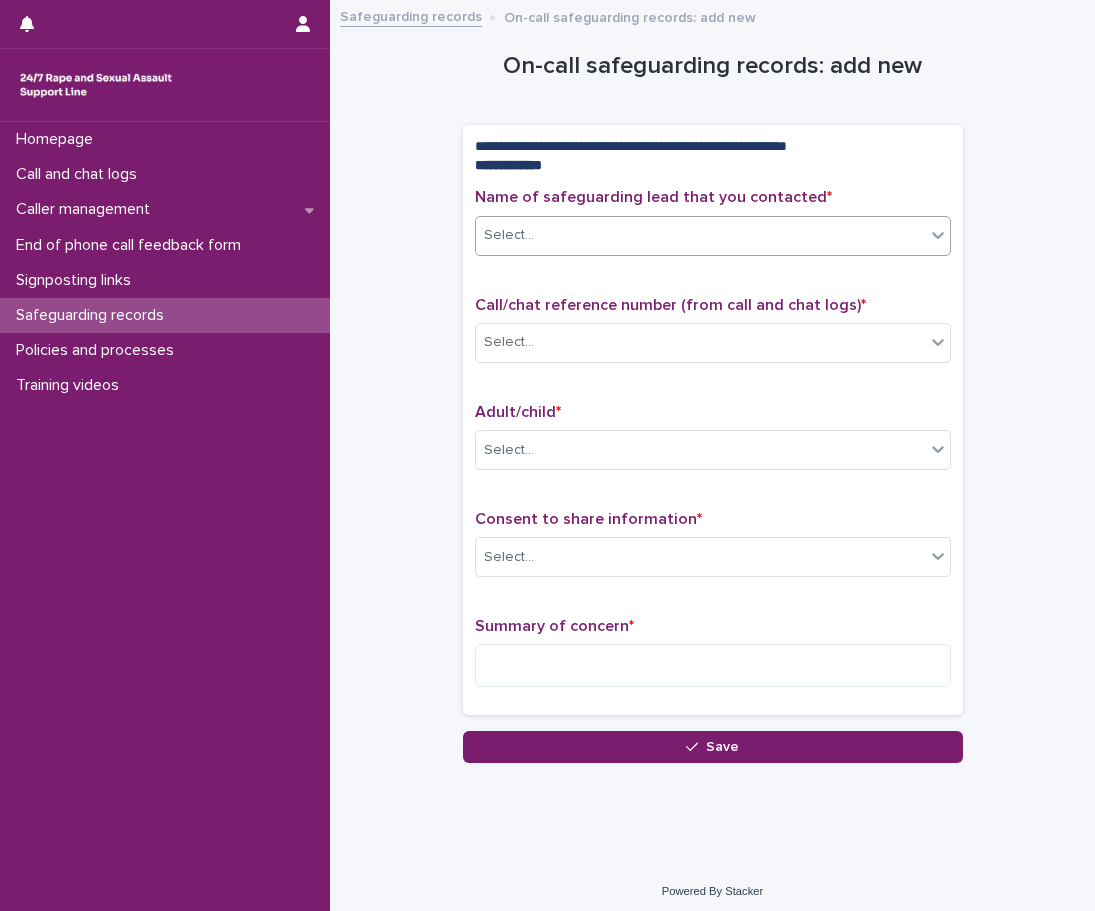 click on "Select..." at bounding box center [700, 235] 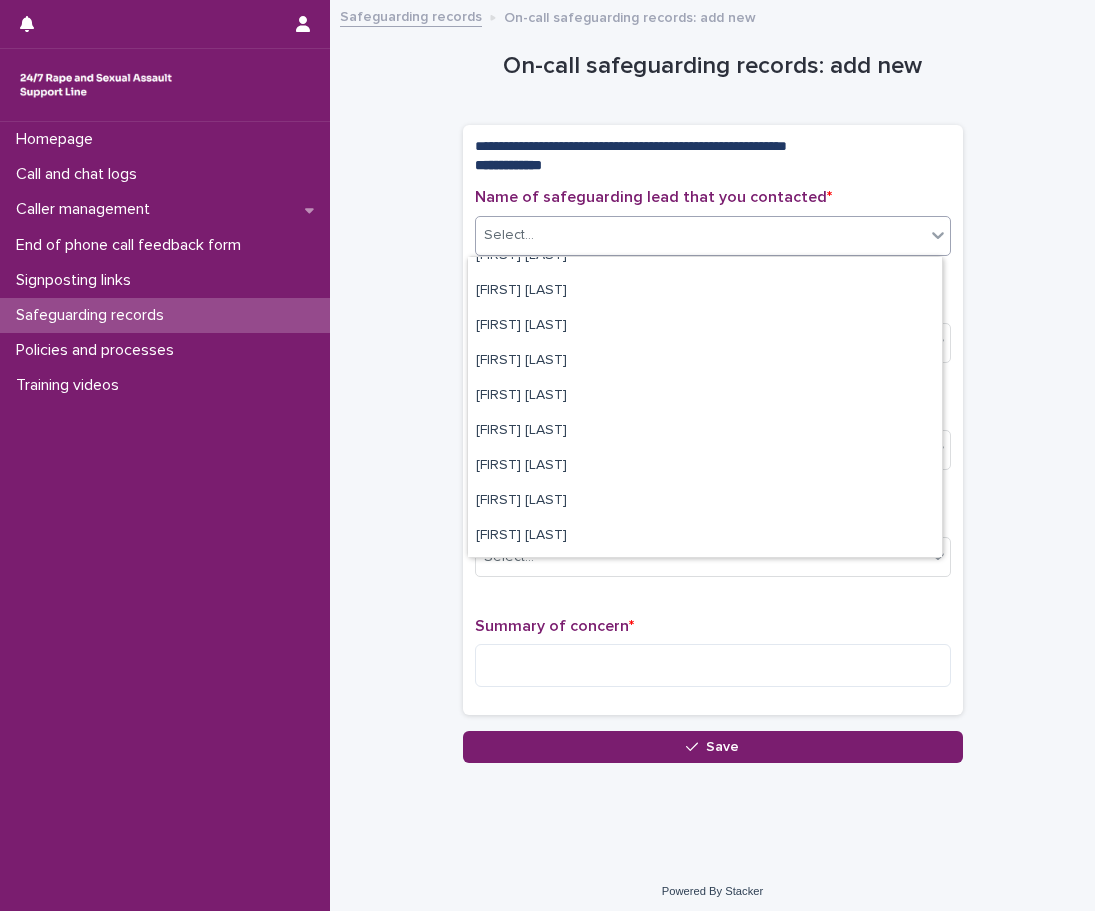 scroll, scrollTop: 200, scrollLeft: 0, axis: vertical 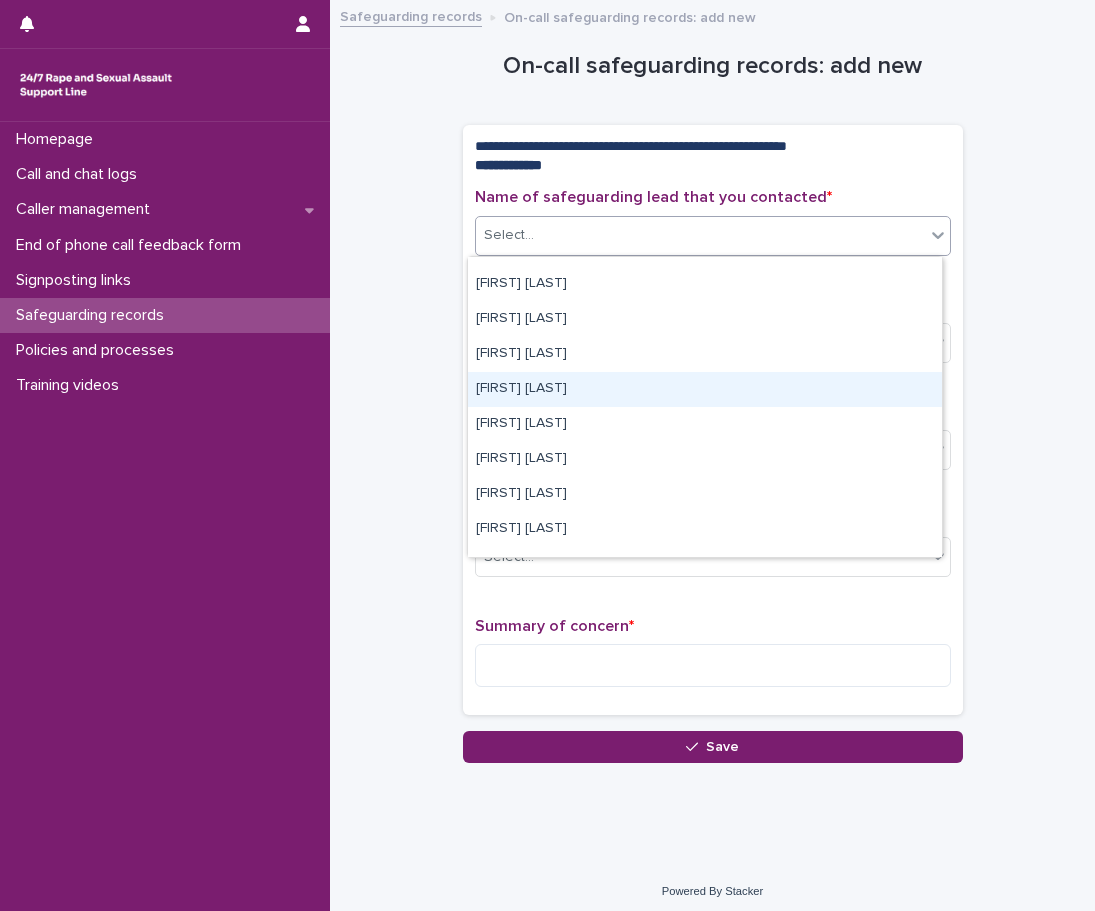 click on "[FIRST] [LAST]" at bounding box center (705, 389) 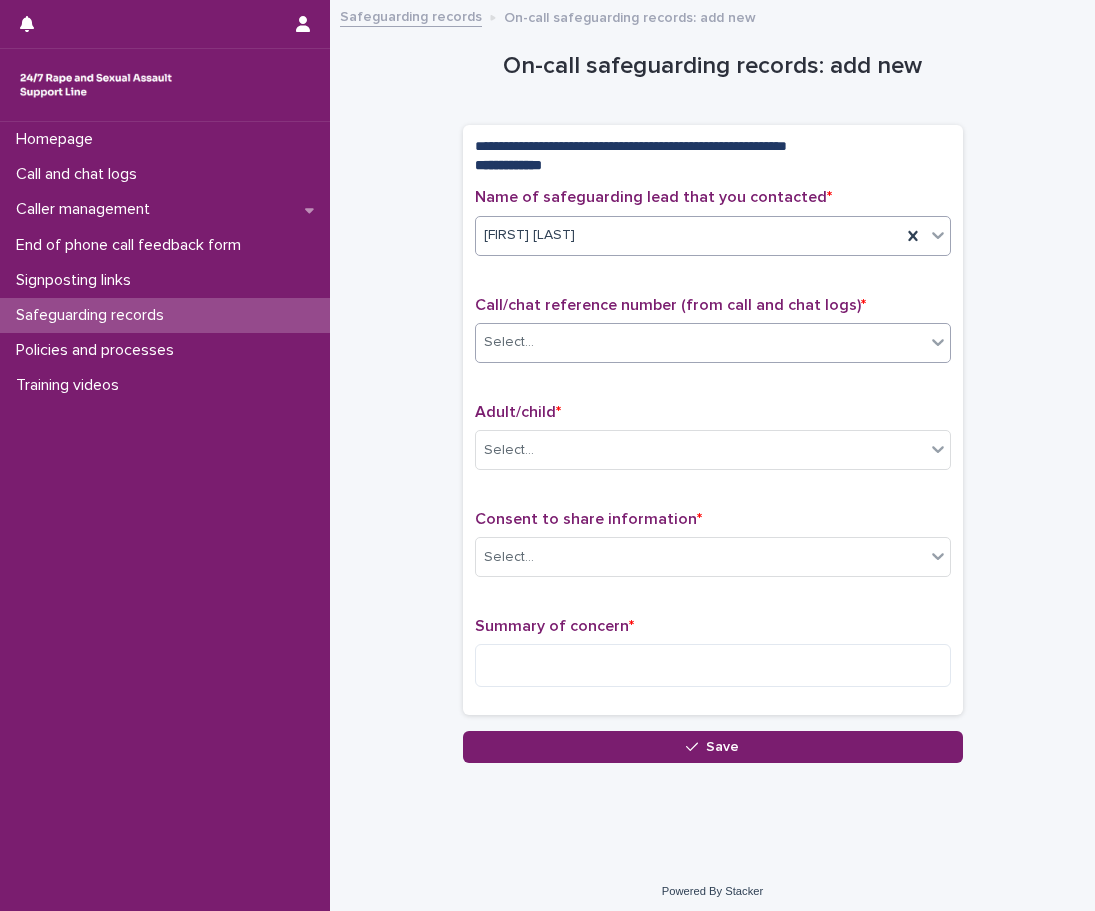 click on "Select..." at bounding box center [700, 342] 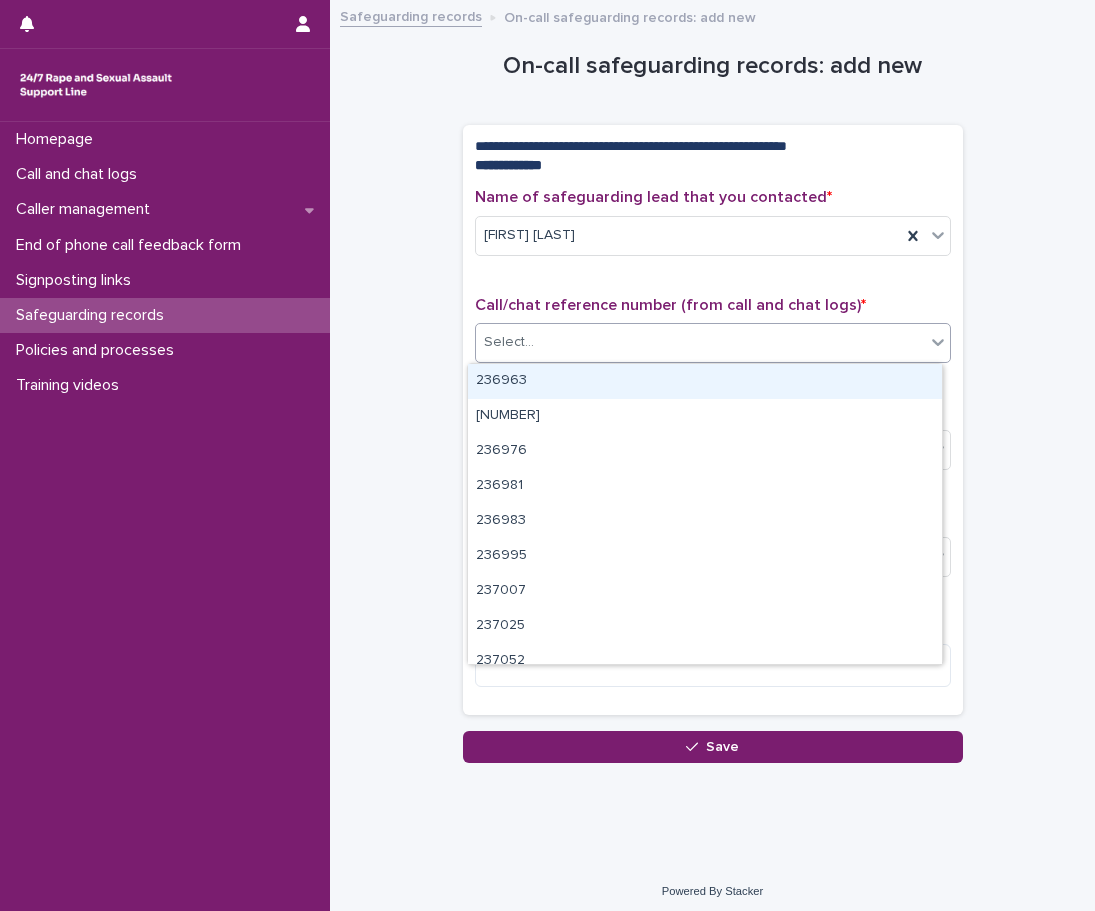 click on "Select..." at bounding box center [700, 342] 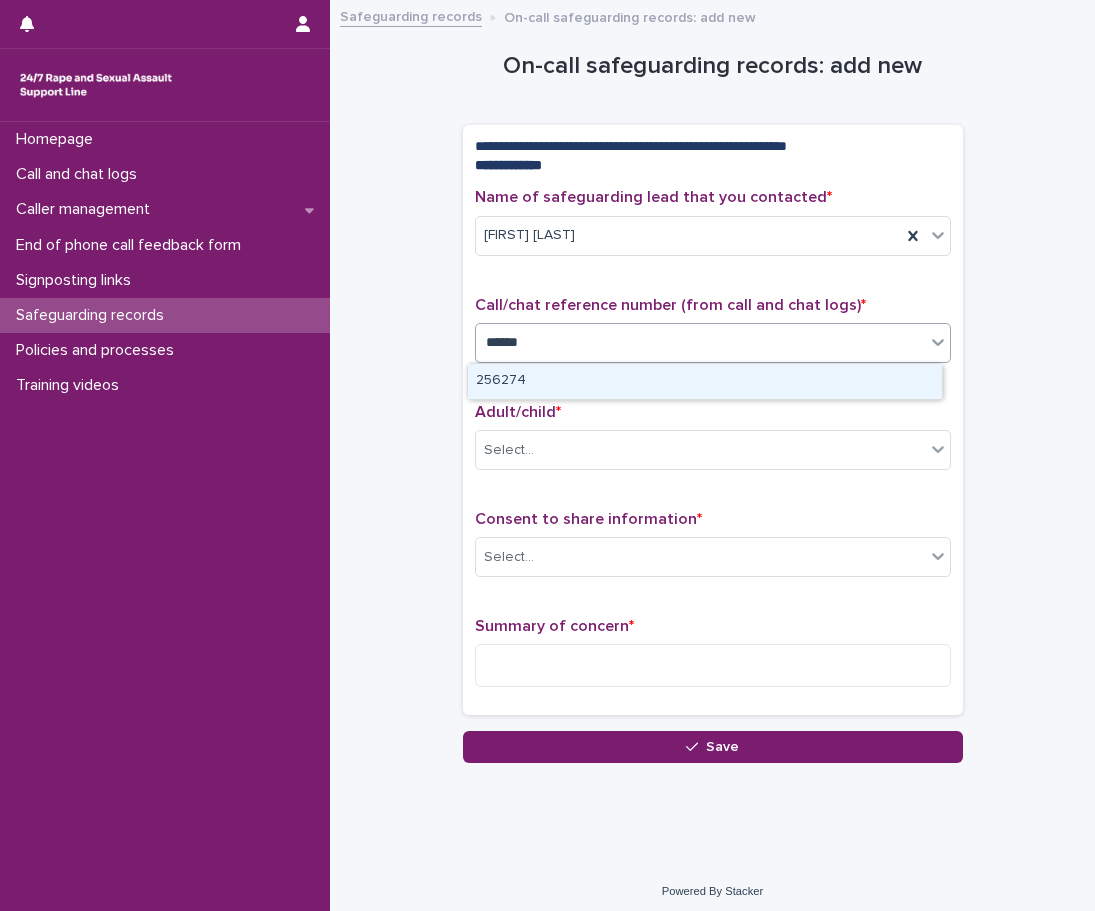 click on "256274" at bounding box center (705, 381) 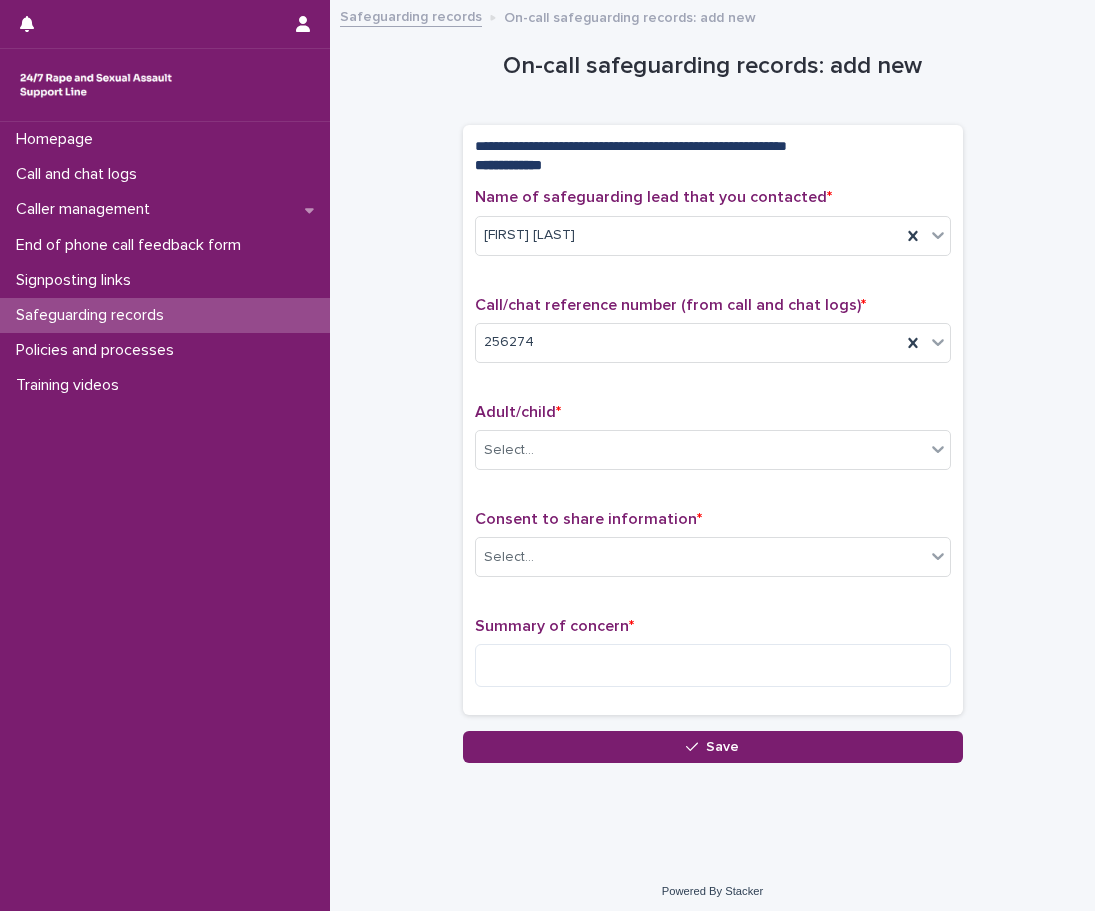click on "Adult/child *" at bounding box center (713, 412) 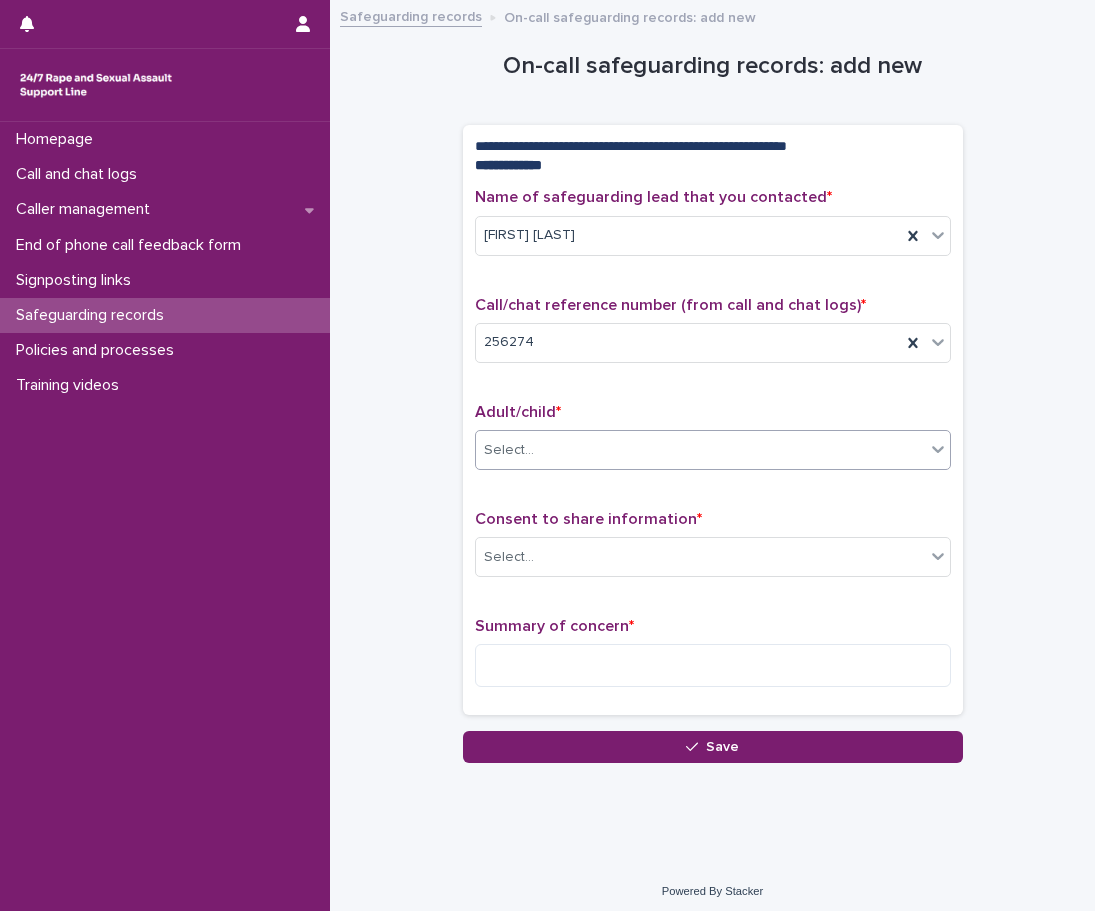 click on "Select..." at bounding box center (700, 450) 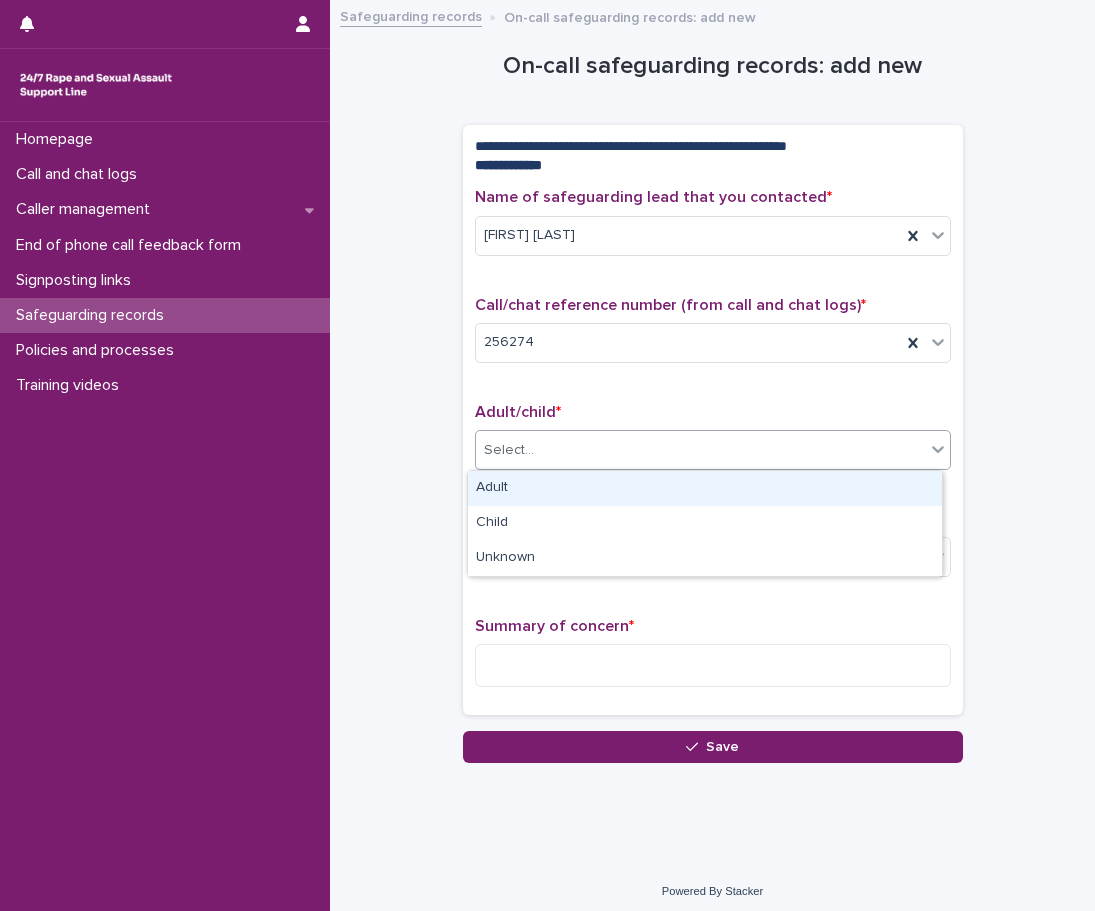 click on "Adult" at bounding box center [705, 488] 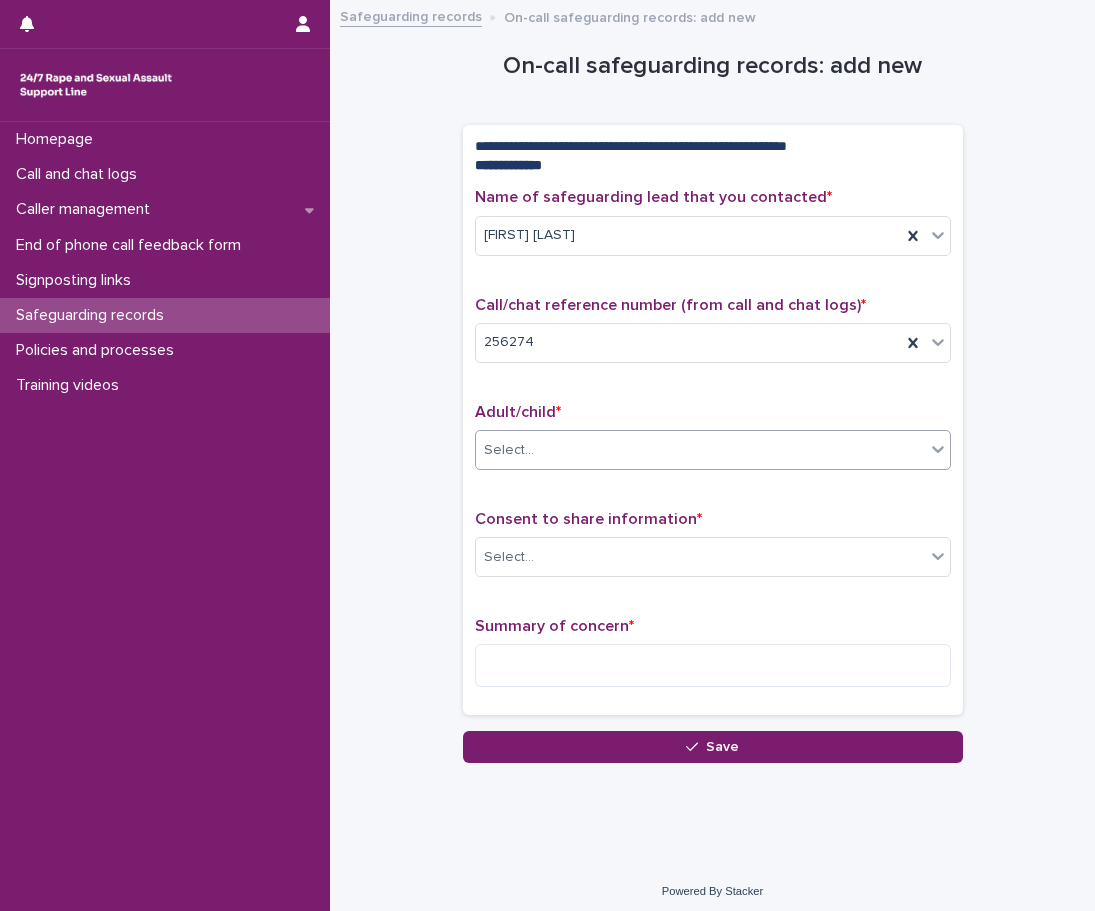 click on "Name of safeguarding lead that you contacted * [FIRST] [LAST] Call/chat reference number (from call and chat logs) * [NUMBER] Adult/child *  option Adult, selected.     0 results available. Select is focused ,type to refine list, press Down to open the menu,  press left to focus selected values Select... Consent to share information * Select... Summary of concern *" at bounding box center (713, 445) 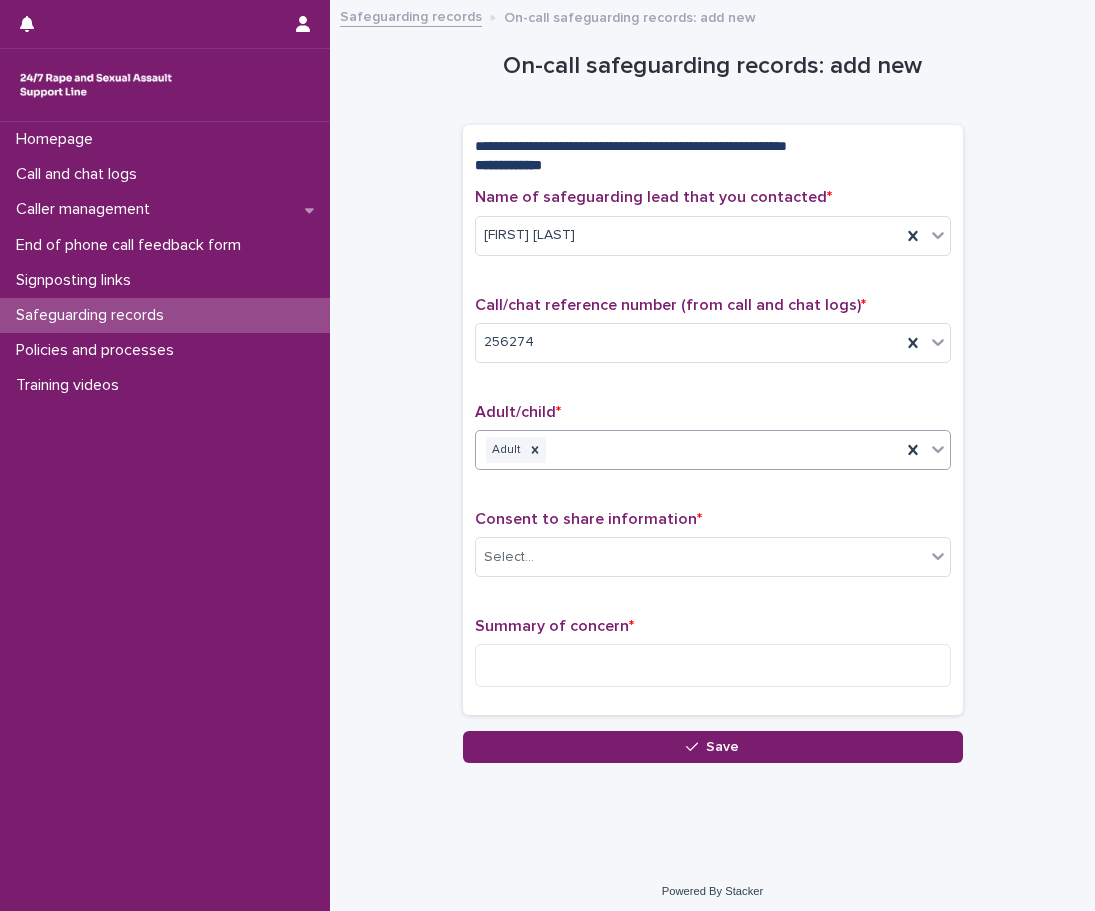 click on "Adult" at bounding box center [688, 450] 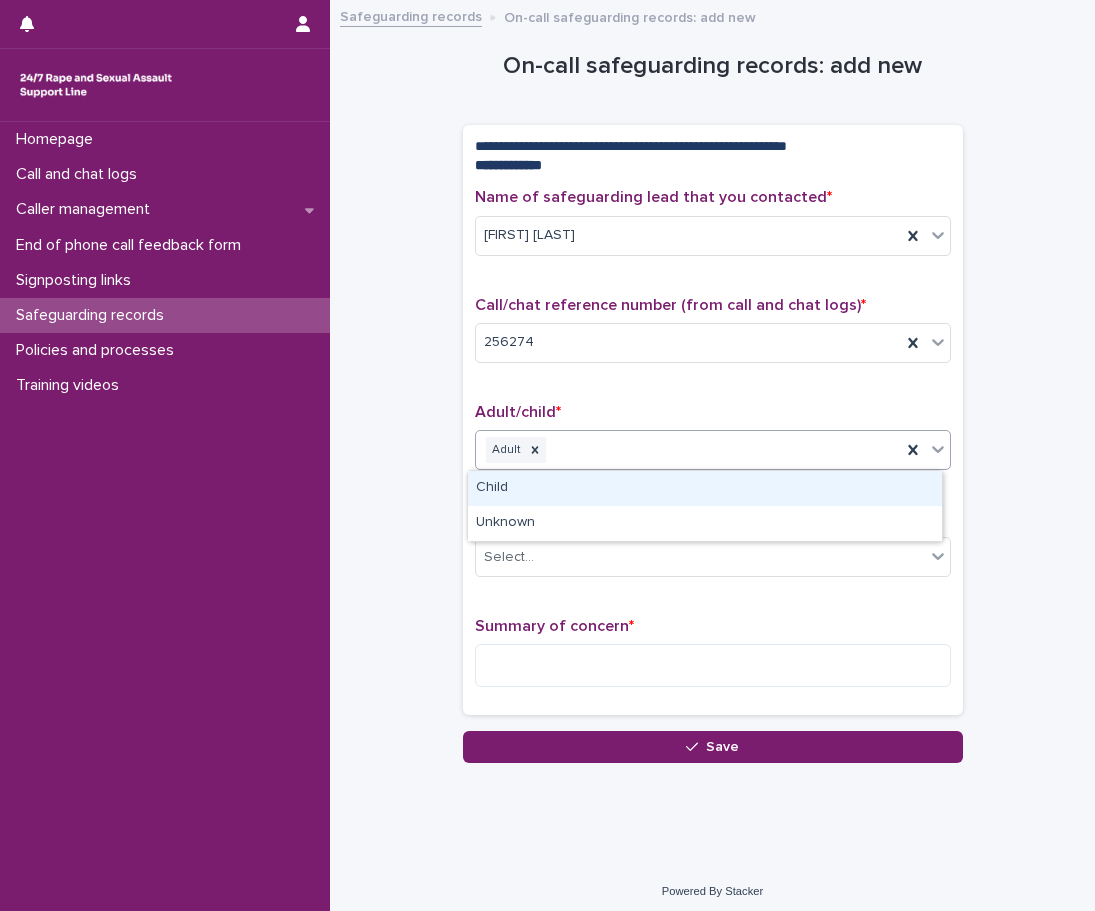 click on "Child" at bounding box center [705, 488] 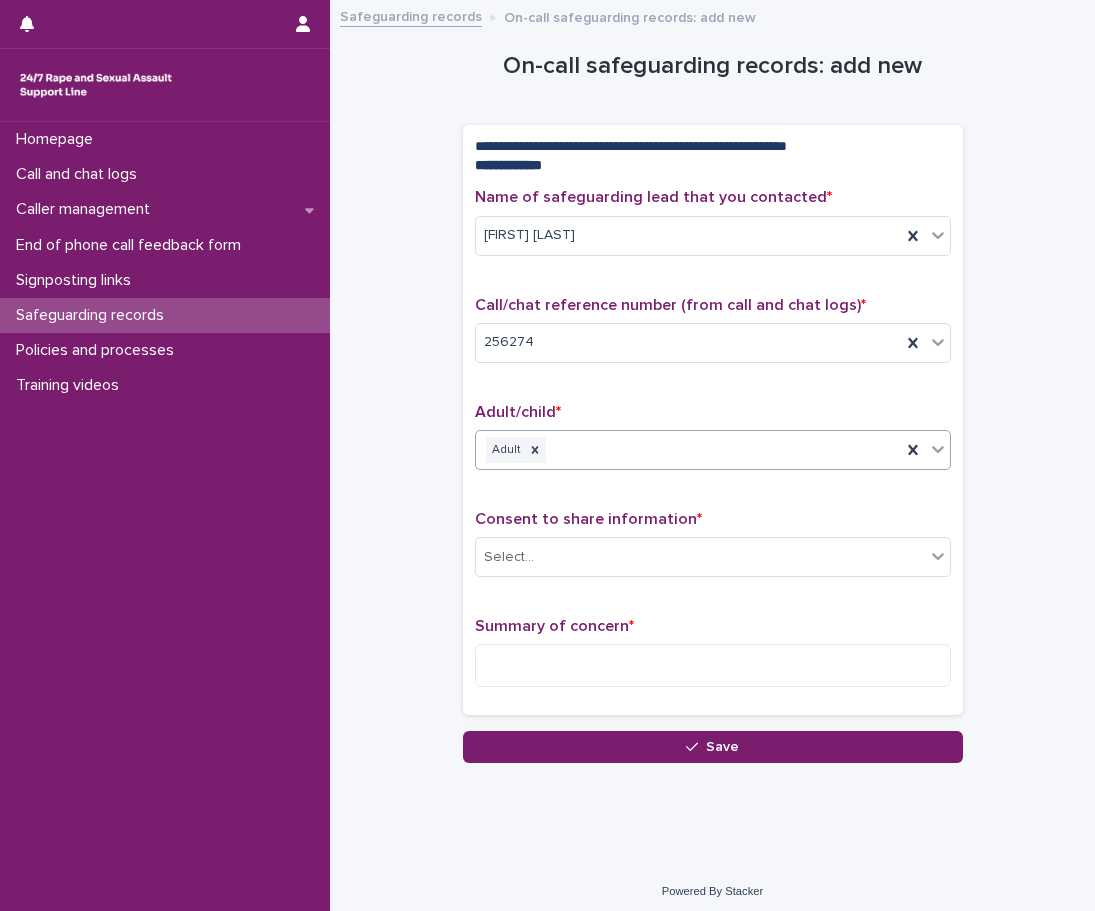 drag, startPoint x: 608, startPoint y: 505, endPoint x: 616, endPoint y: 521, distance: 17.888544 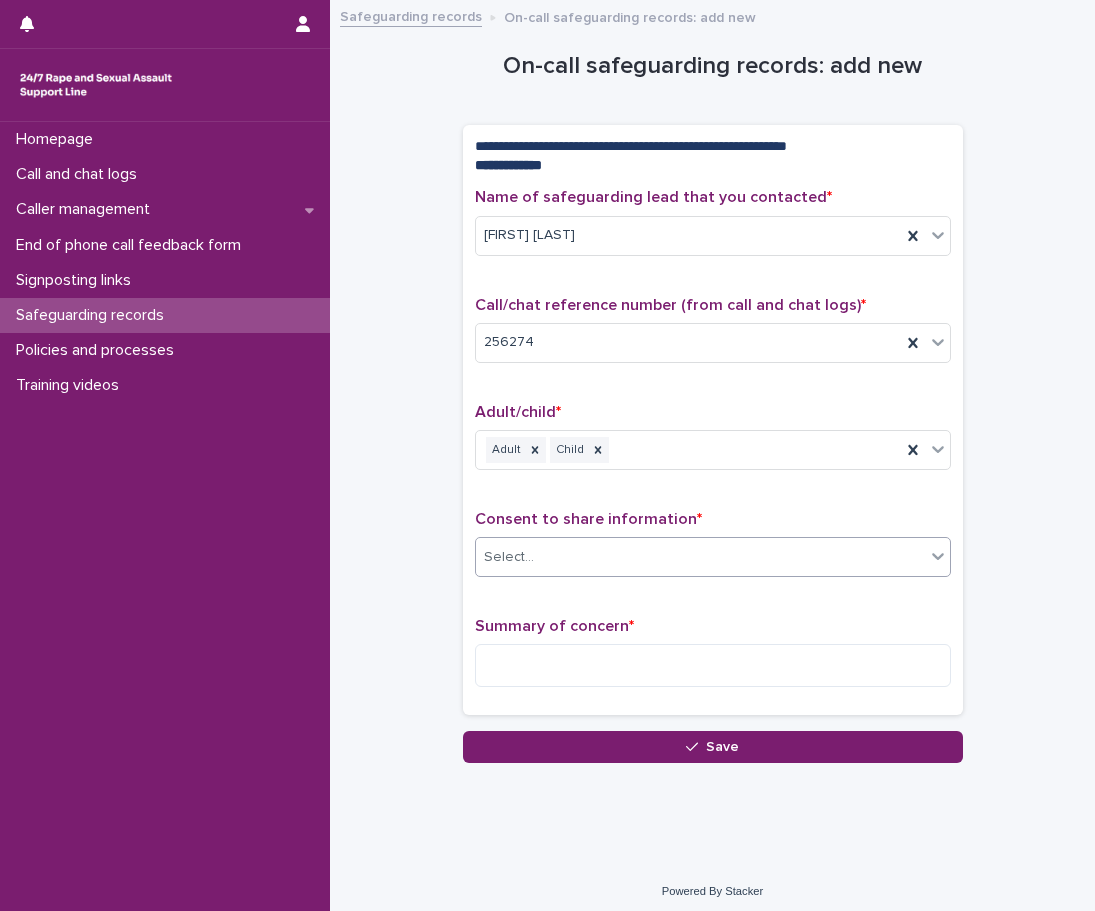 click on "Select..." at bounding box center (700, 557) 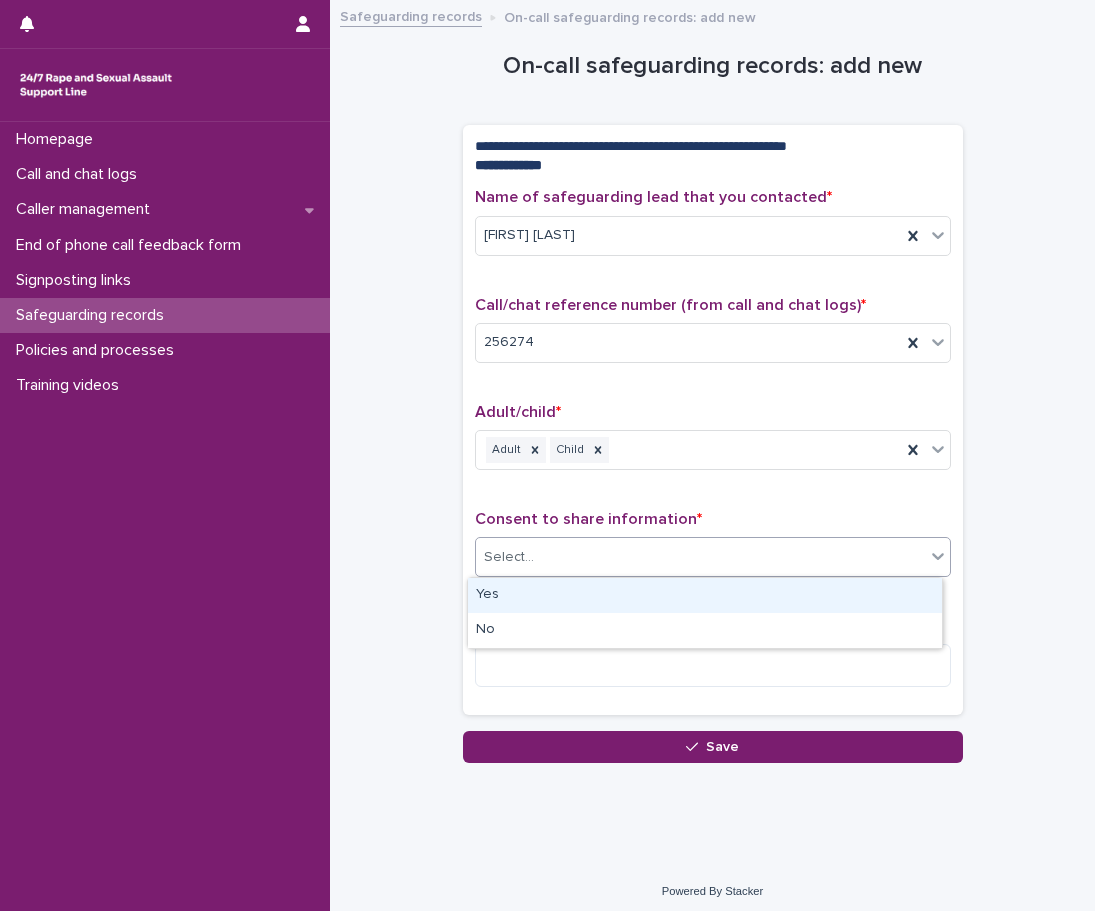 click on "Yes" at bounding box center [705, 595] 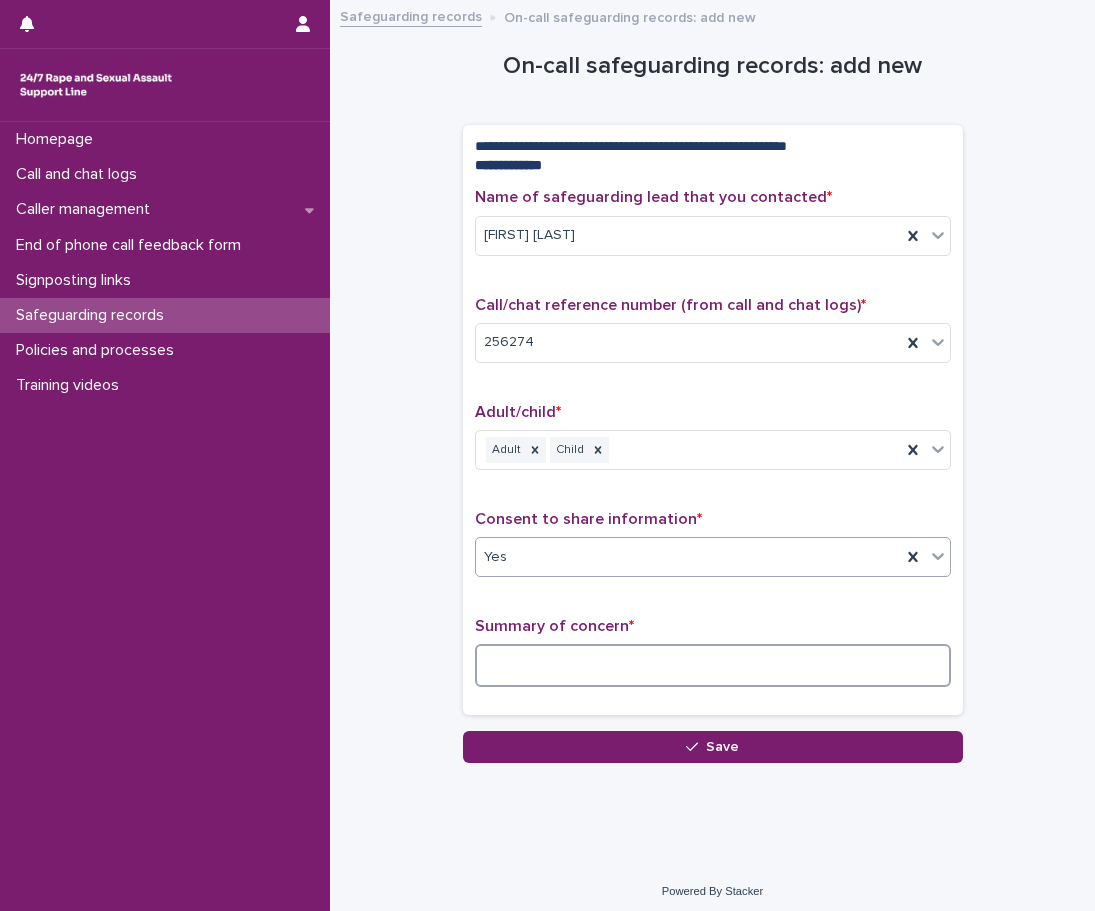 click at bounding box center (713, 665) 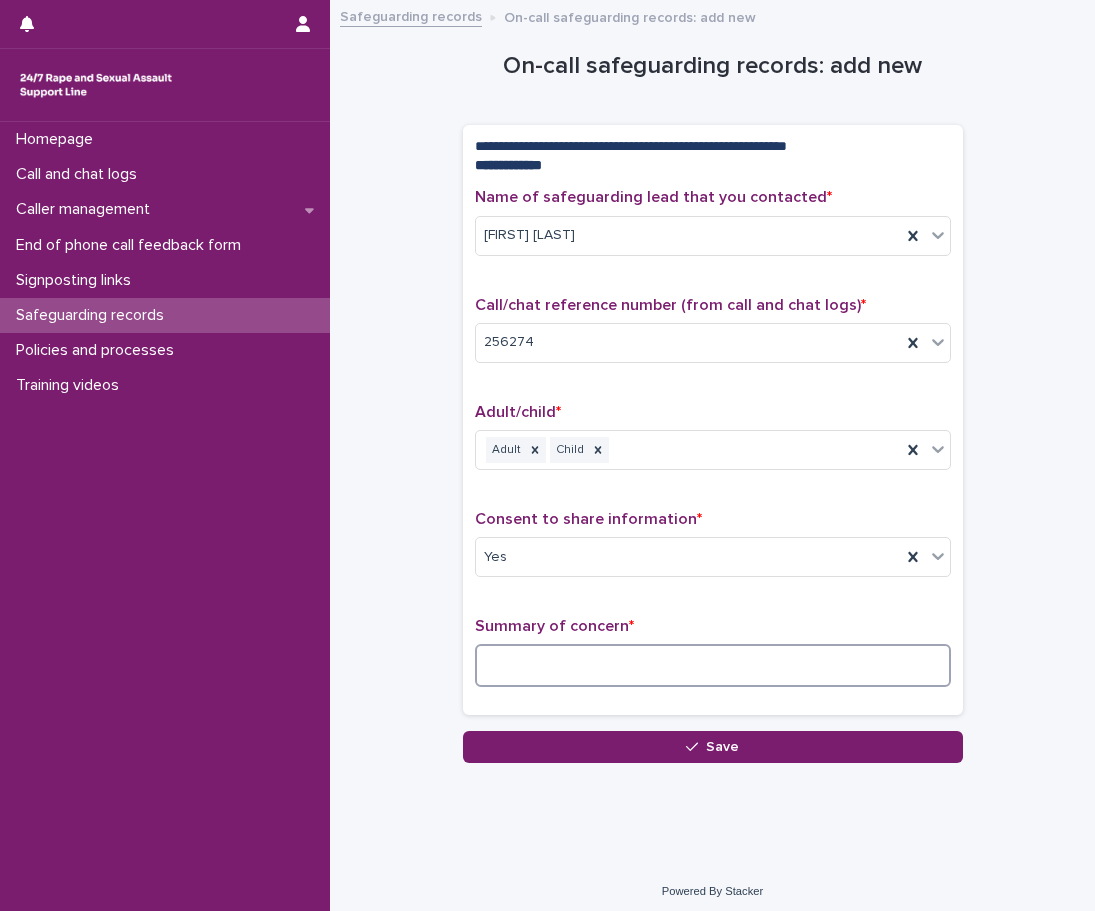 paste on "**********" 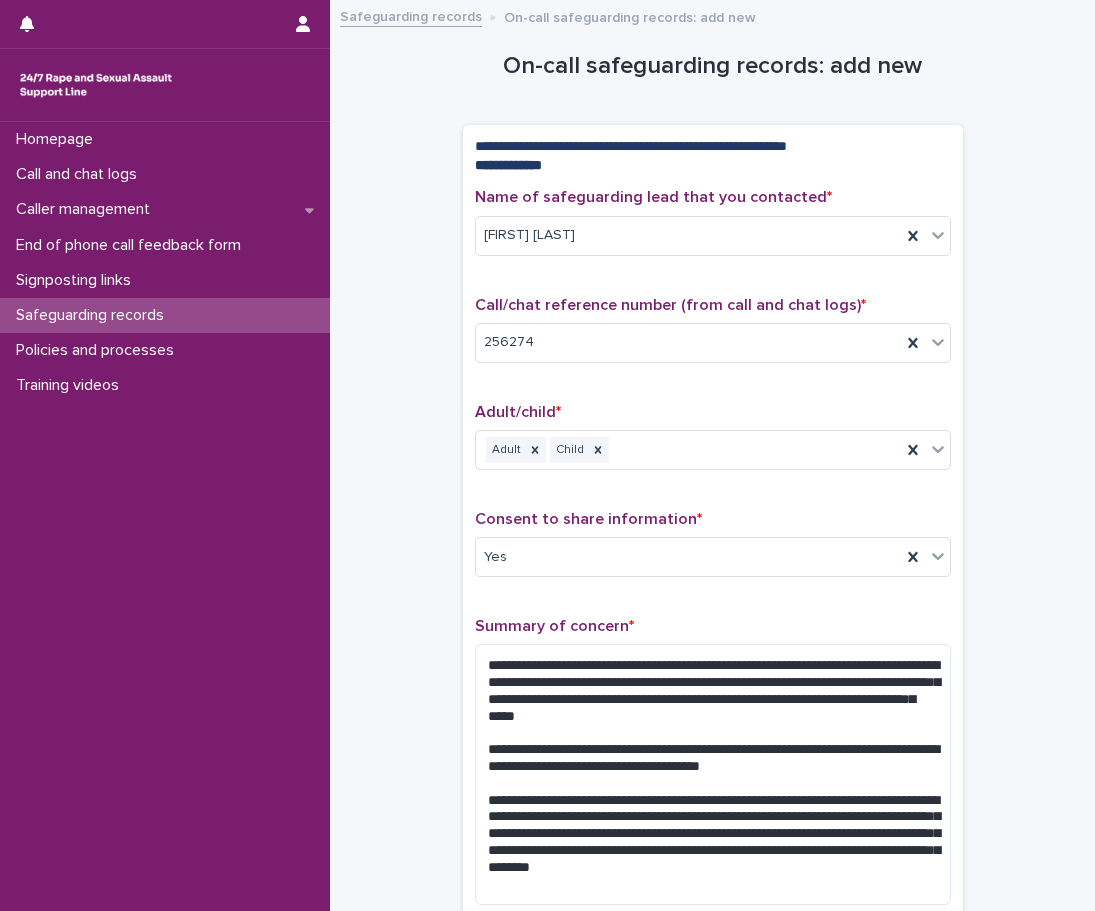 click on "Adult/child * Adult Child" at bounding box center [713, 444] 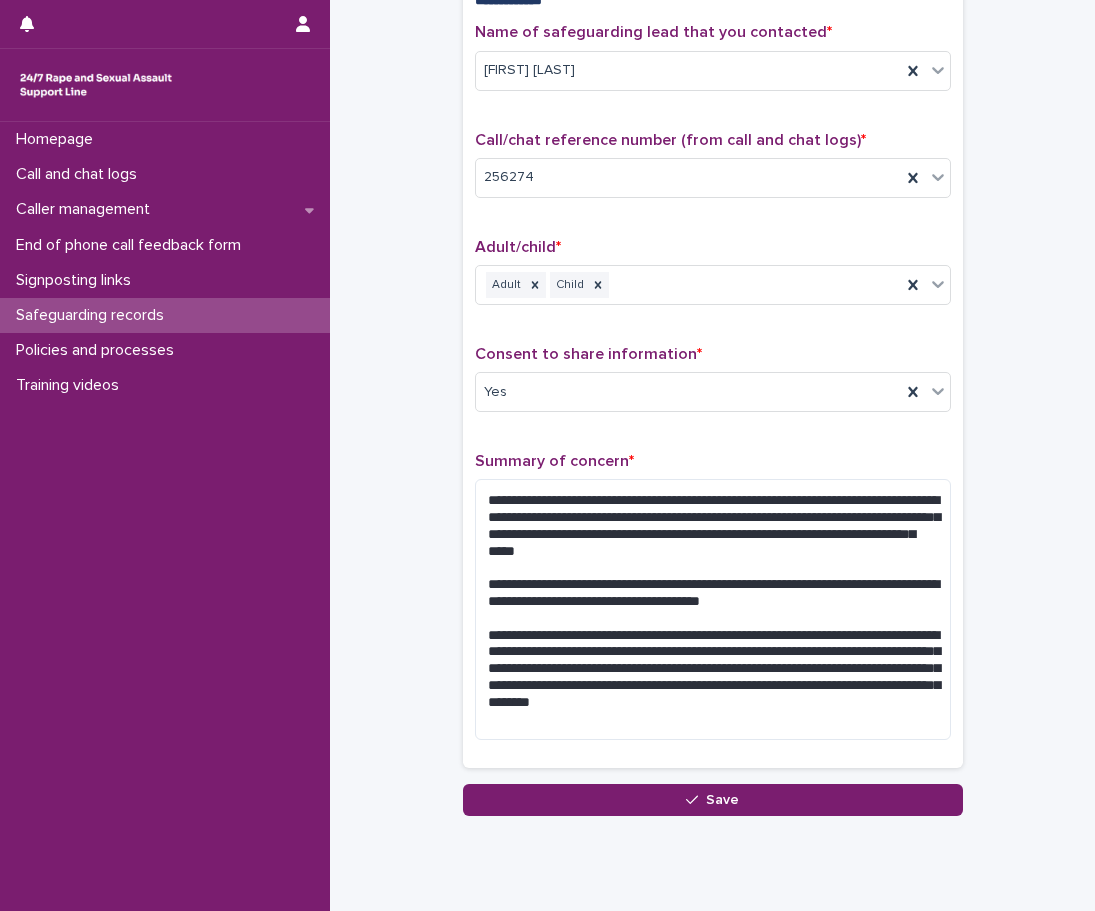 scroll, scrollTop: 200, scrollLeft: 0, axis: vertical 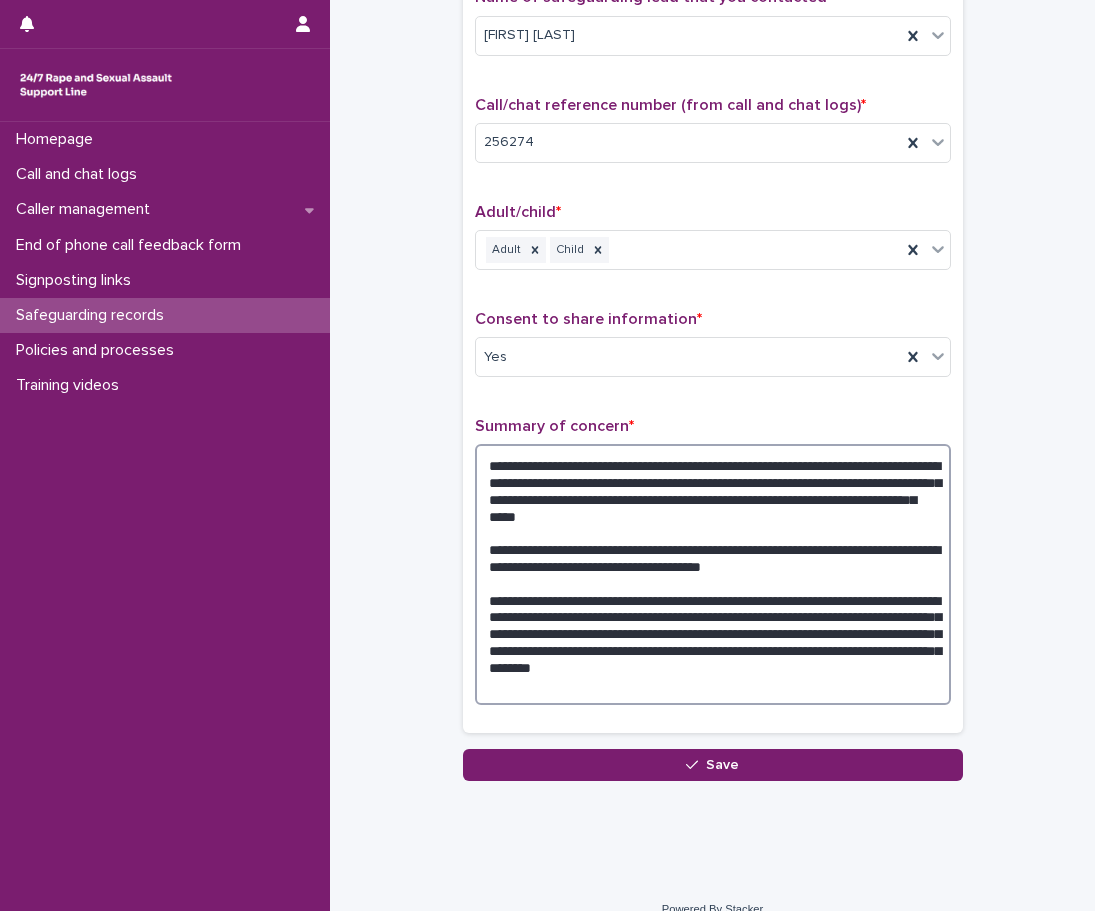 click on "**********" at bounding box center (713, 574) 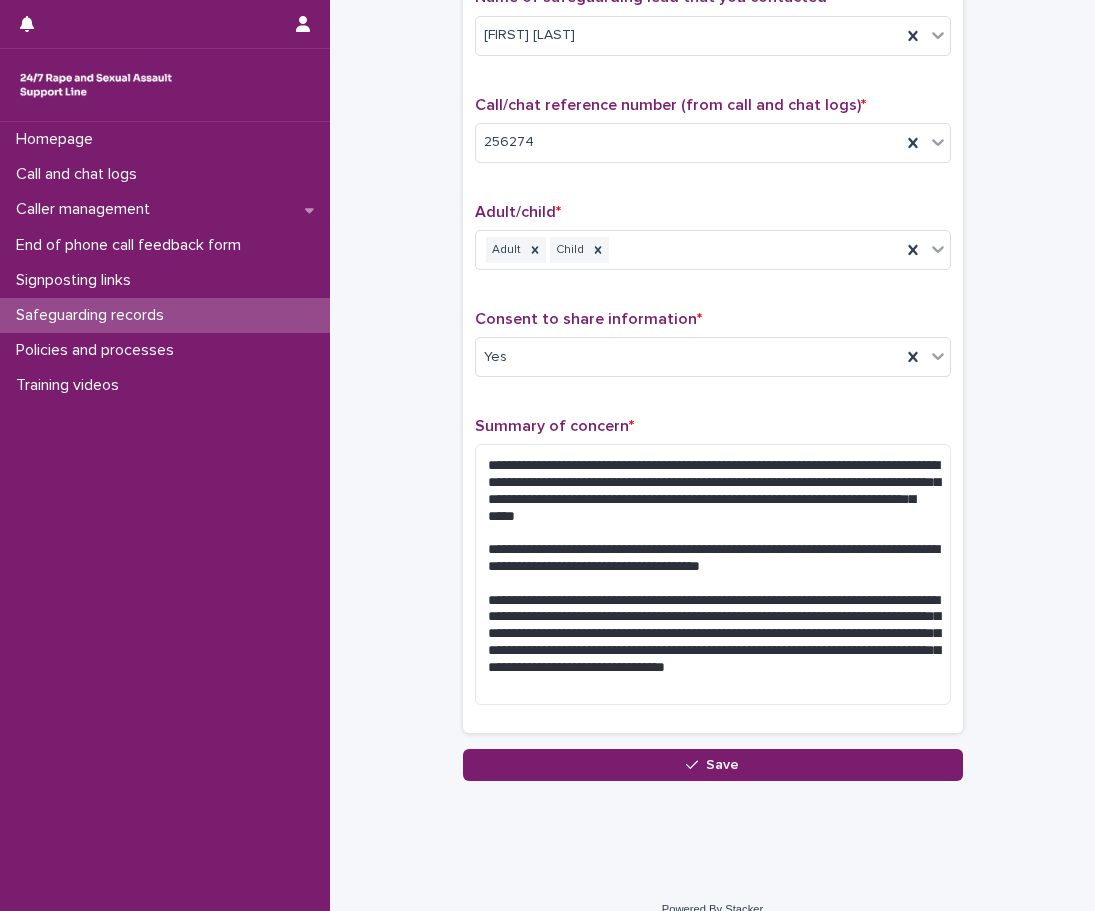 click on "**********" at bounding box center (712, 296) 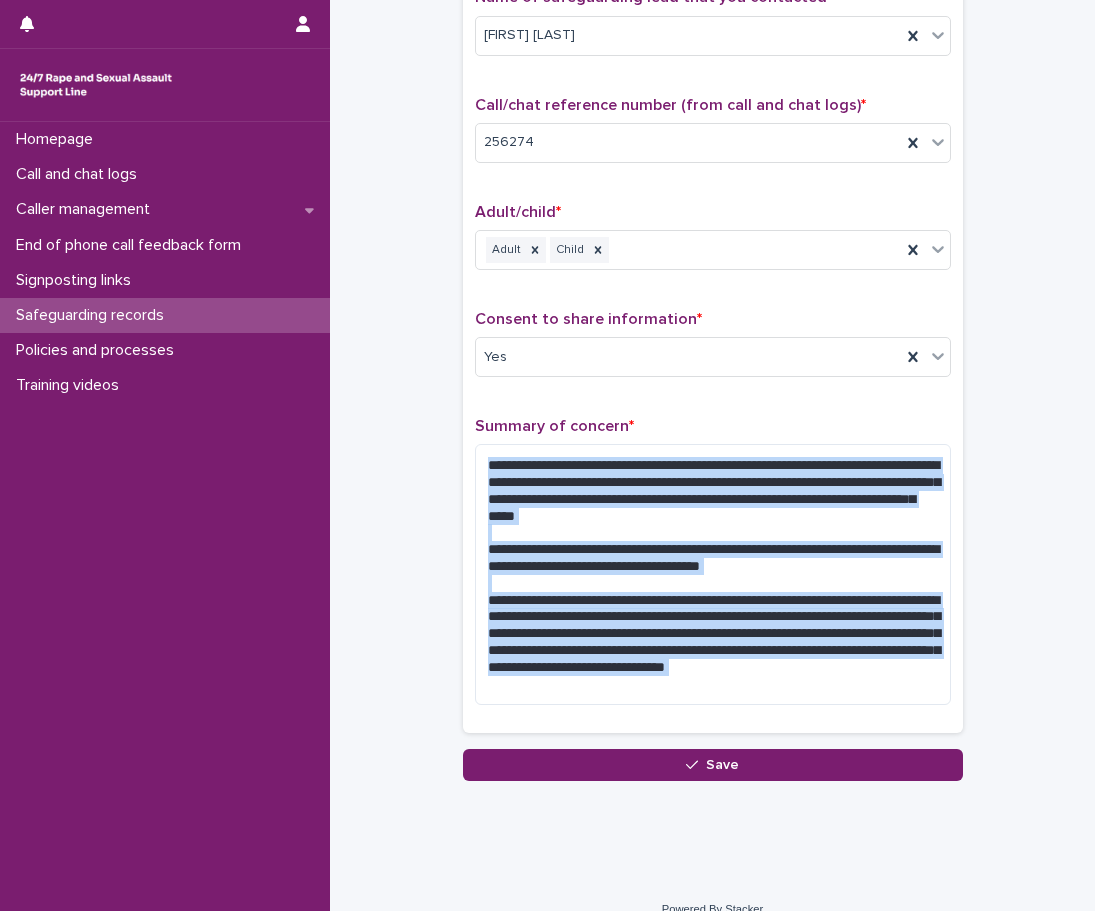 click on "**********" at bounding box center [712, 296] 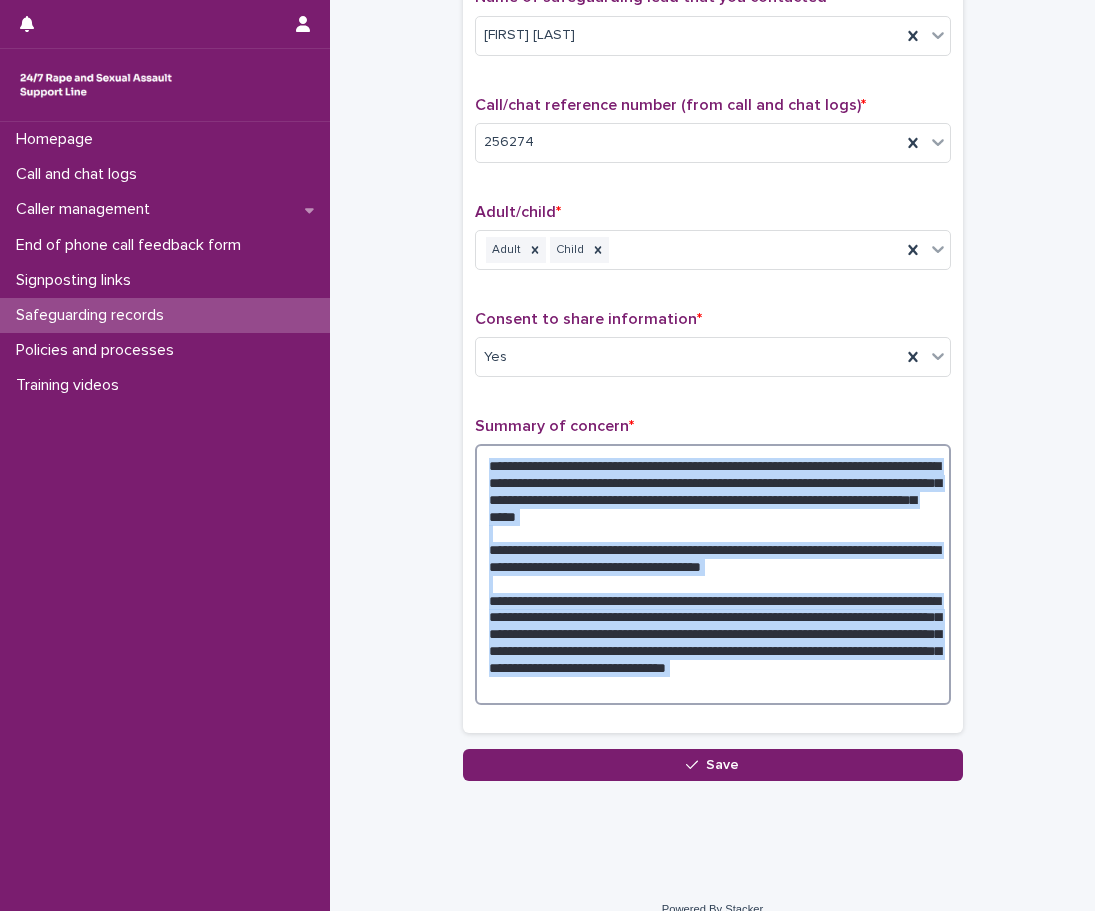 click on "**********" at bounding box center (713, 574) 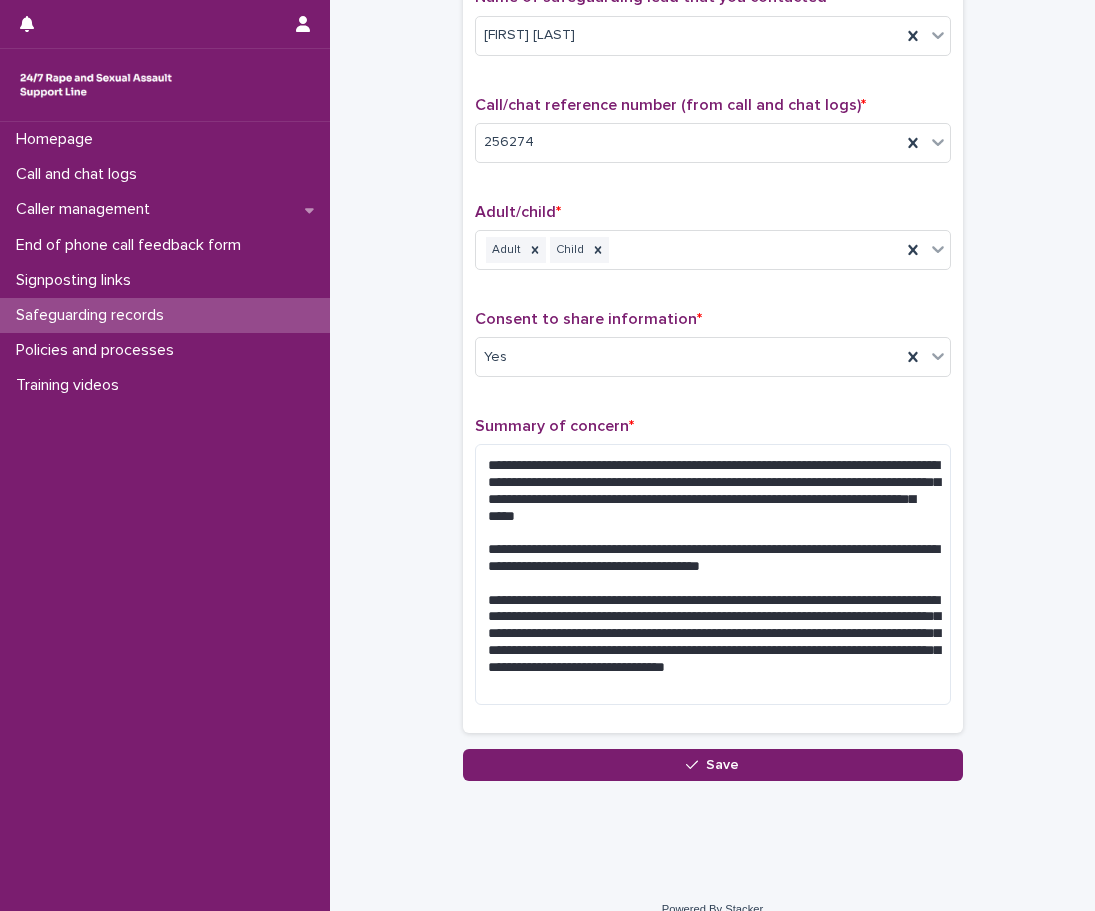 click on "**********" at bounding box center (712, 296) 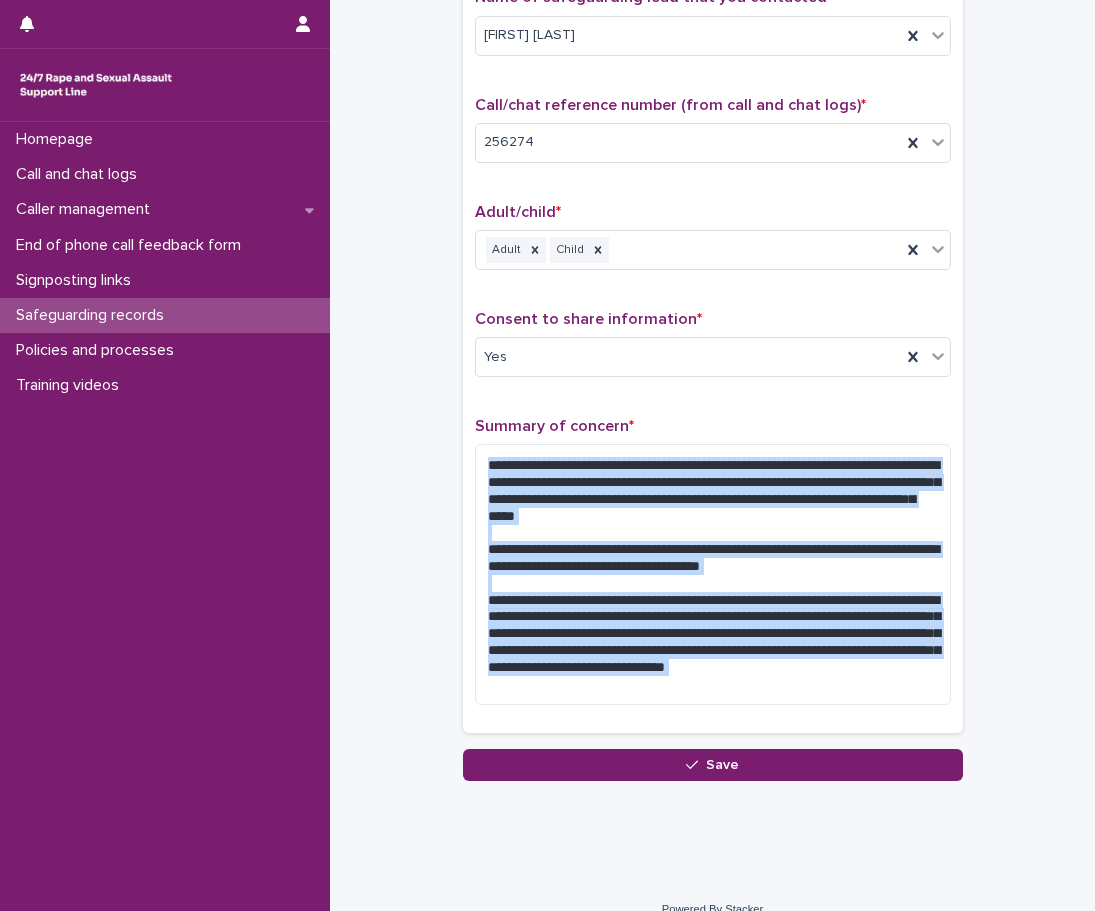 click on "**********" at bounding box center [712, 296] 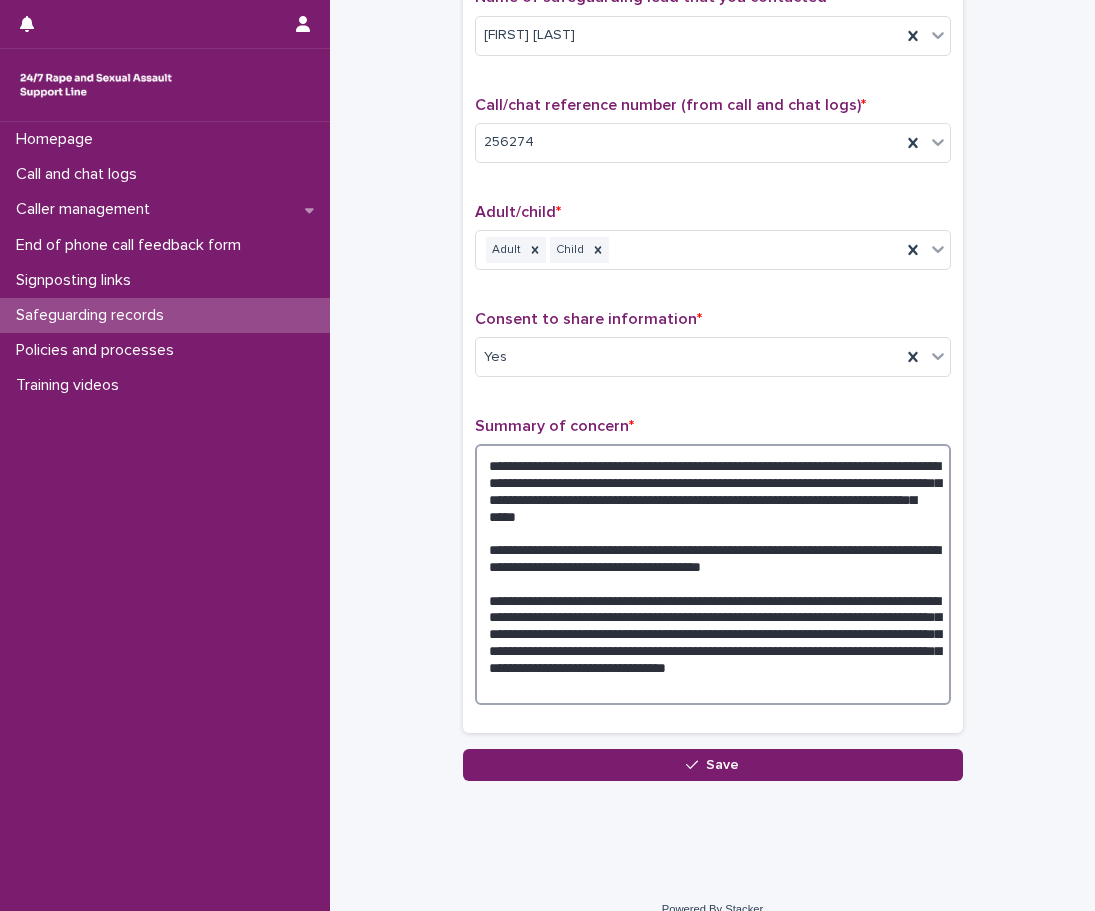 click on "**********" at bounding box center [713, 574] 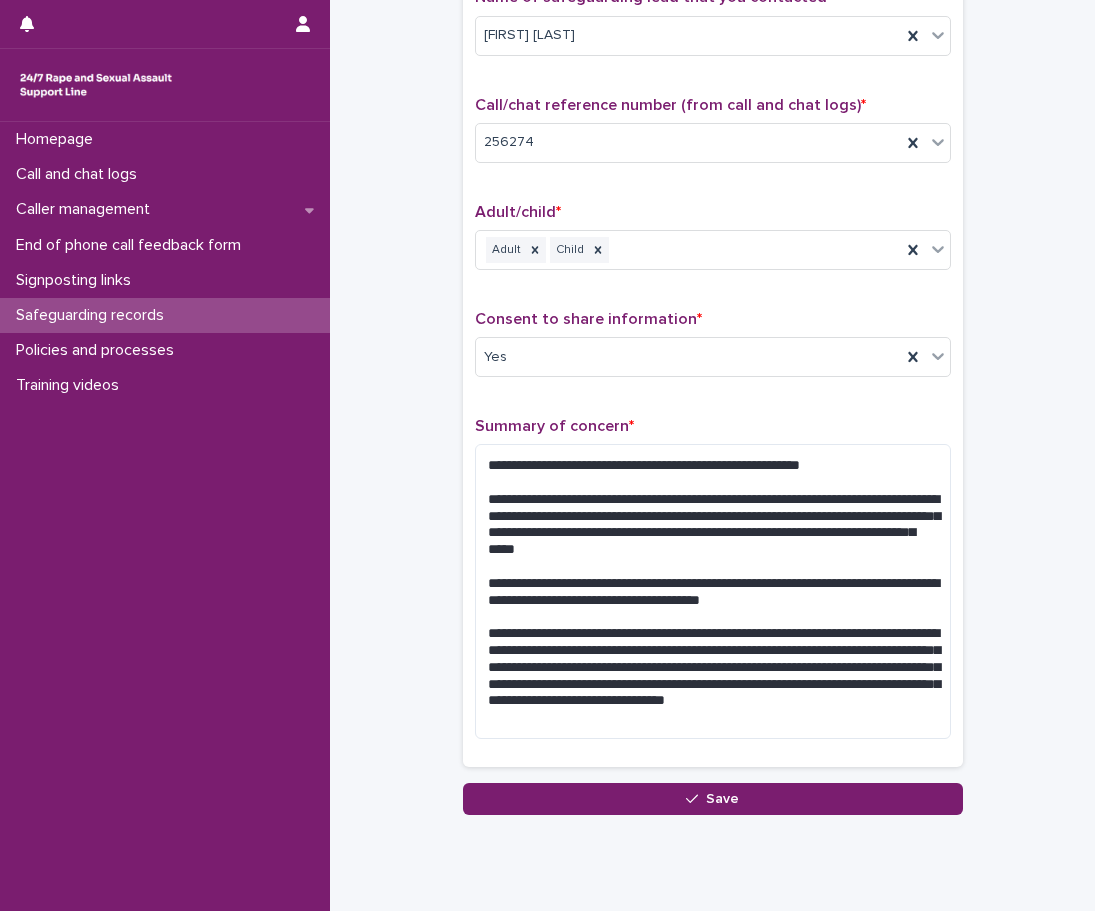 click on "Name of safeguarding lead that you contacted * [FIRST] [LAST] Call/chat reference number (from call and chat logs) * [NUMBER] Adult/child * Adult Child Consent to share information * Yes Summary of concern *" at bounding box center (713, 371) 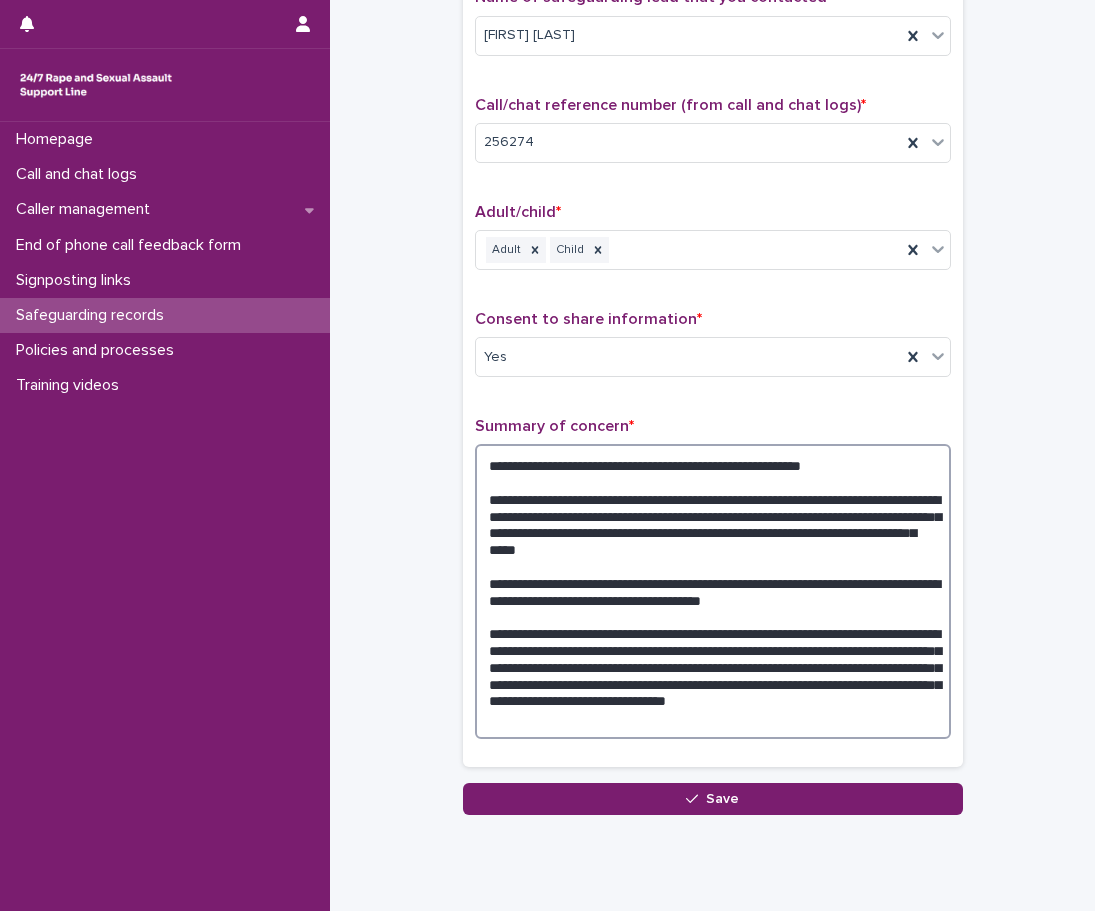 click on "**********" at bounding box center (713, 591) 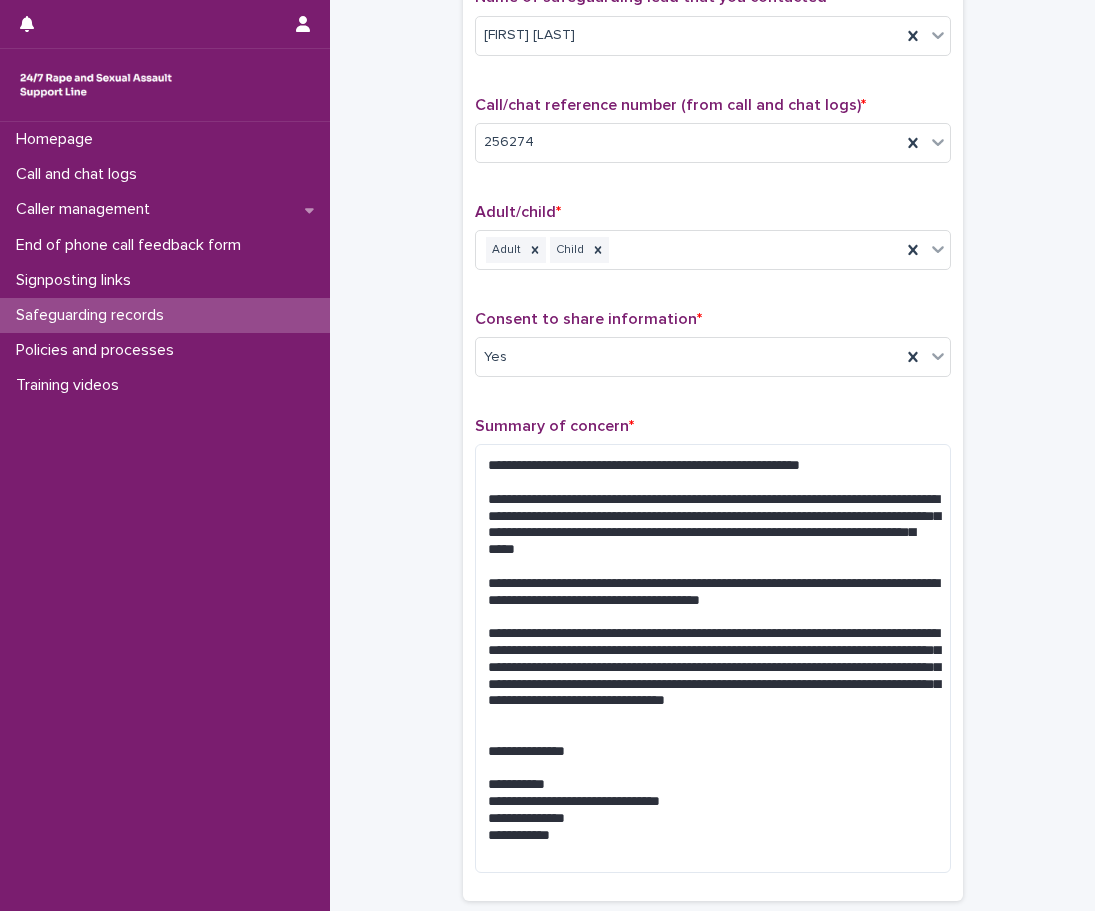 click on "**********" at bounding box center [712, 380] 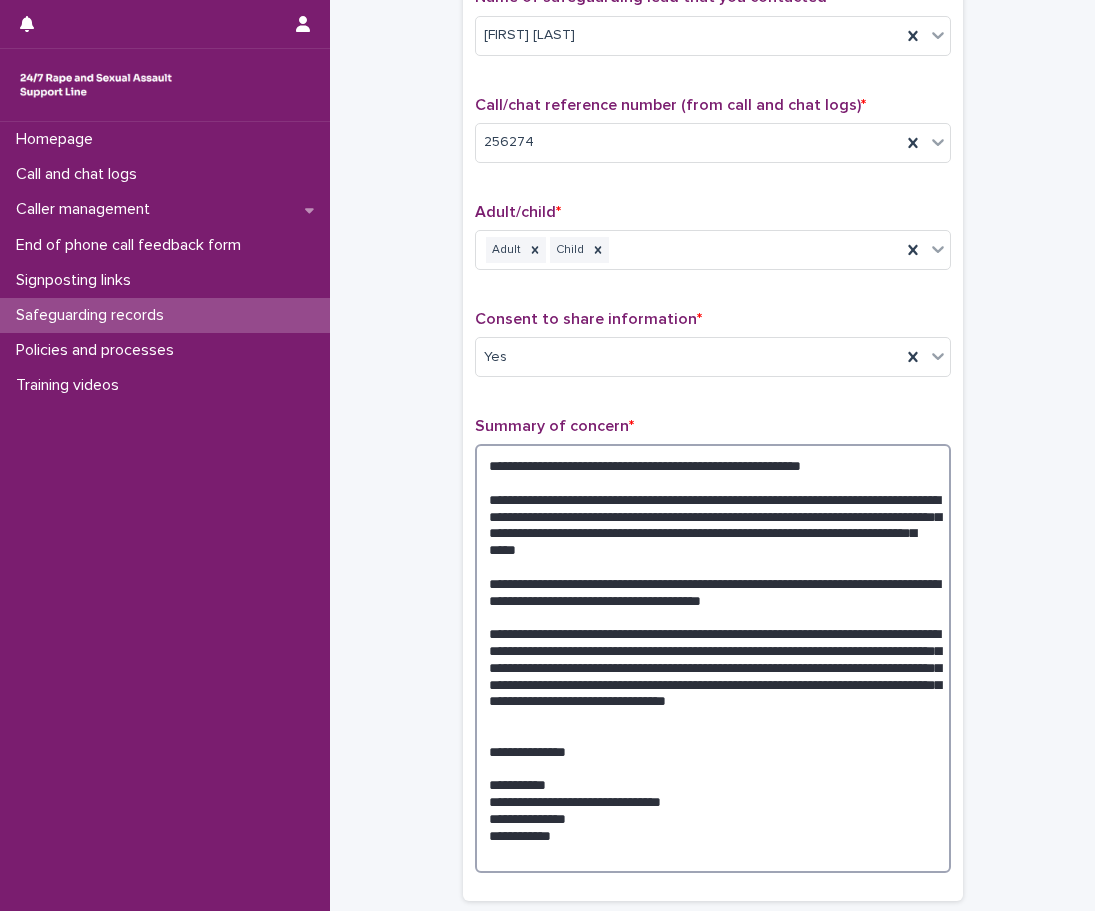click on "**********" at bounding box center (713, 658) 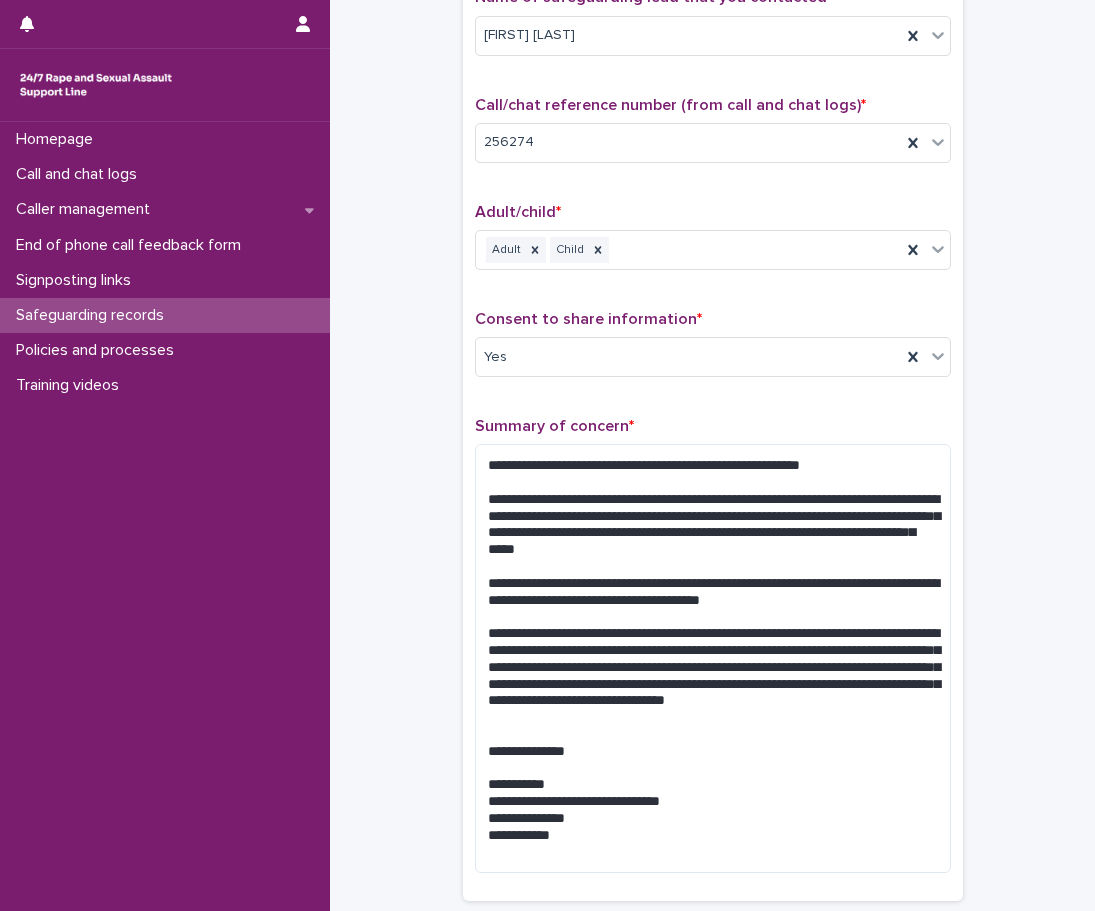 click on "**********" at bounding box center (712, 380) 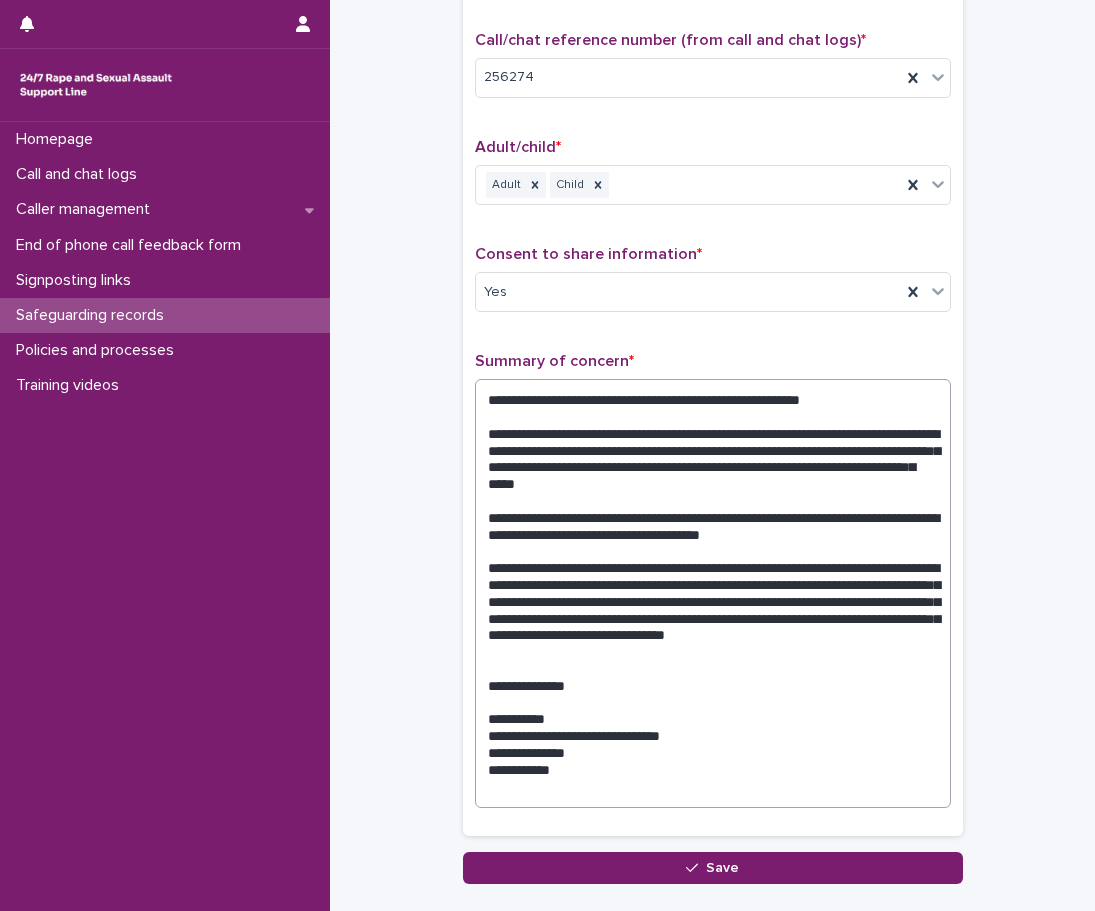 scroll, scrollTop: 300, scrollLeft: 0, axis: vertical 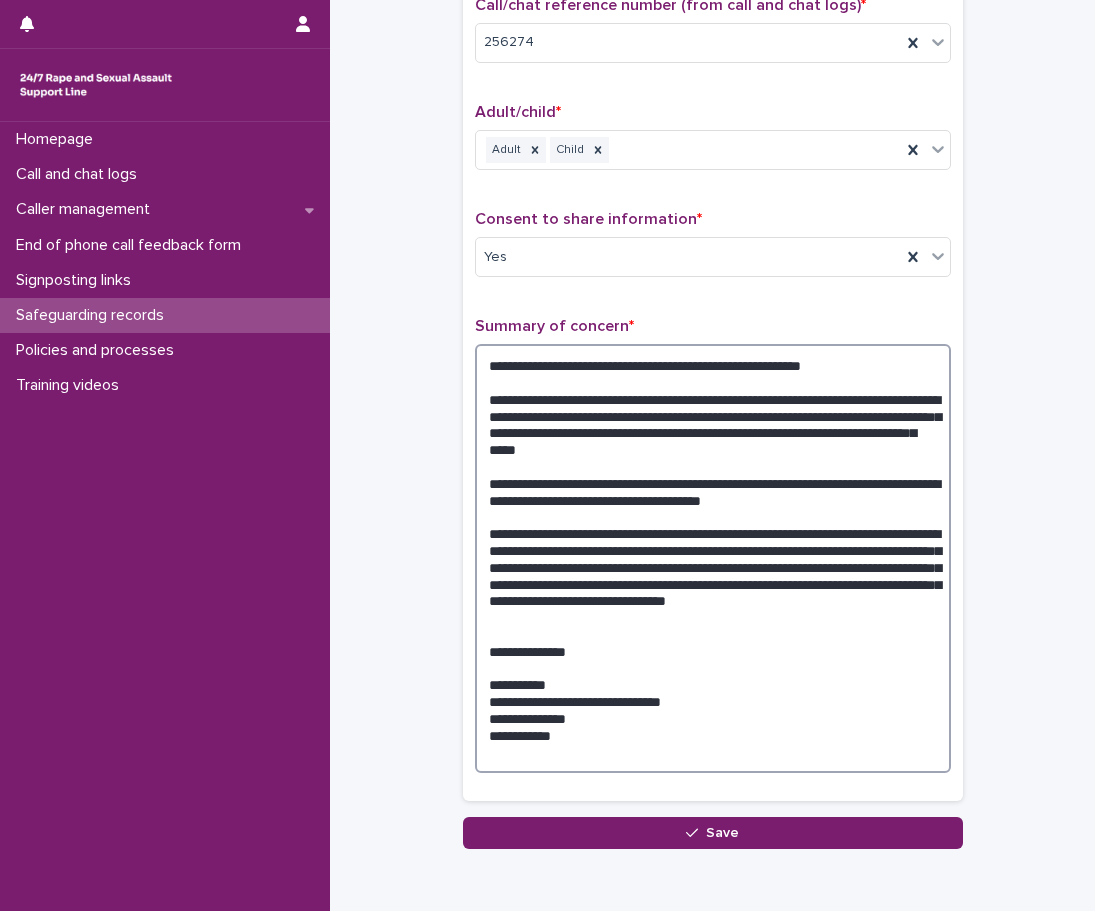 click on "**********" at bounding box center (713, 558) 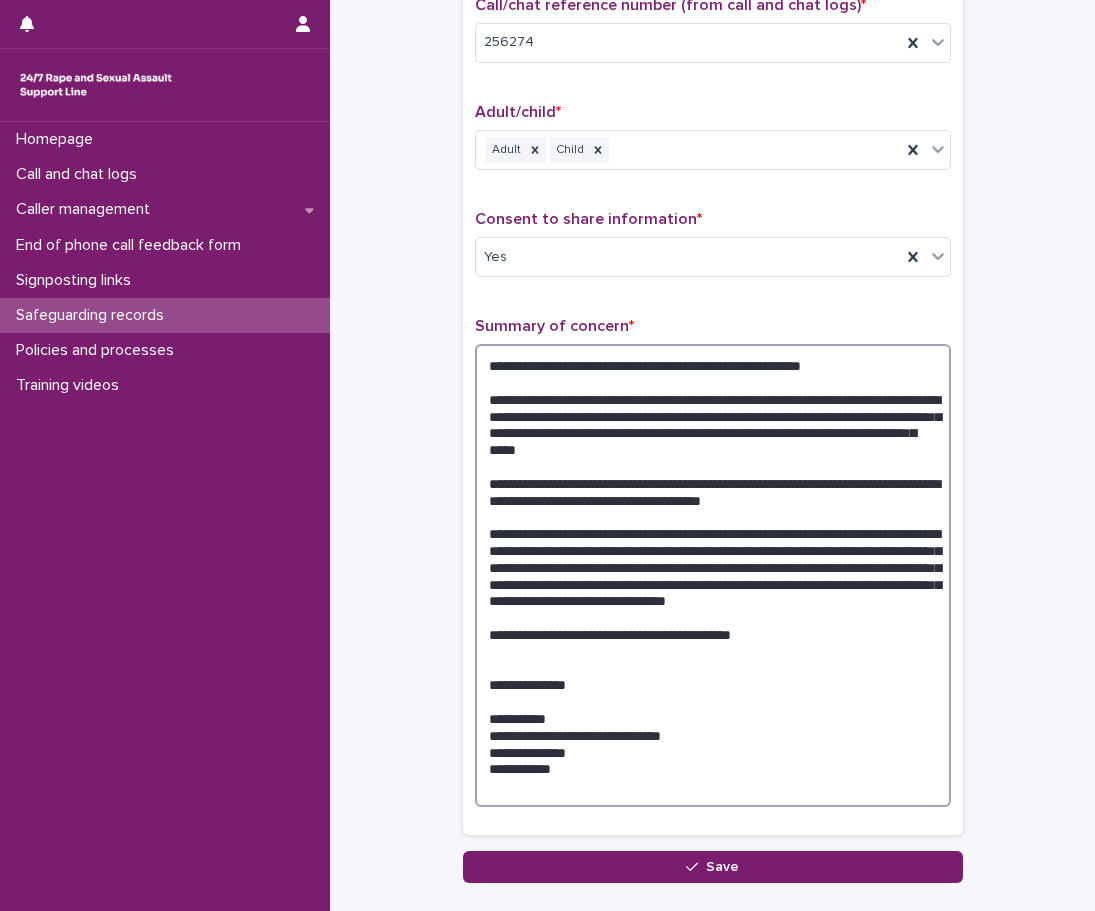 type on "**********" 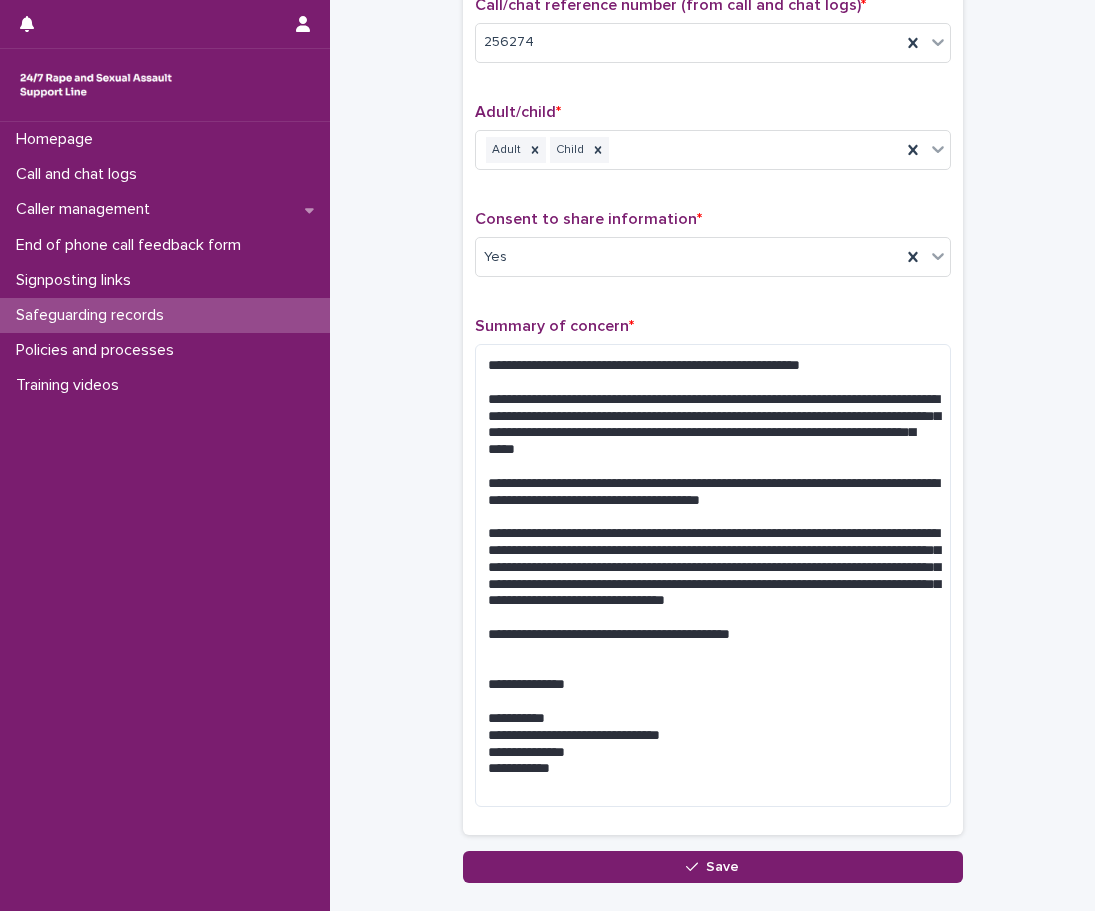 click on "**********" at bounding box center (712, 297) 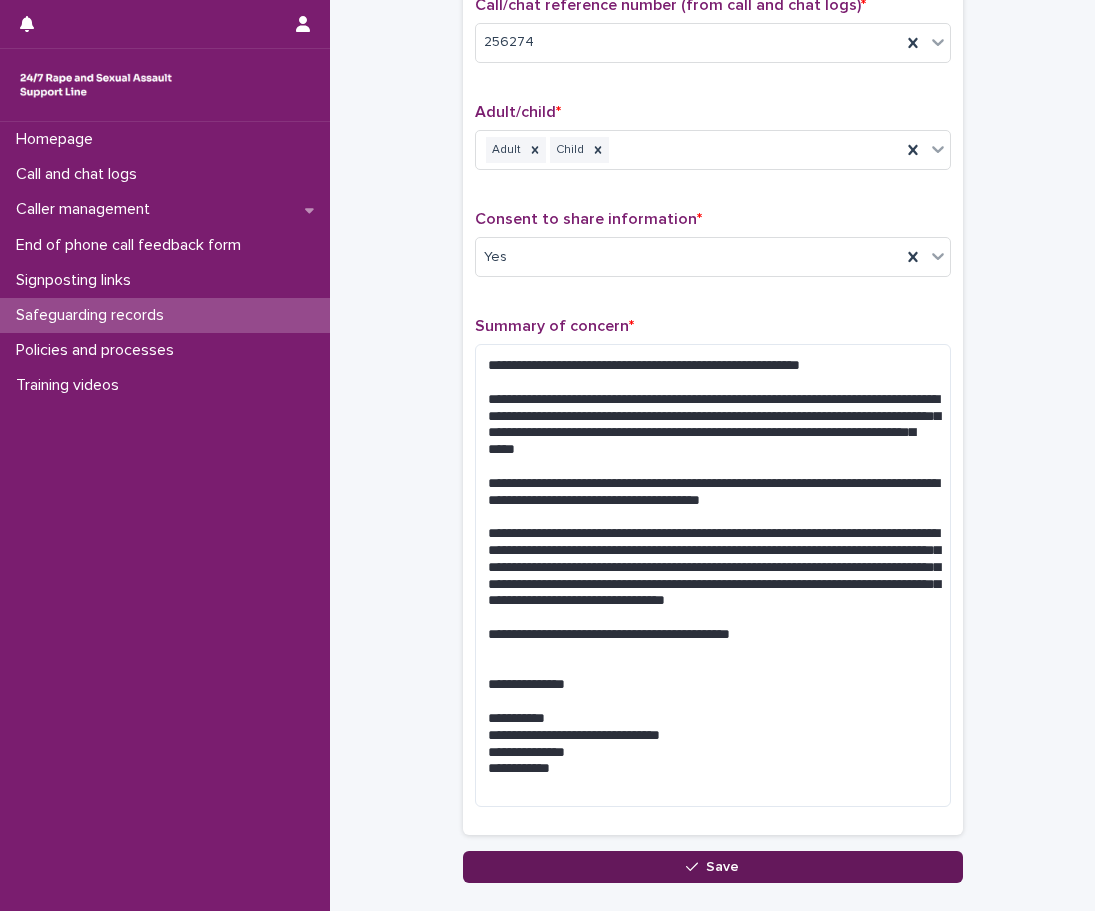click on "Save" at bounding box center (713, 867) 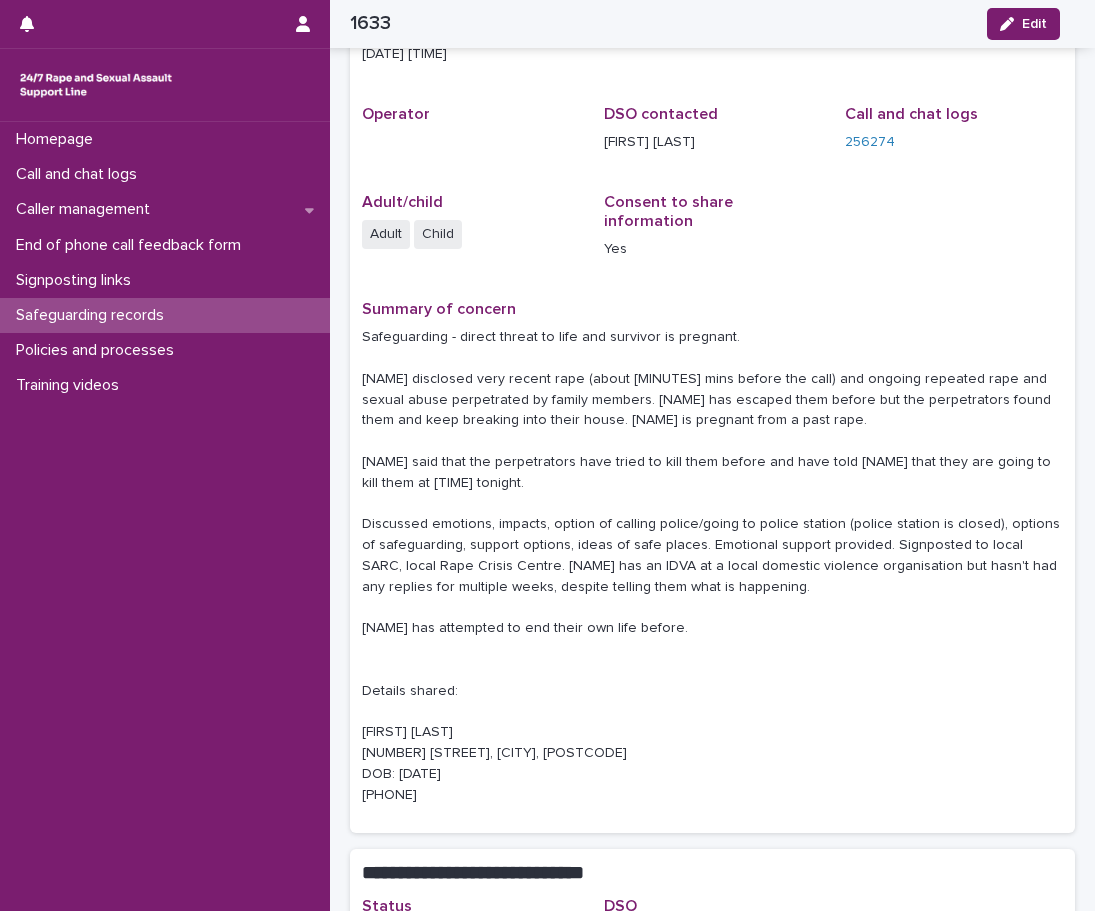scroll, scrollTop: 156, scrollLeft: 0, axis: vertical 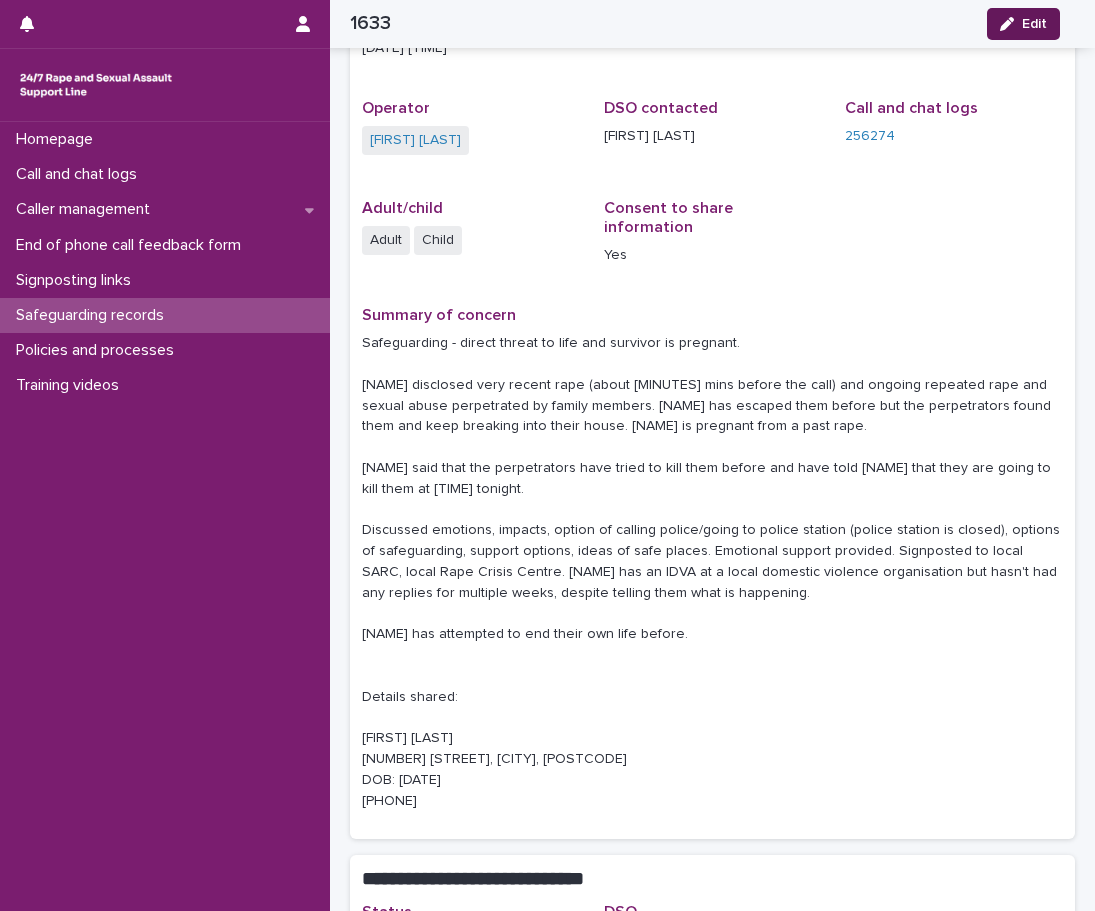 click on "Edit" at bounding box center (1023, 24) 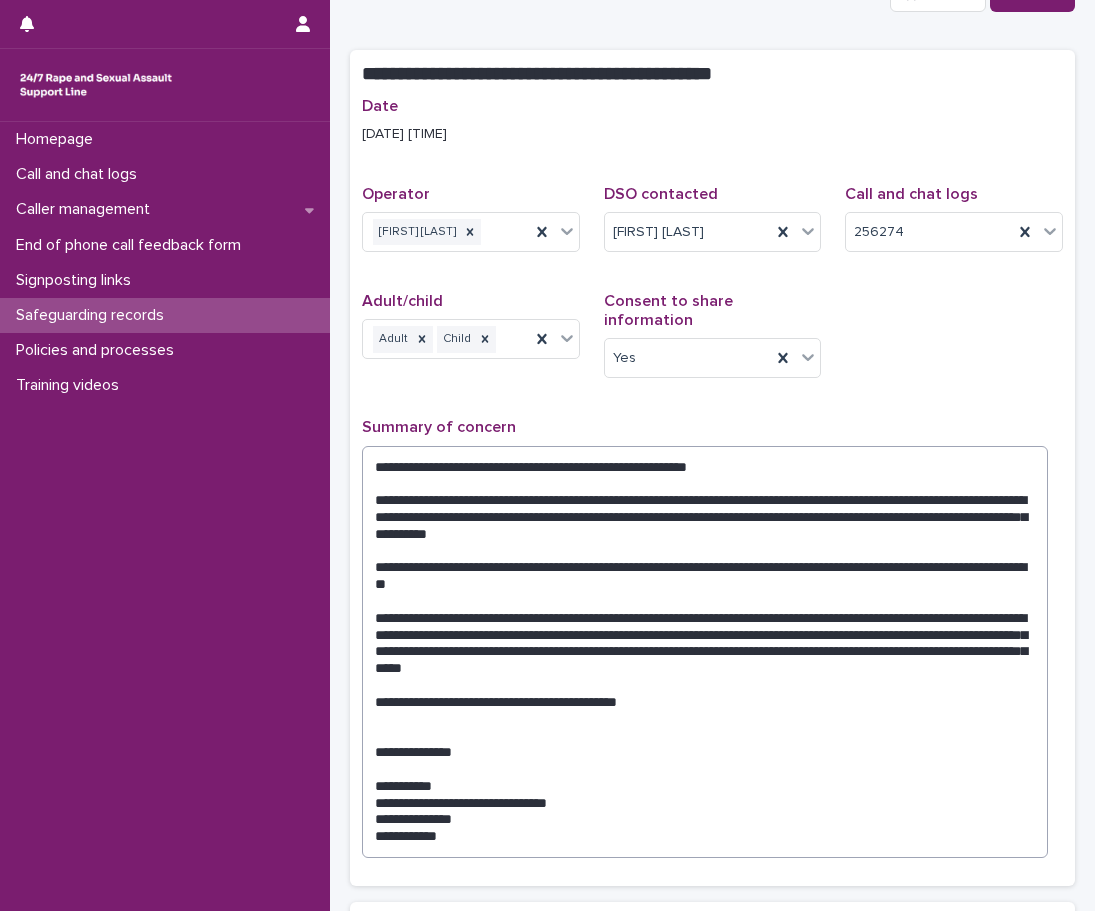 scroll, scrollTop: 300, scrollLeft: 0, axis: vertical 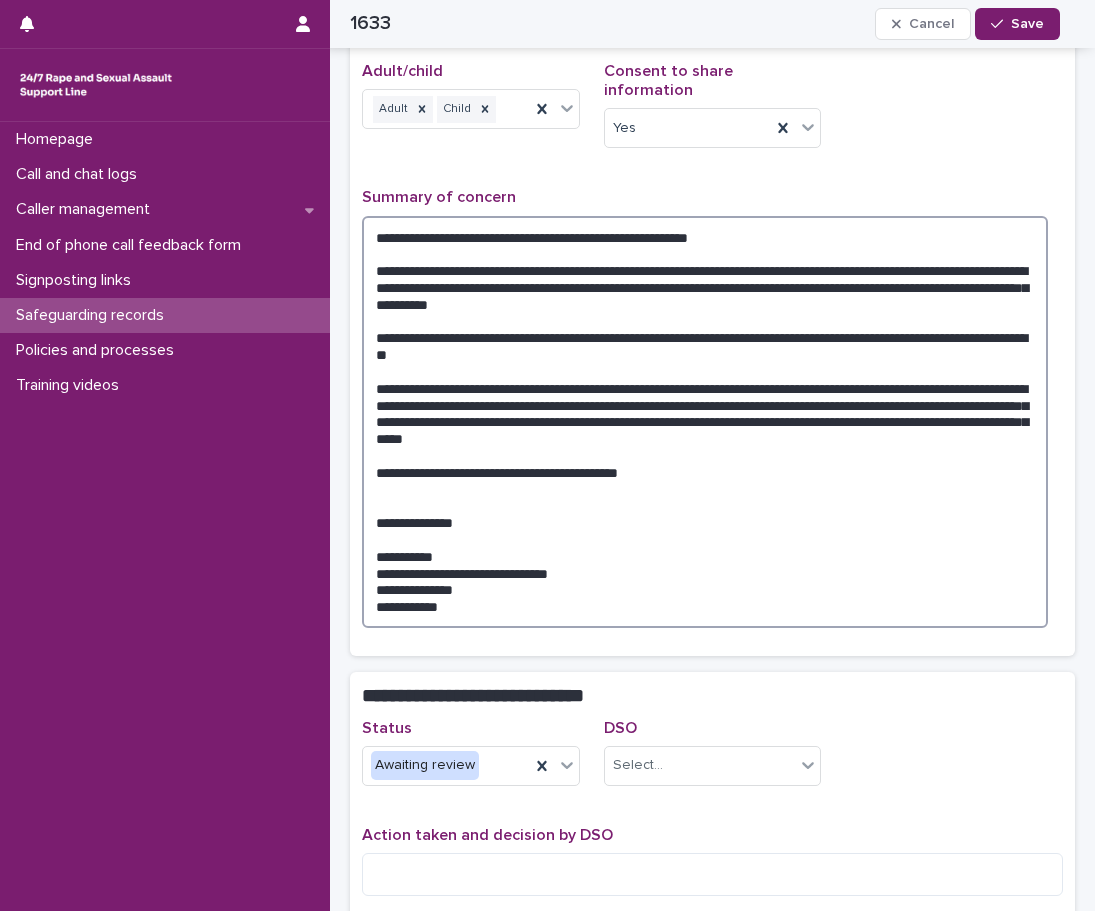 click on "**********" at bounding box center (705, 422) 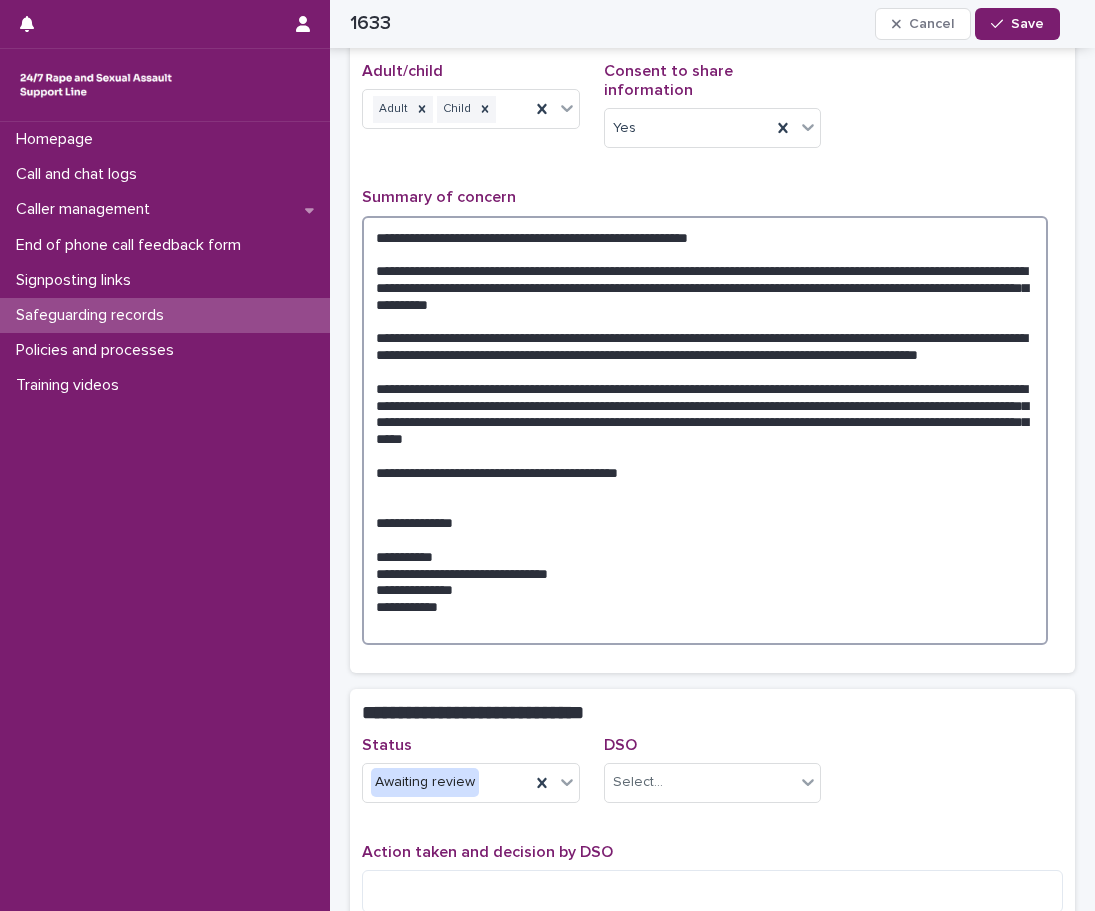 click at bounding box center [705, 430] 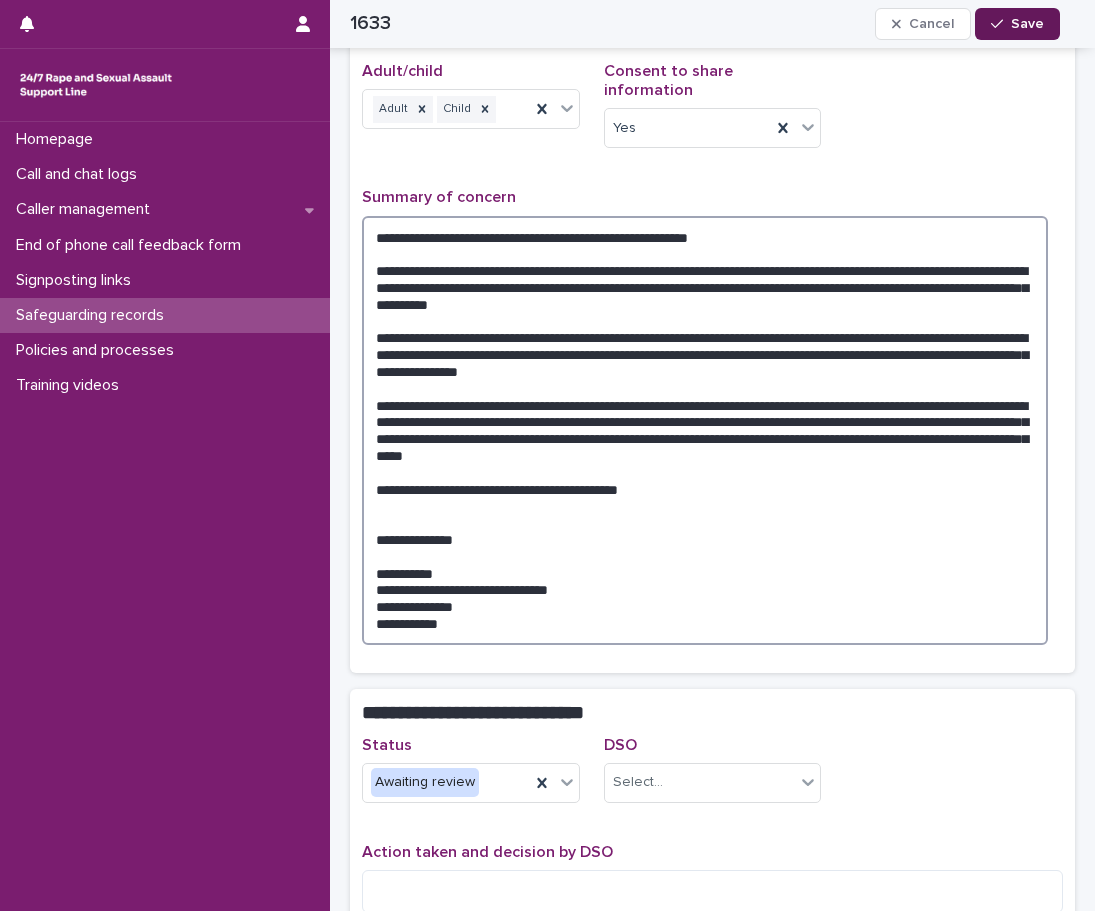 type on "**********" 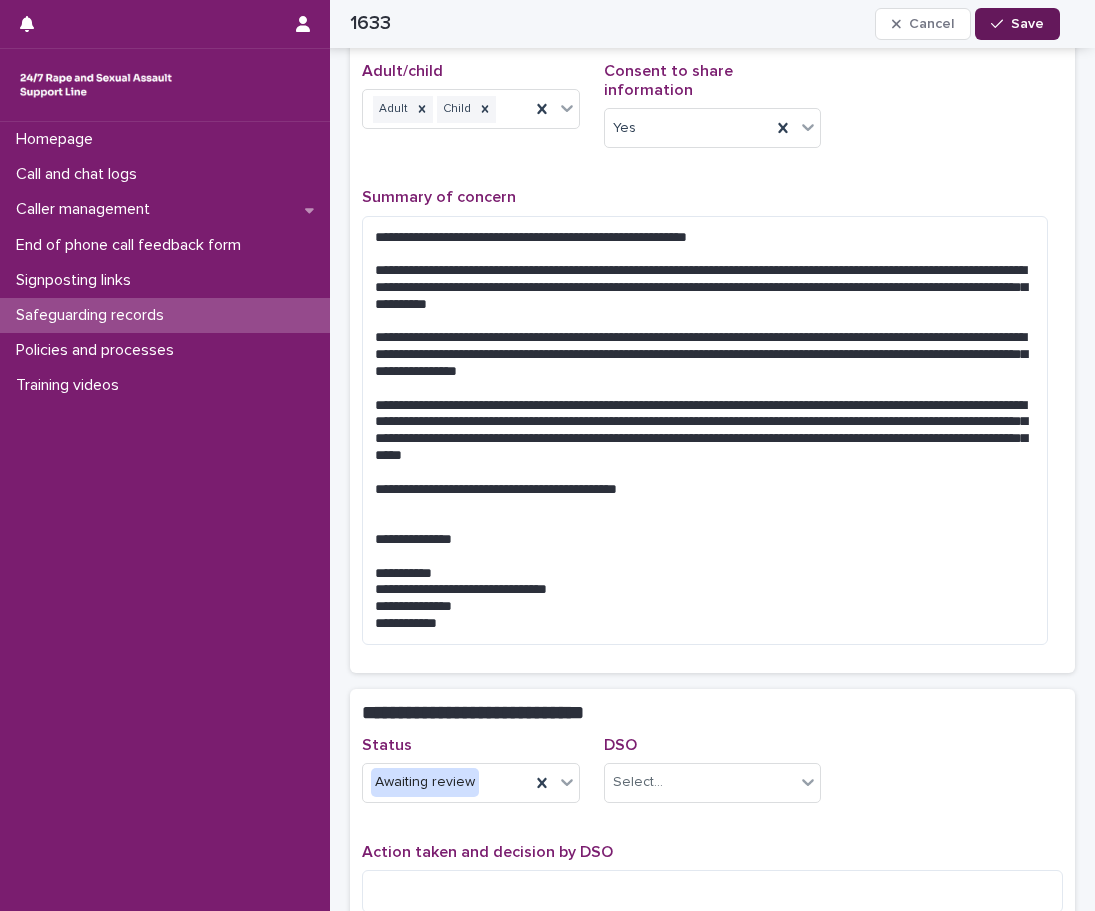 click on "Save" at bounding box center [1017, 24] 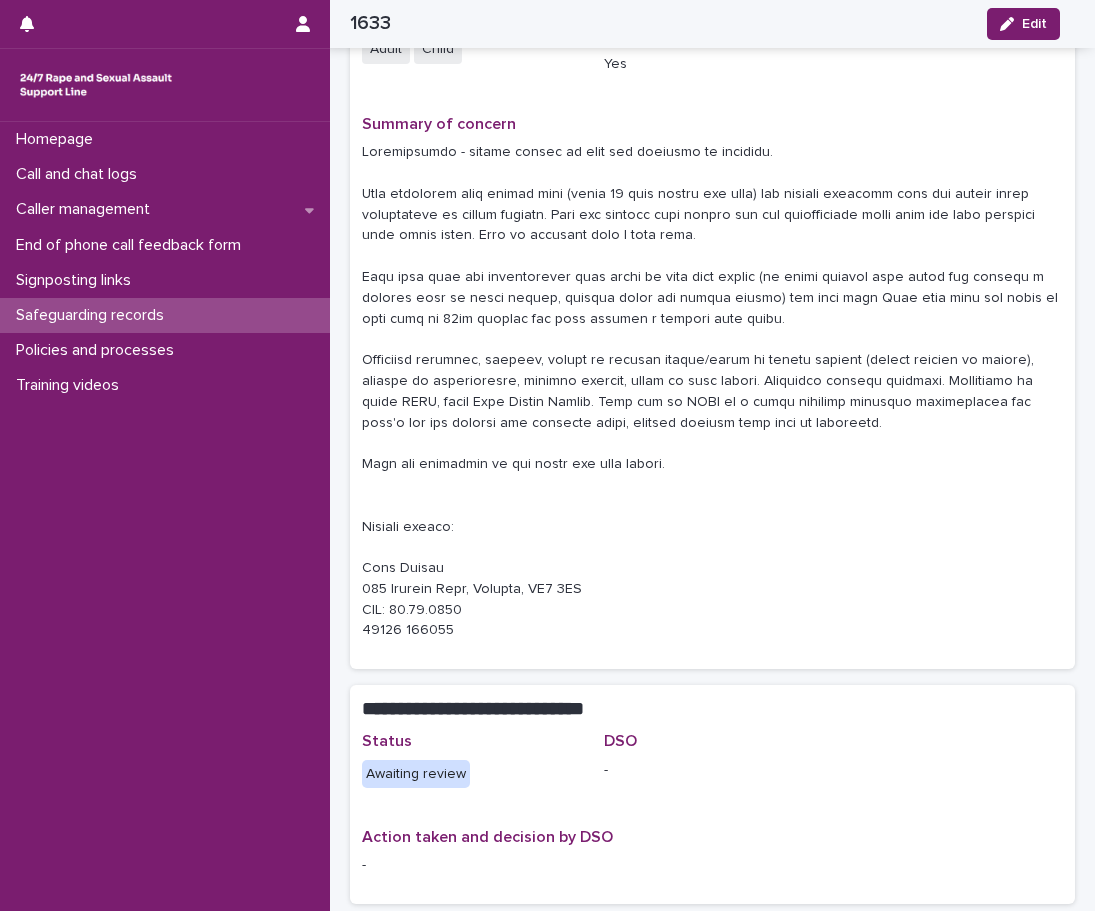 scroll, scrollTop: 312, scrollLeft: 0, axis: vertical 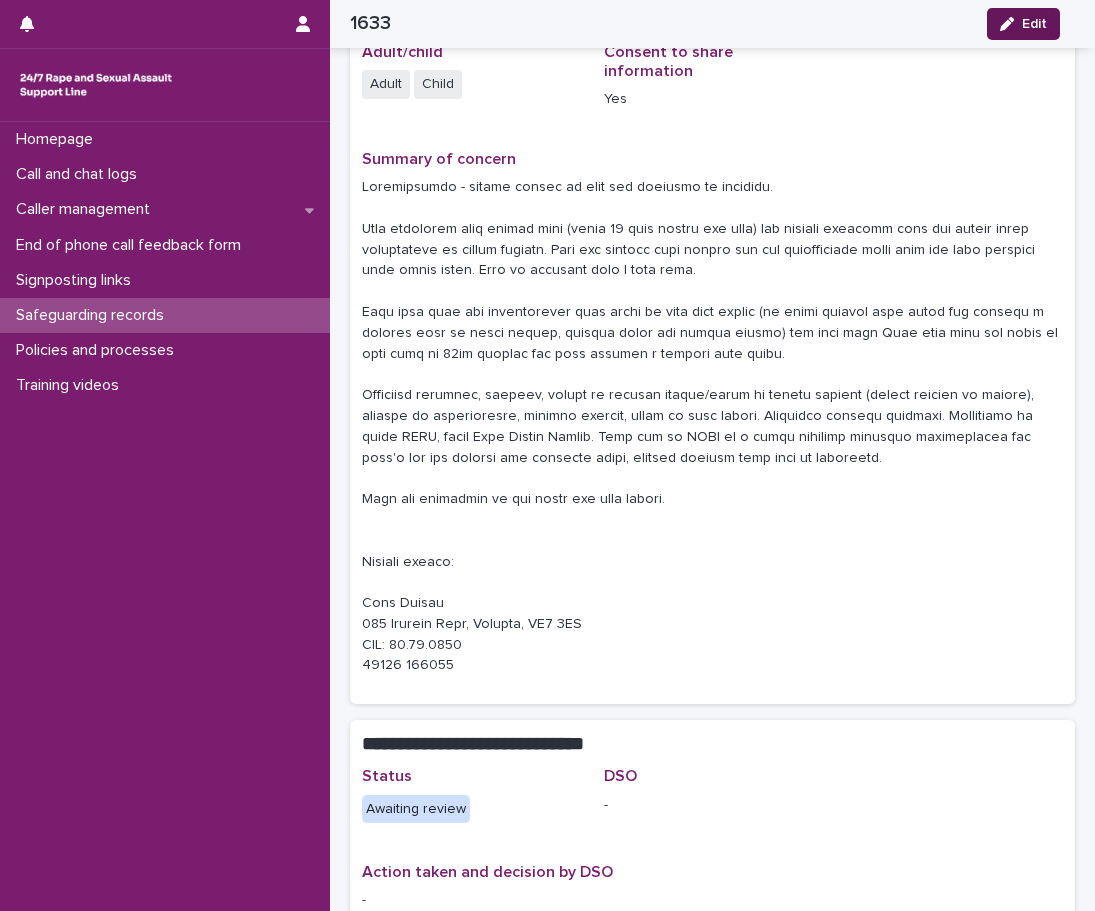 click on "Edit" at bounding box center [1023, 24] 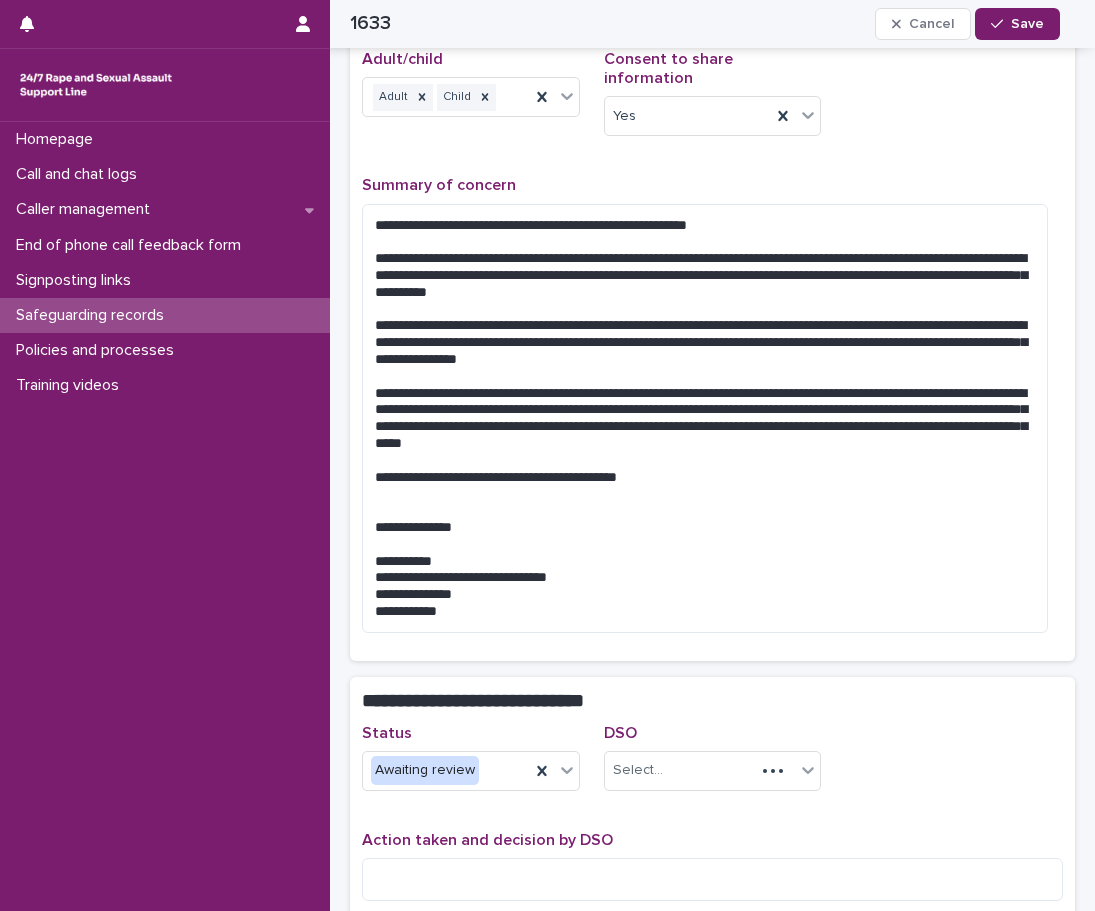 scroll, scrollTop: 97, scrollLeft: 0, axis: vertical 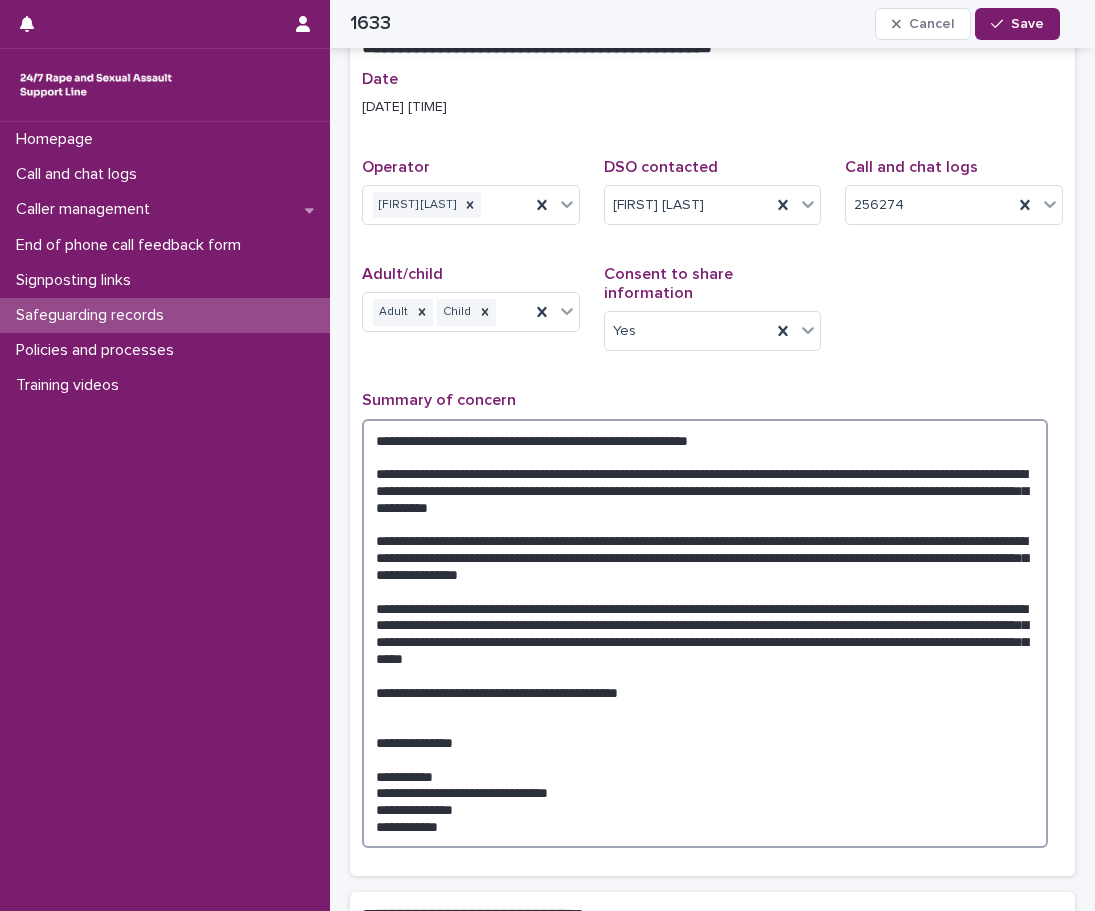 click at bounding box center [705, 633] 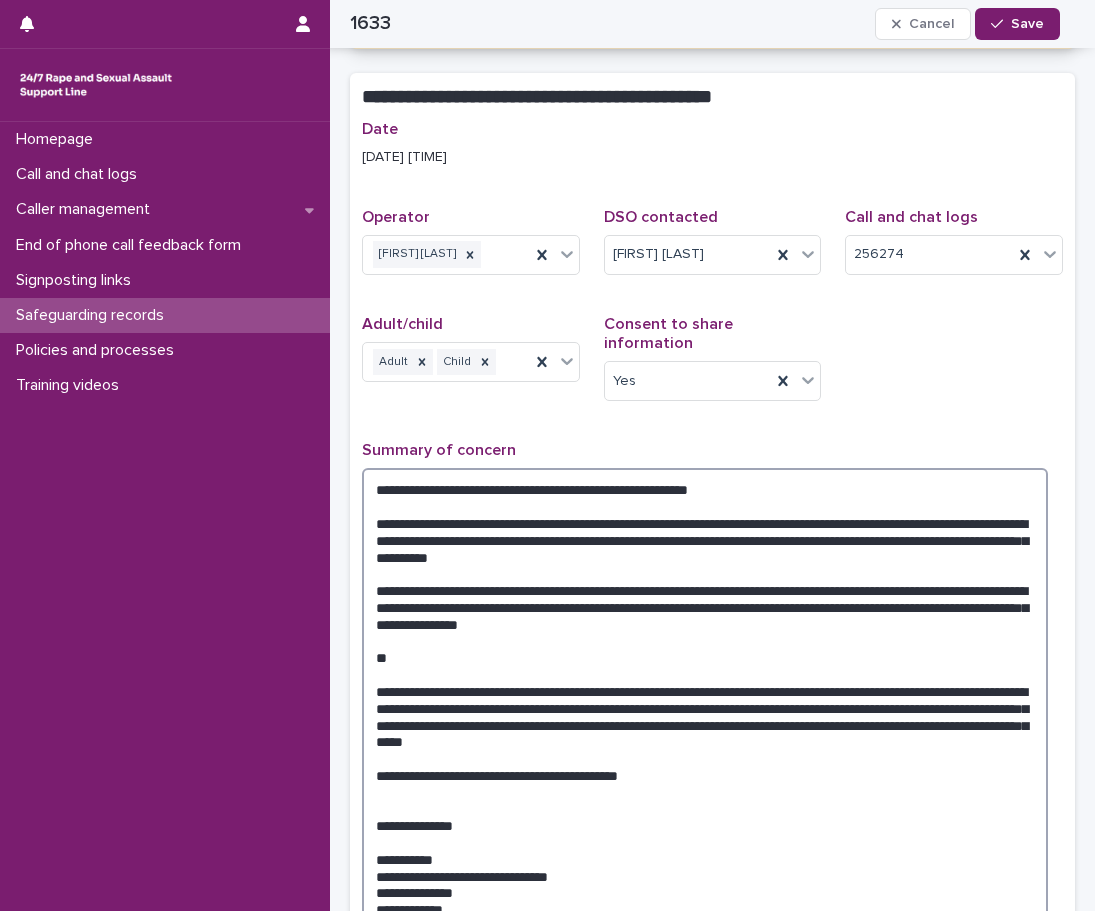 scroll, scrollTop: 348, scrollLeft: 0, axis: vertical 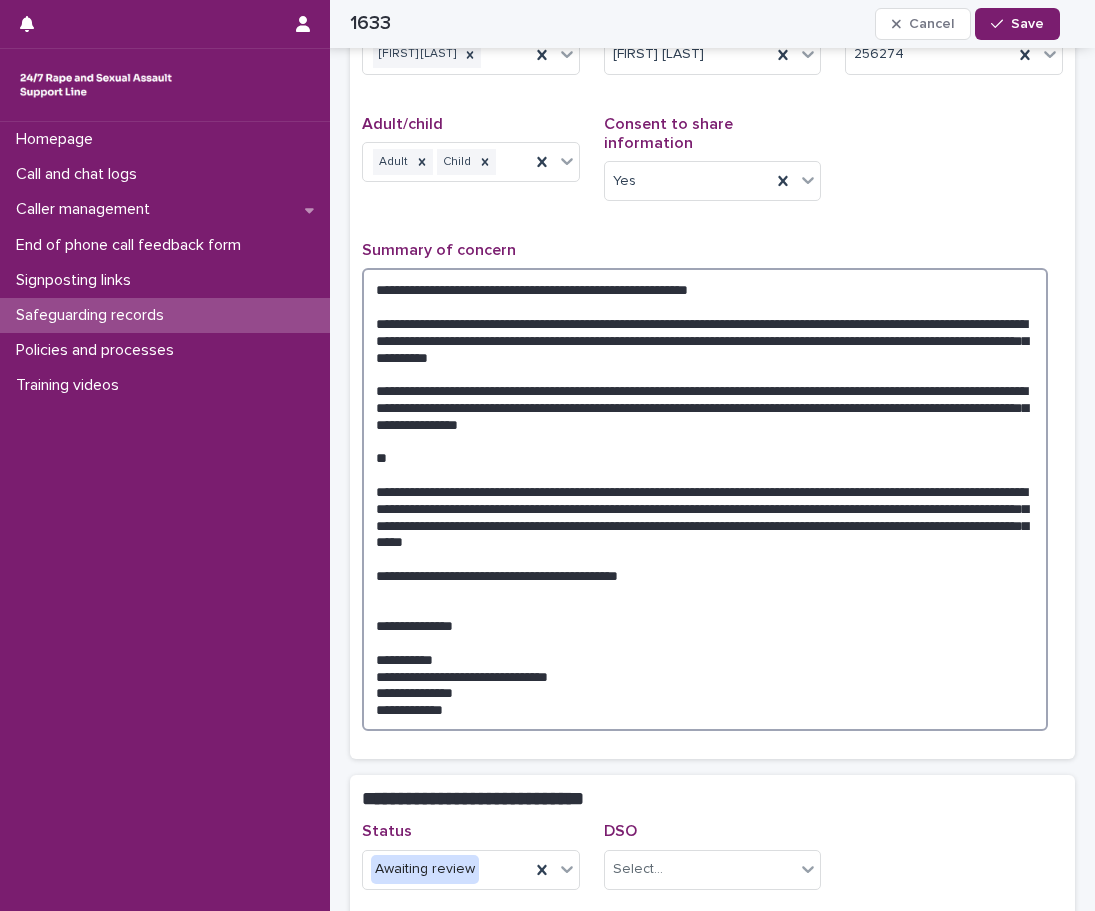 click at bounding box center [705, 499] 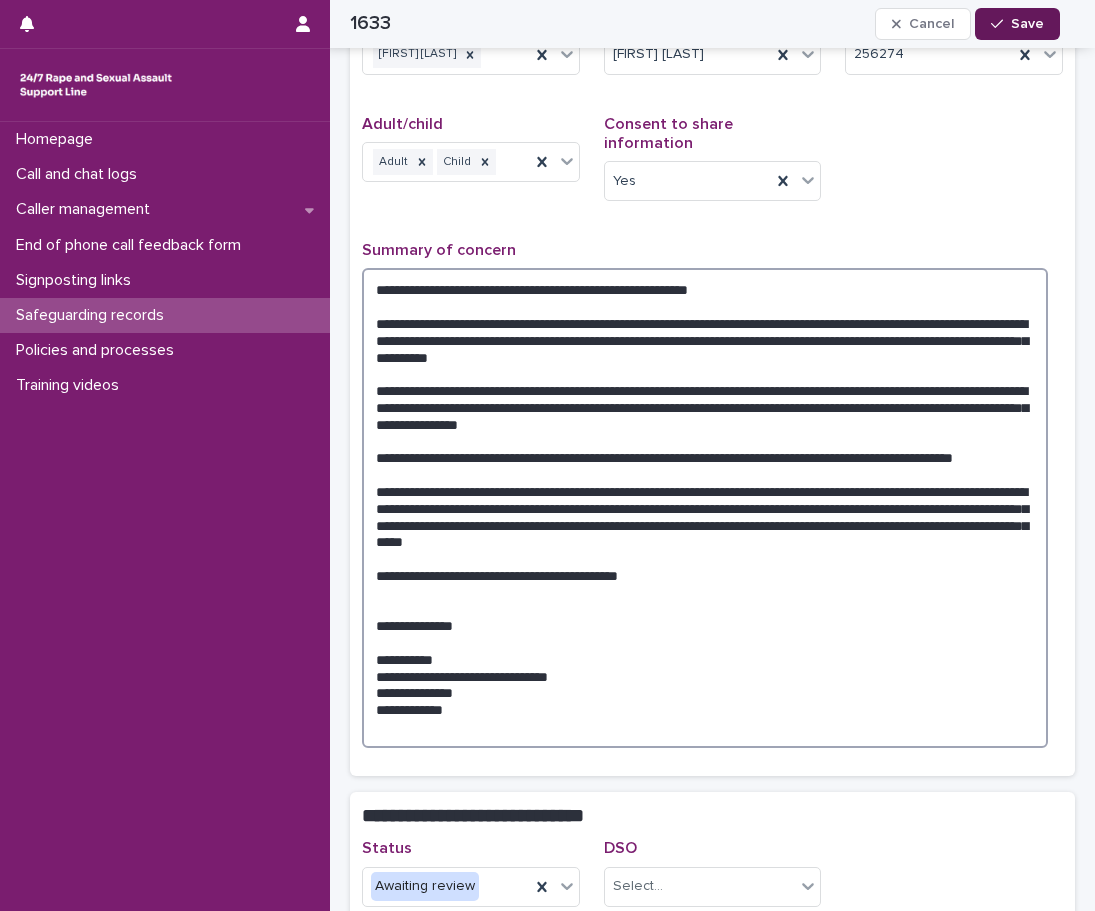 type on "**********" 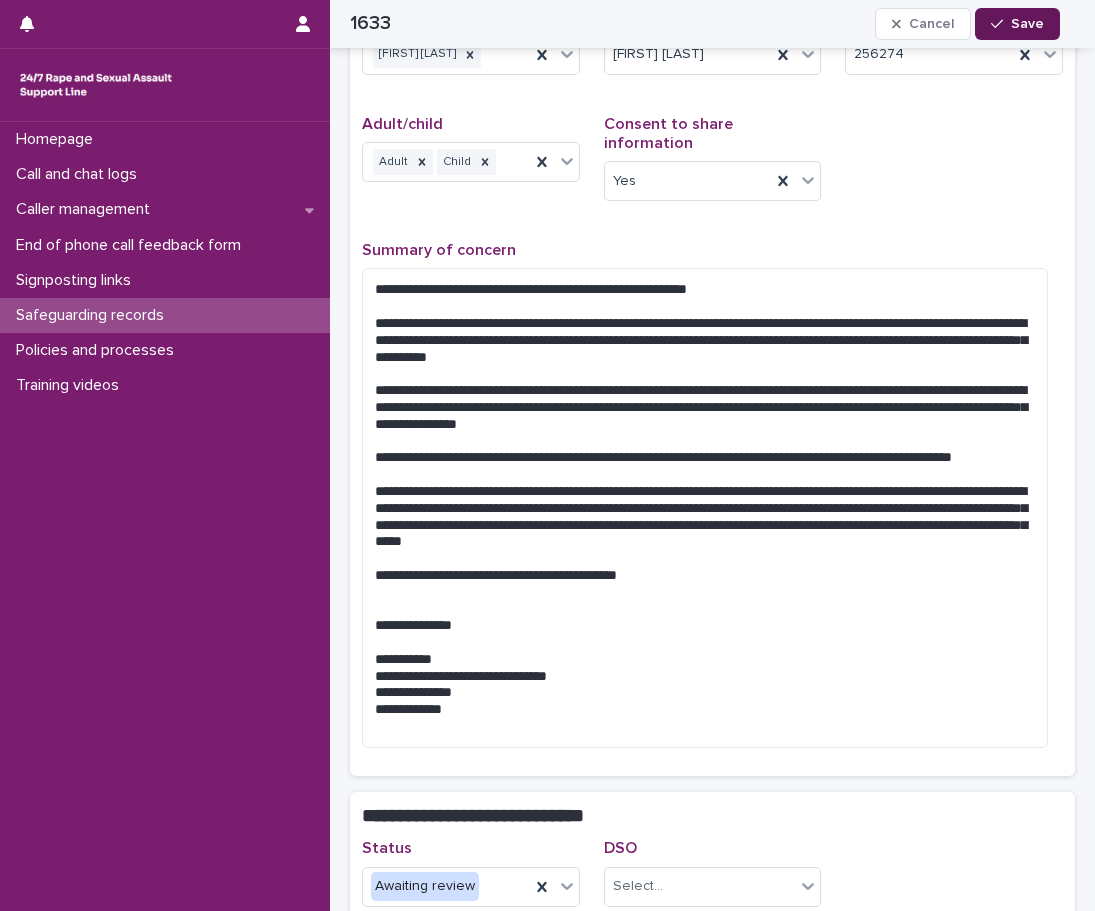 click on "Save" at bounding box center (1027, 24) 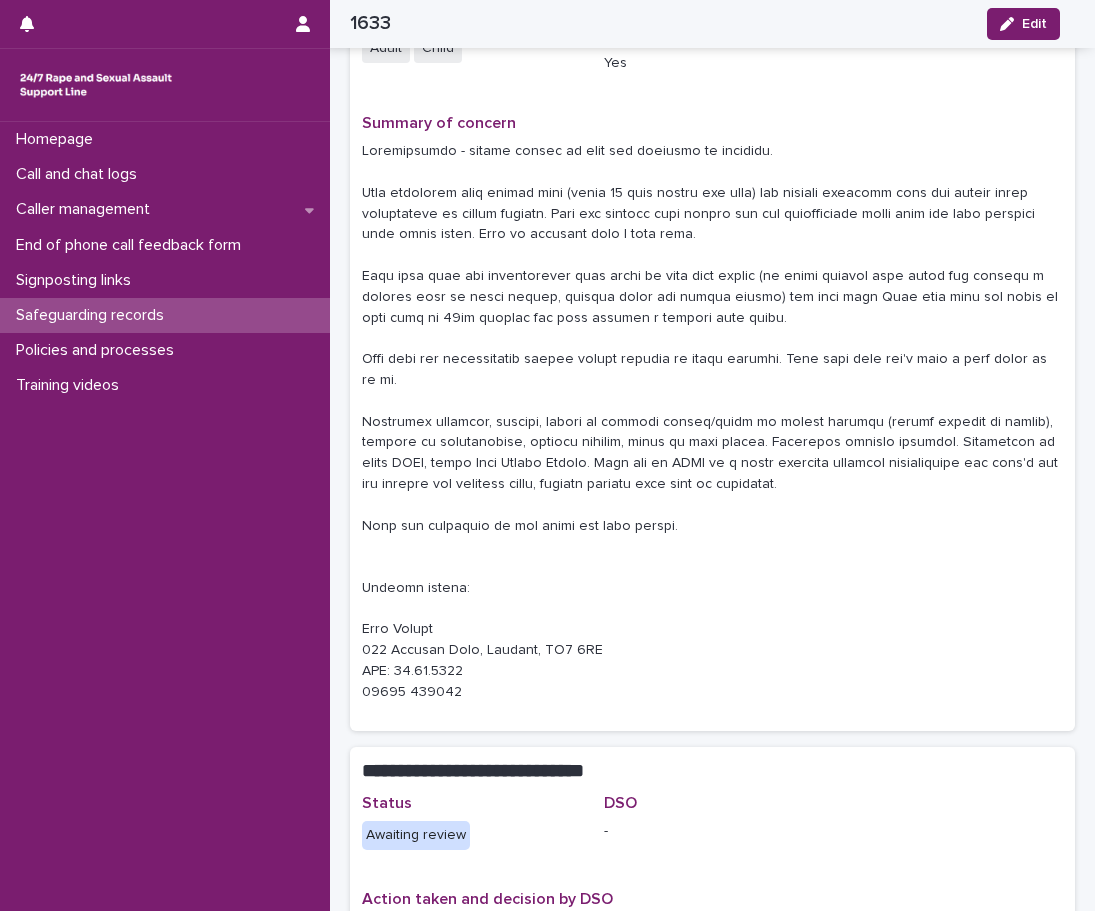 scroll, scrollTop: 304, scrollLeft: 0, axis: vertical 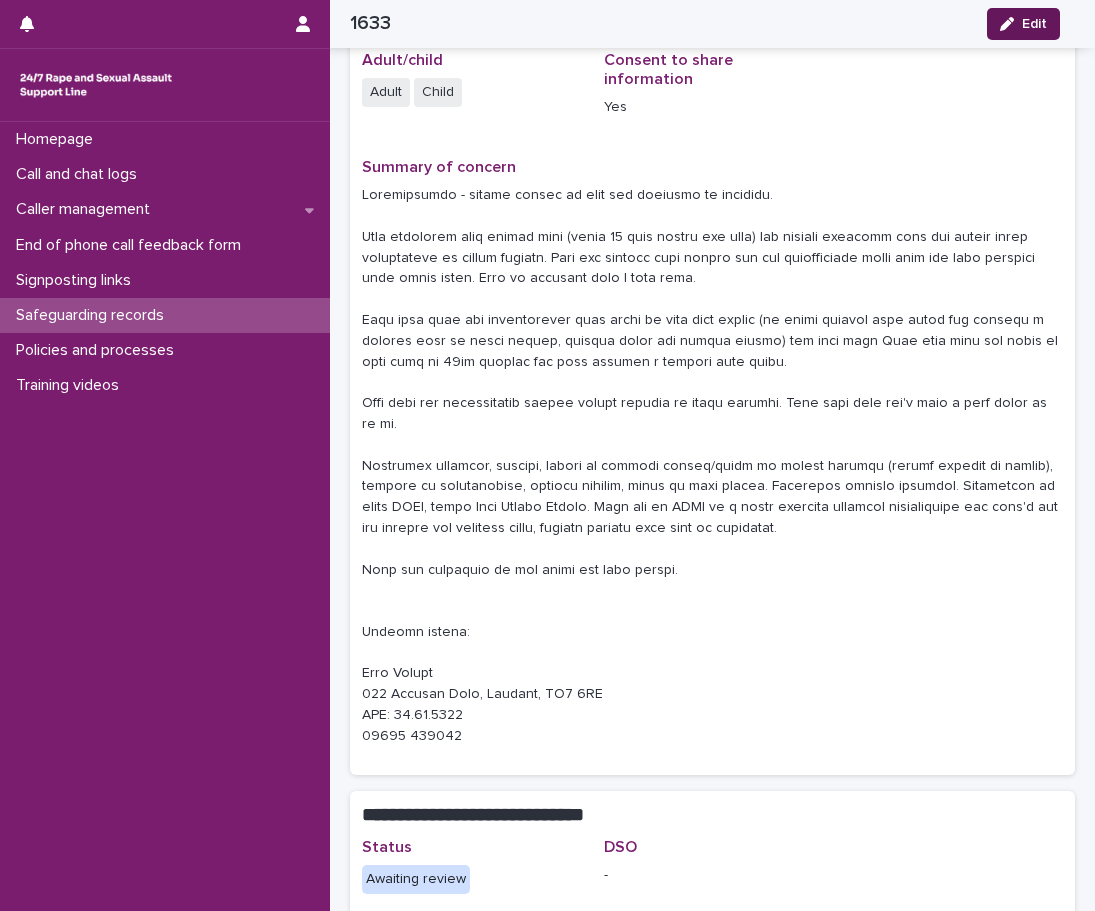 click 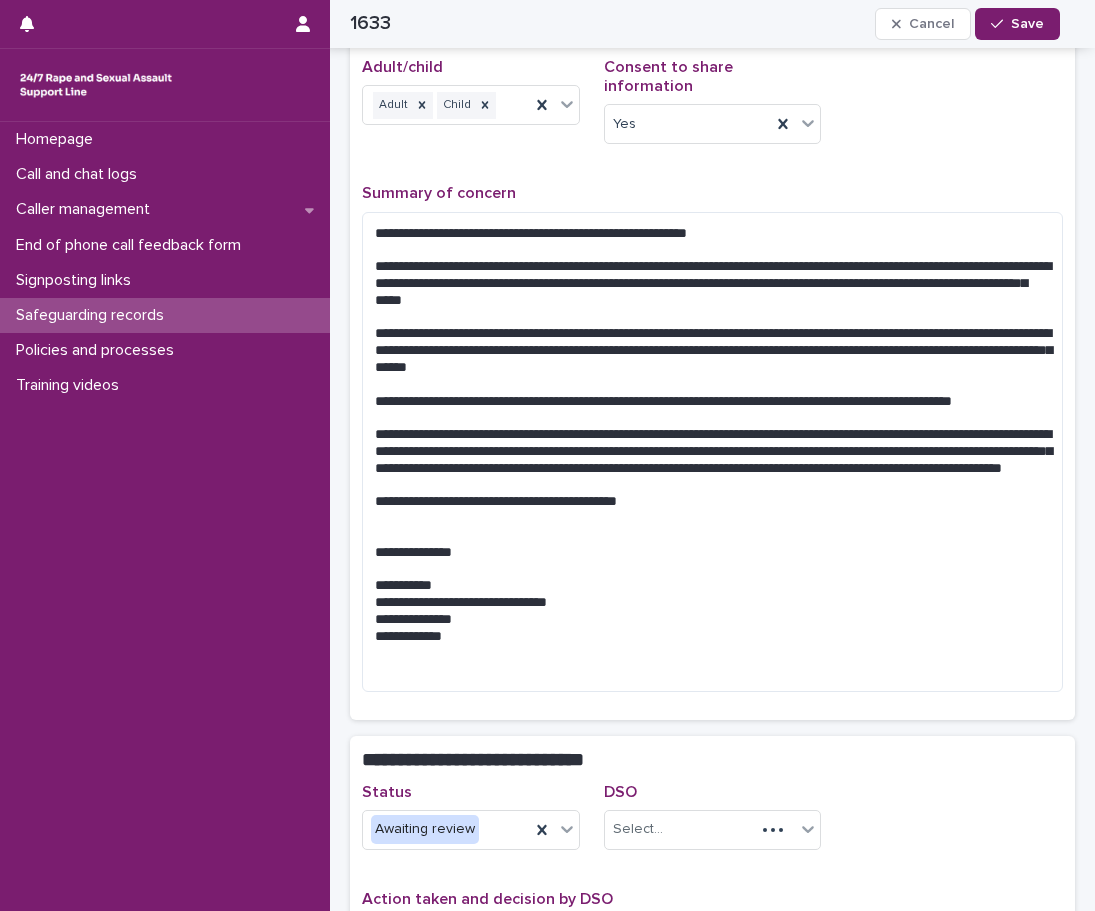 scroll, scrollTop: 79, scrollLeft: 0, axis: vertical 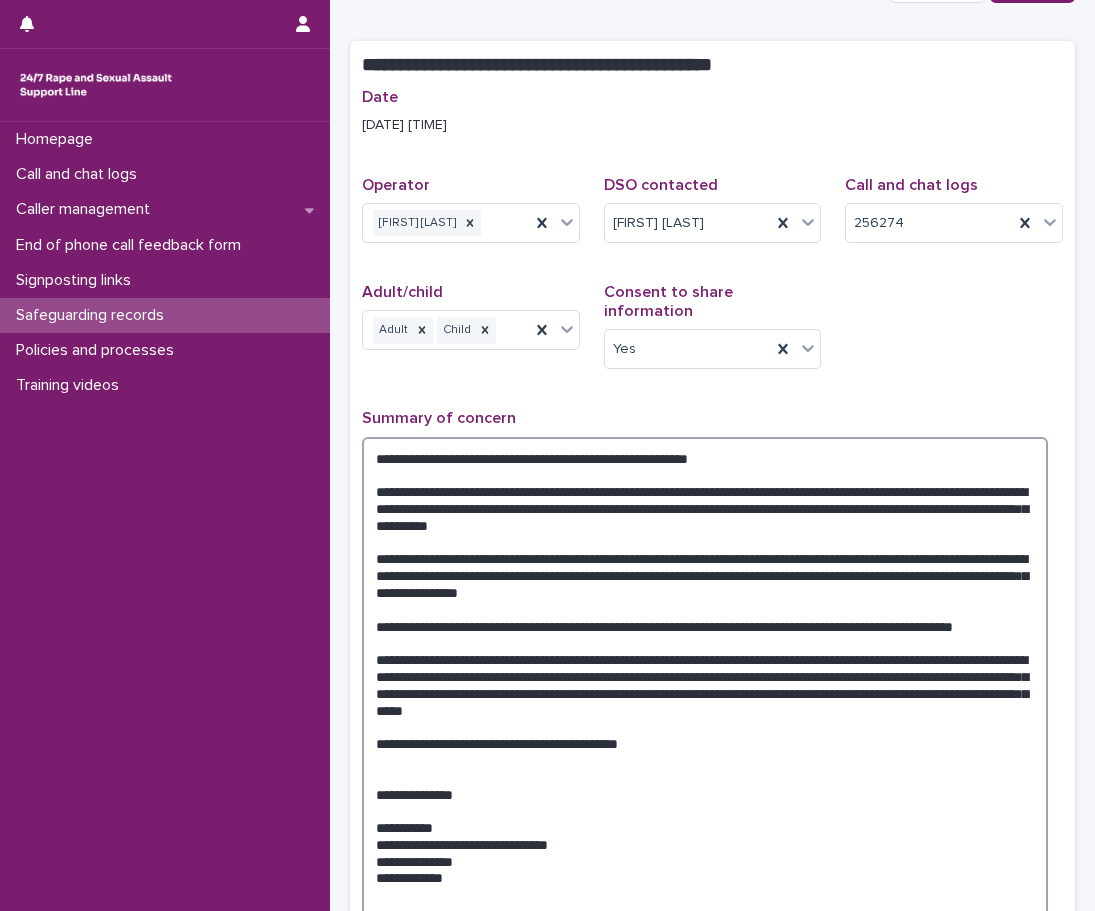 click at bounding box center (705, 677) 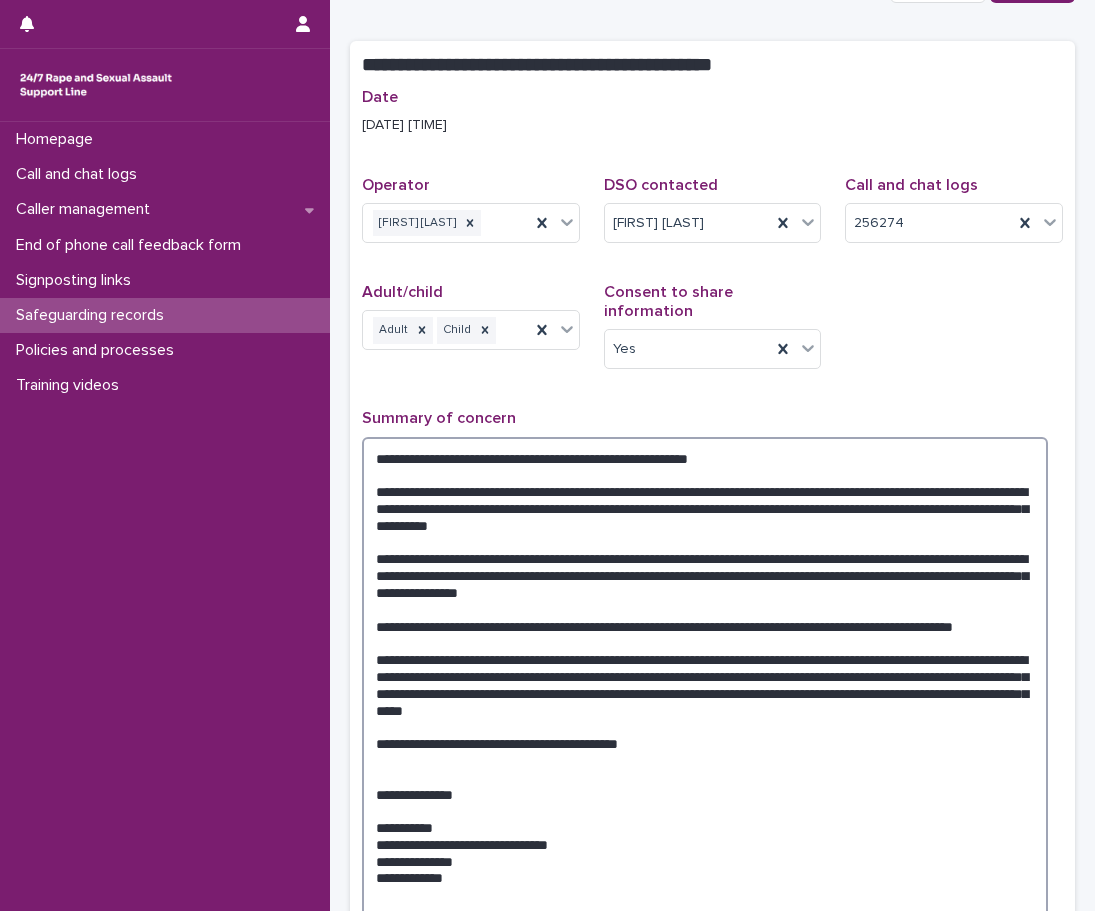 click at bounding box center [705, 677] 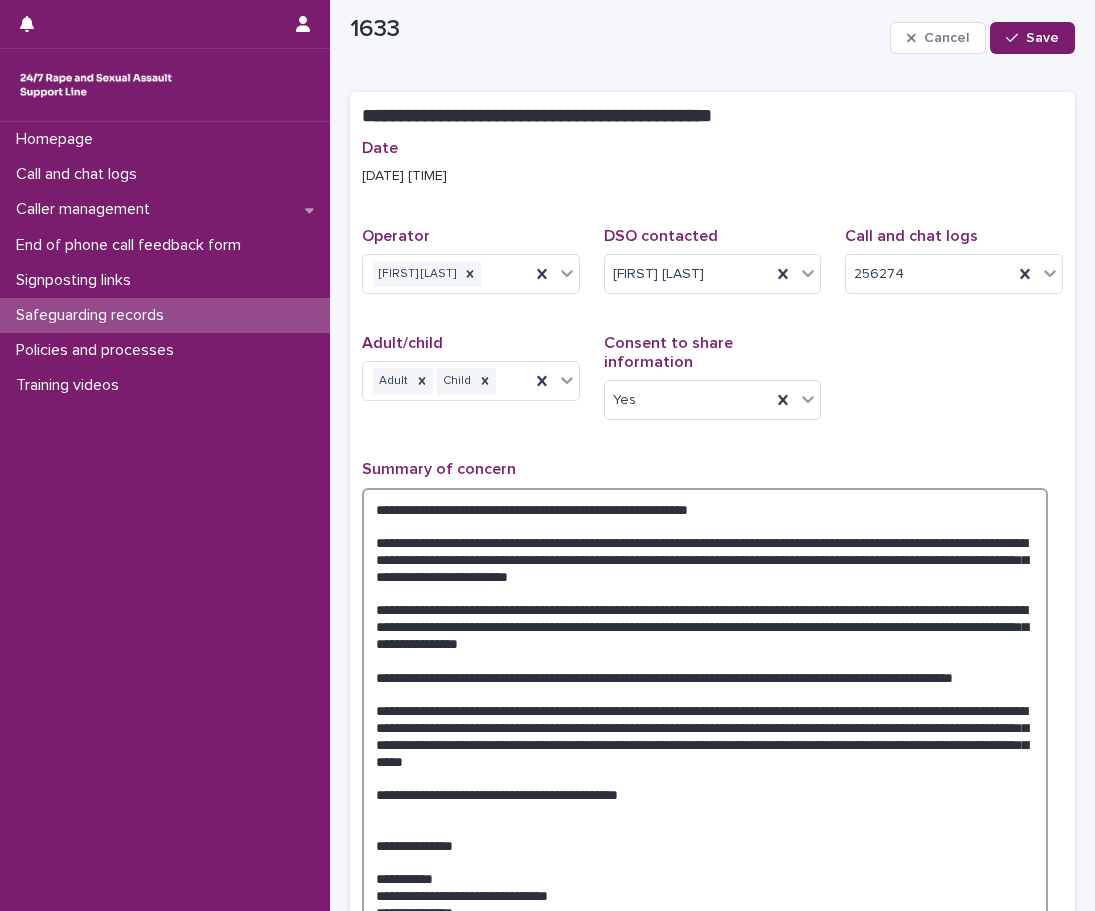 scroll, scrollTop: 0, scrollLeft: 0, axis: both 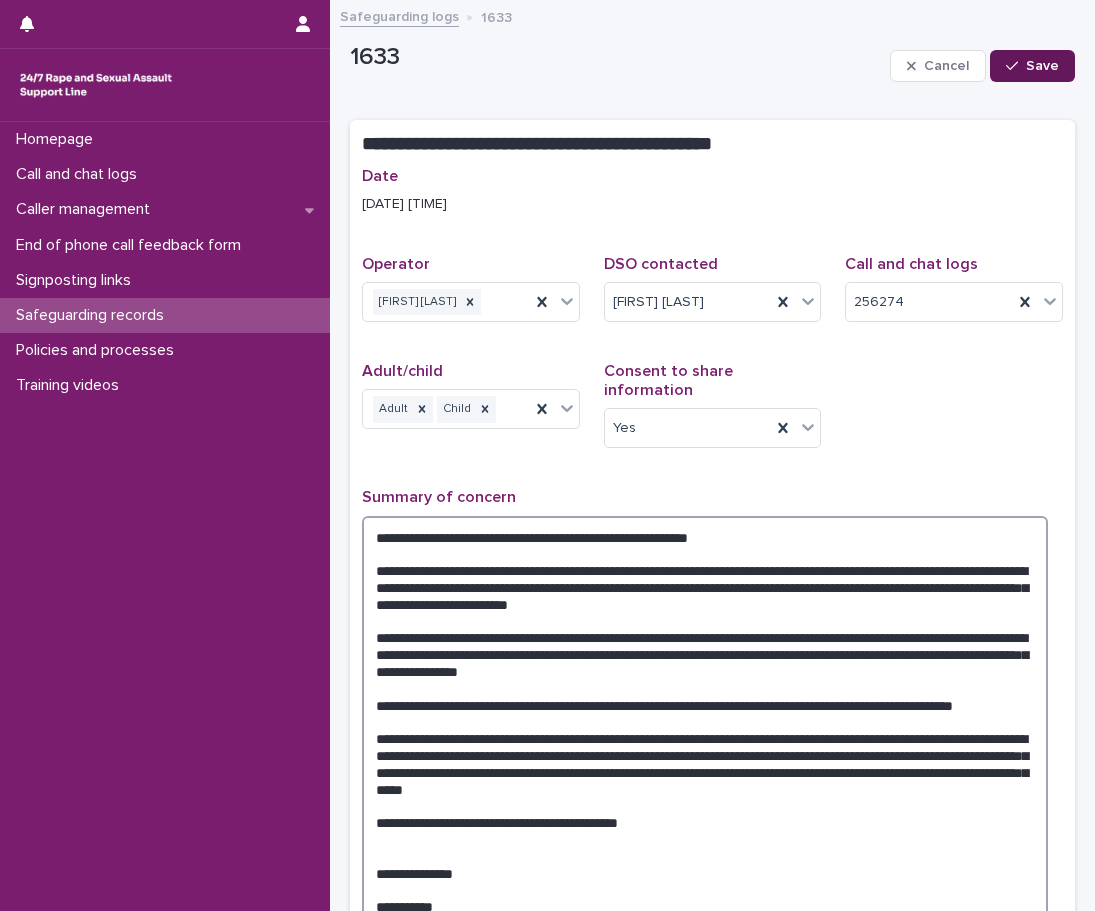 type on "**********" 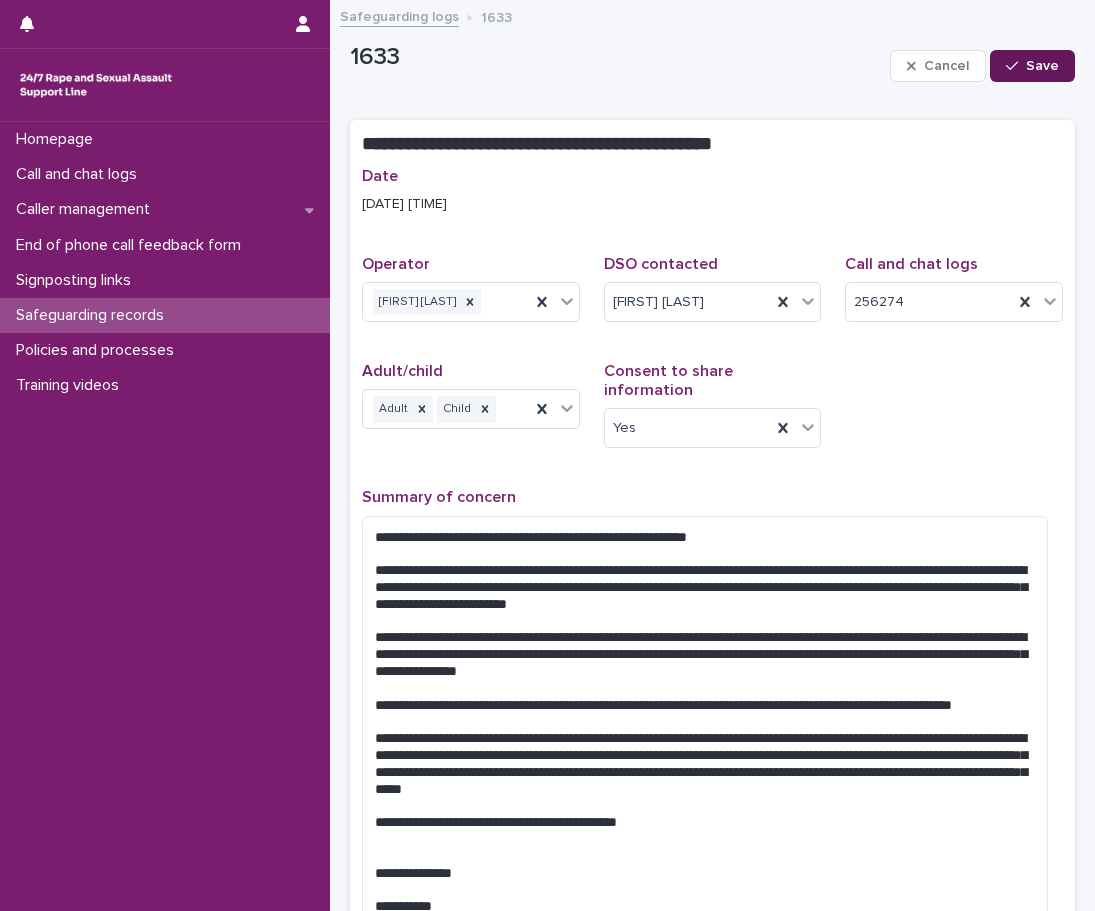 click on "Save" at bounding box center [1032, 66] 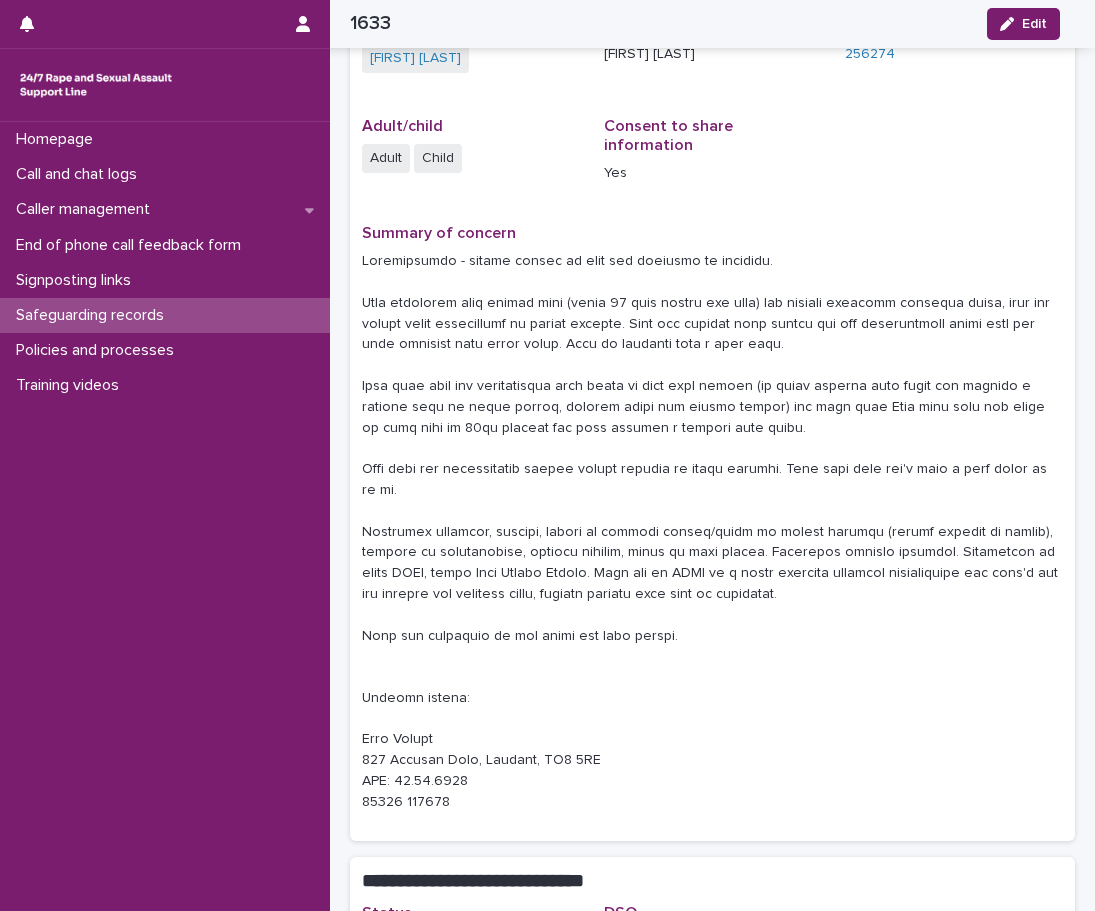 scroll, scrollTop: 300, scrollLeft: 0, axis: vertical 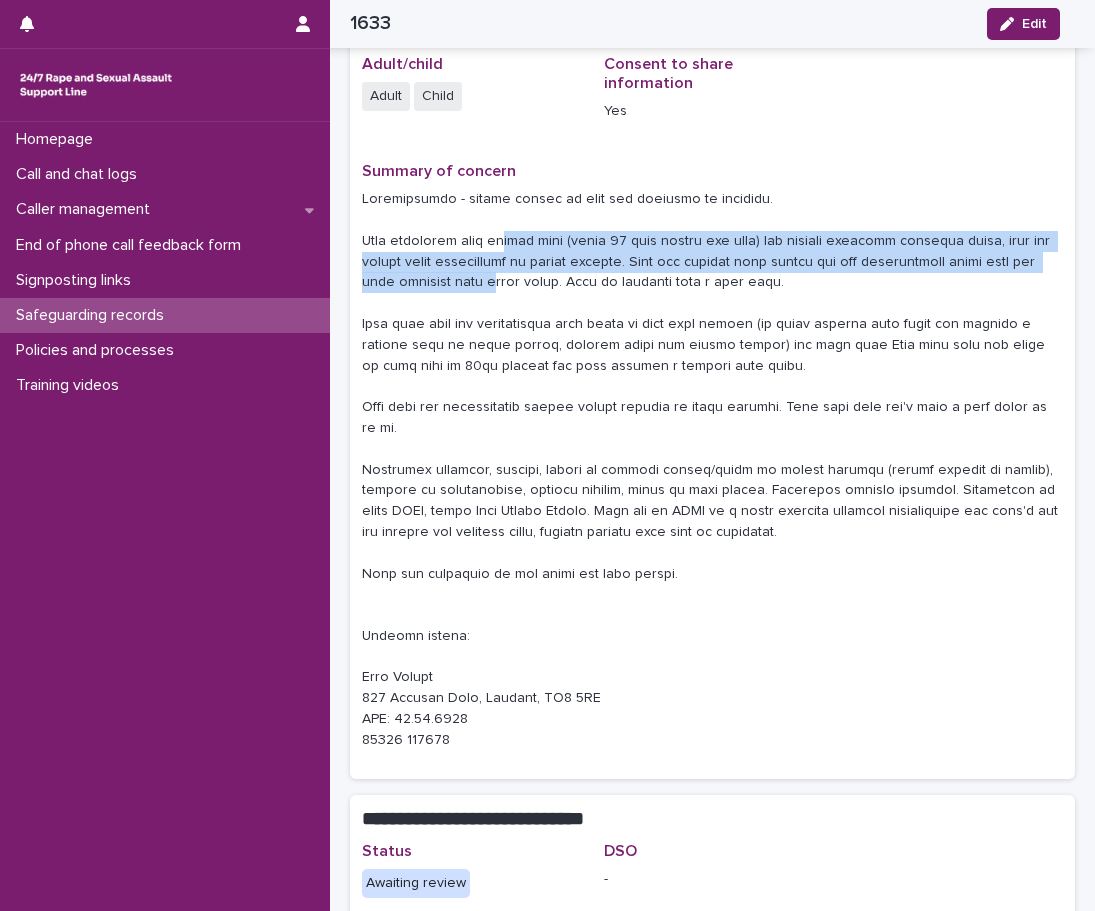 drag, startPoint x: 492, startPoint y: 229, endPoint x: 510, endPoint y: 282, distance: 55.97321 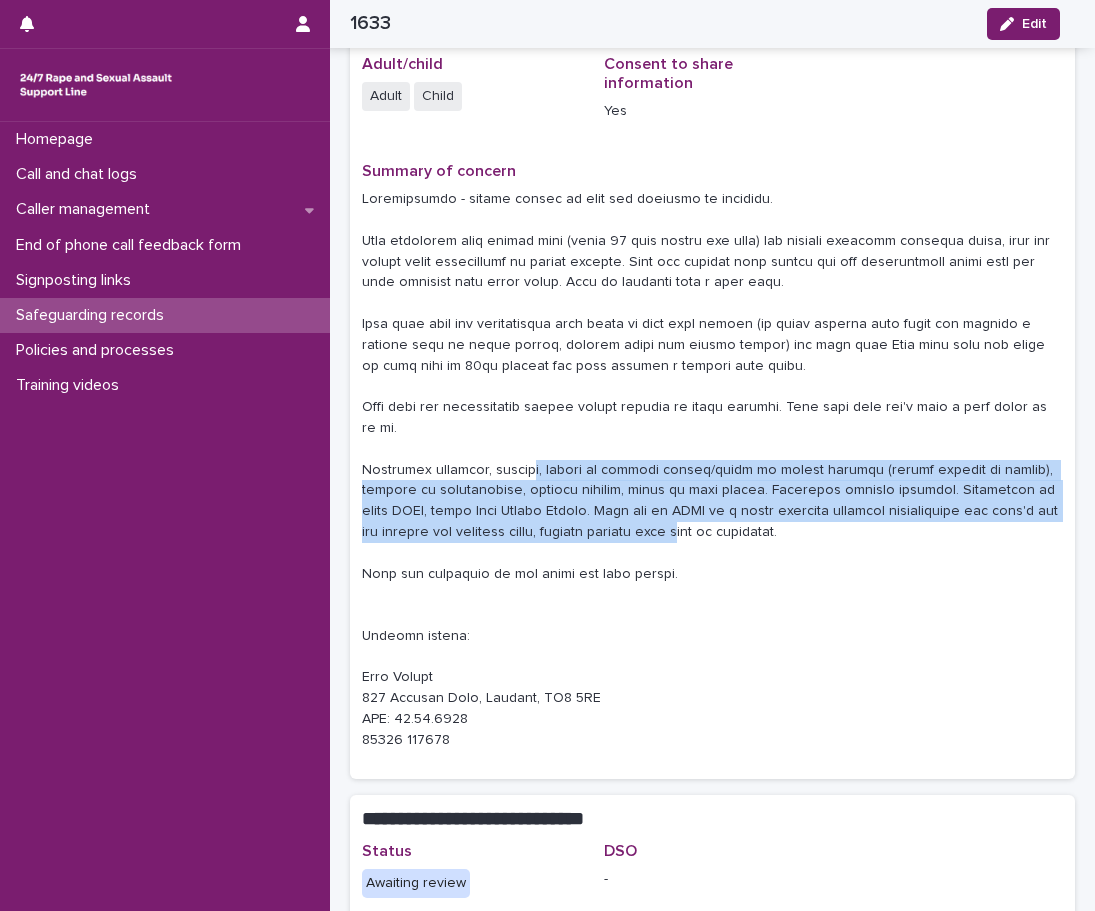 drag, startPoint x: 536, startPoint y: 443, endPoint x: 612, endPoint y: 512, distance: 102.64989 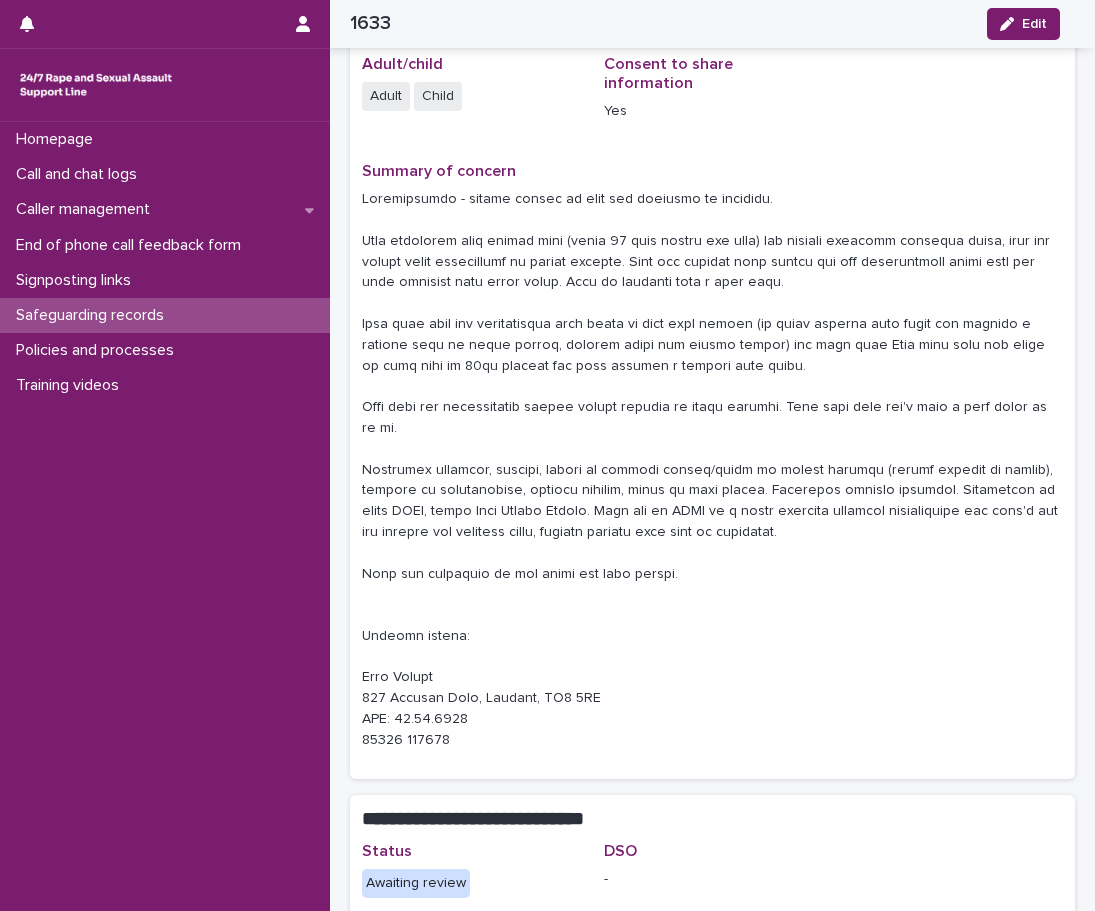 click at bounding box center (712, 470) 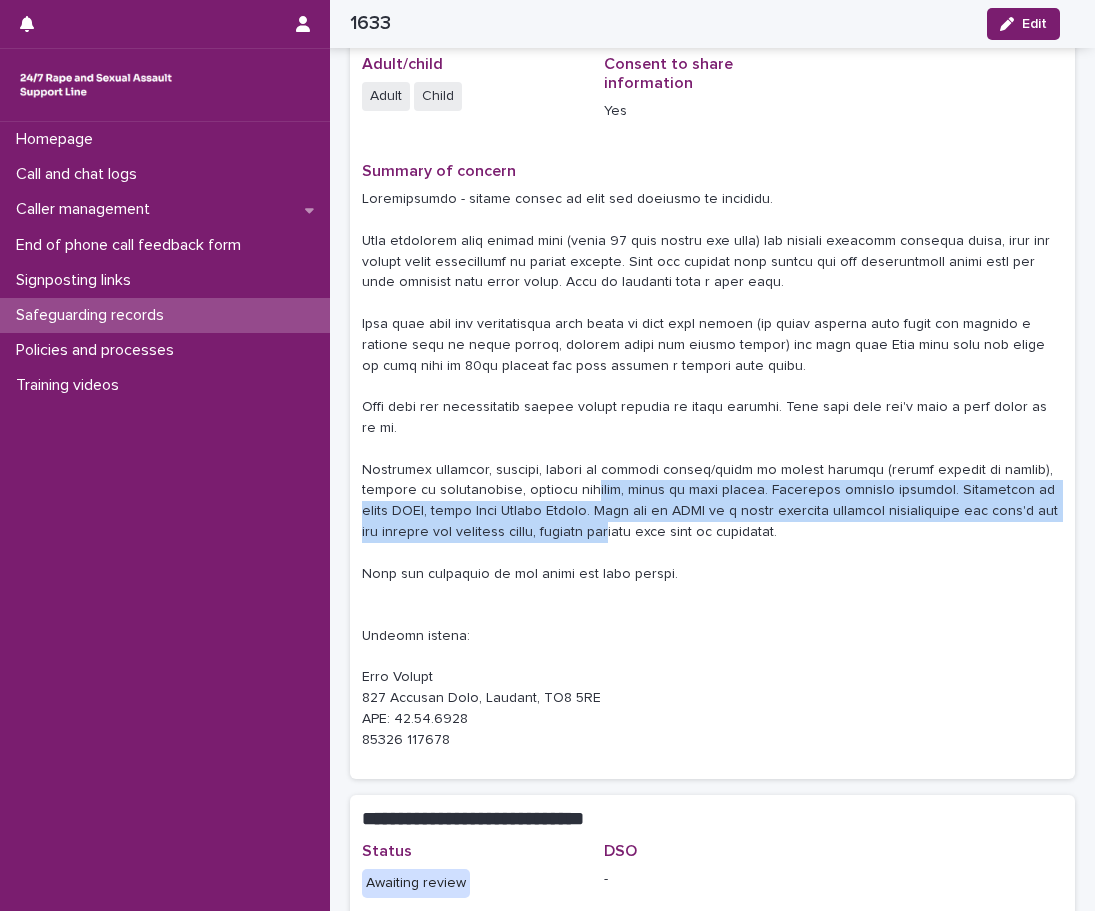 drag, startPoint x: 519, startPoint y: 469, endPoint x: 552, endPoint y: 513, distance: 55 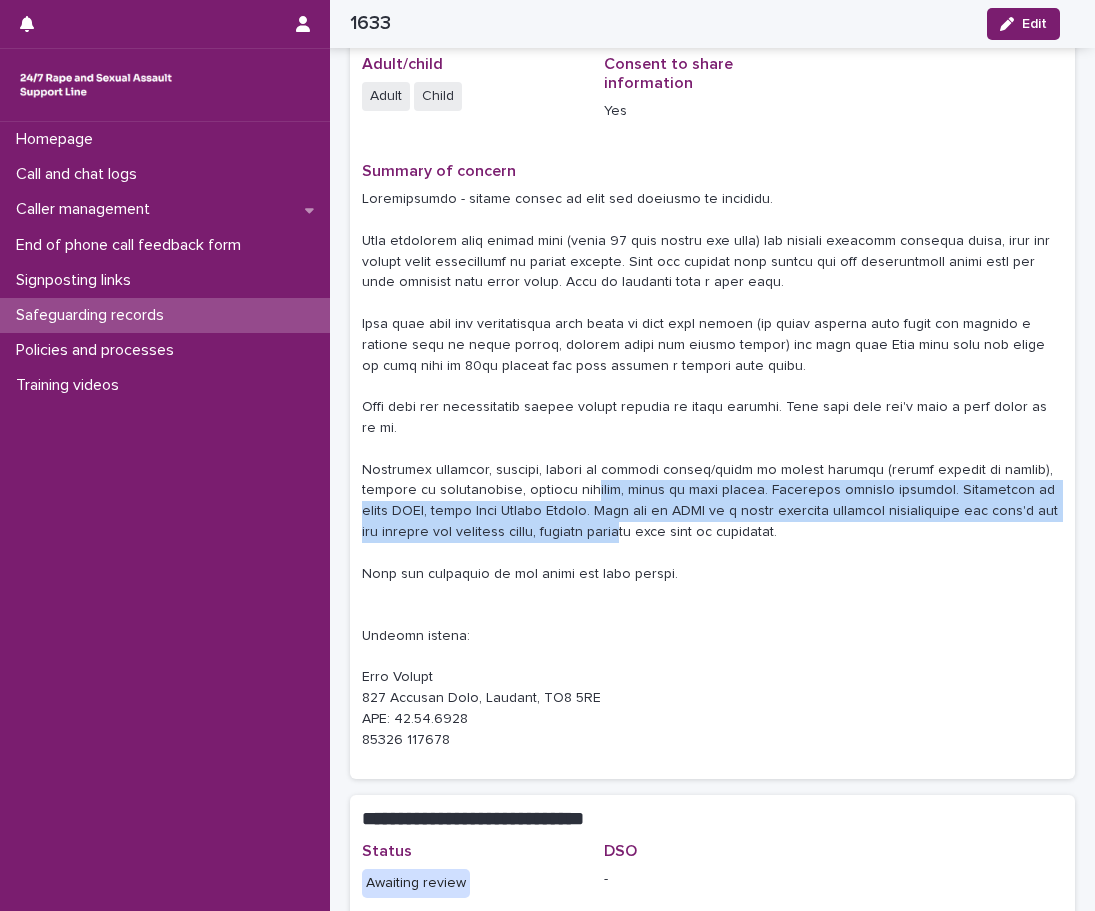 click at bounding box center (712, 470) 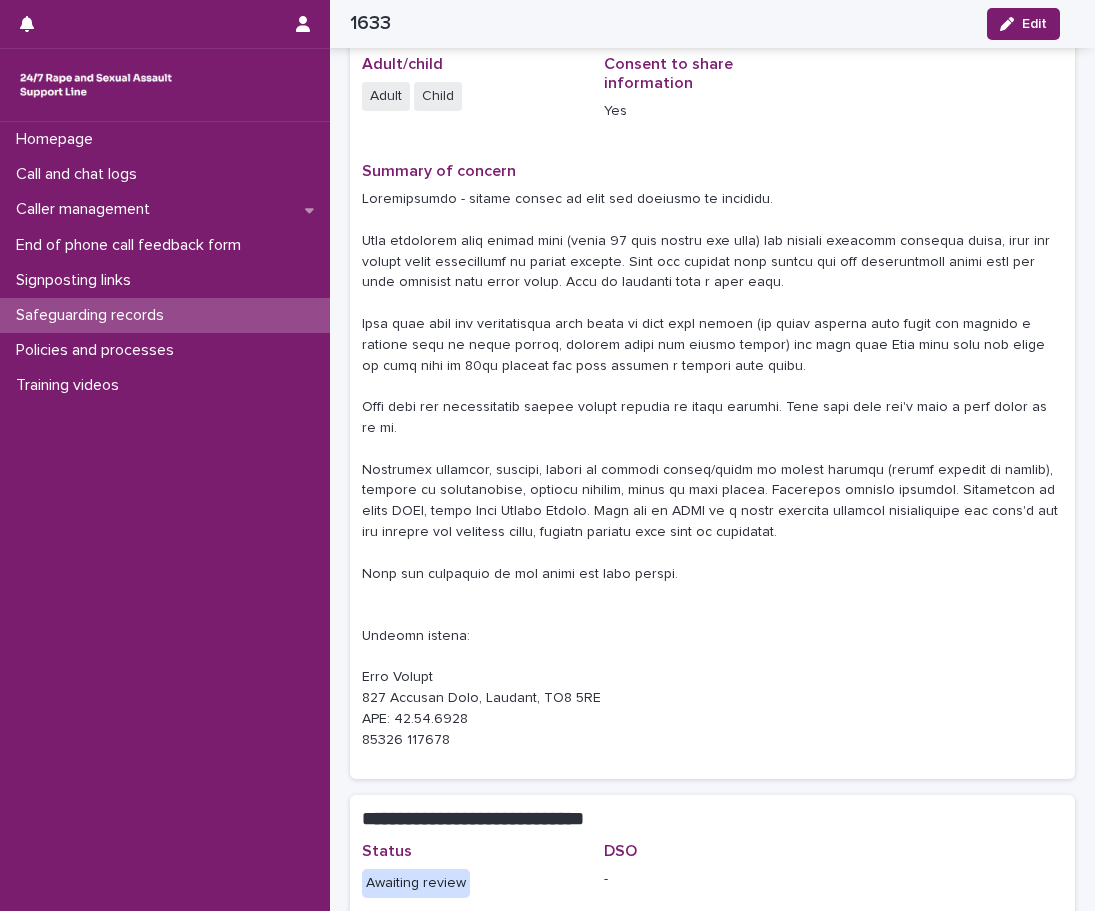 click at bounding box center (712, 470) 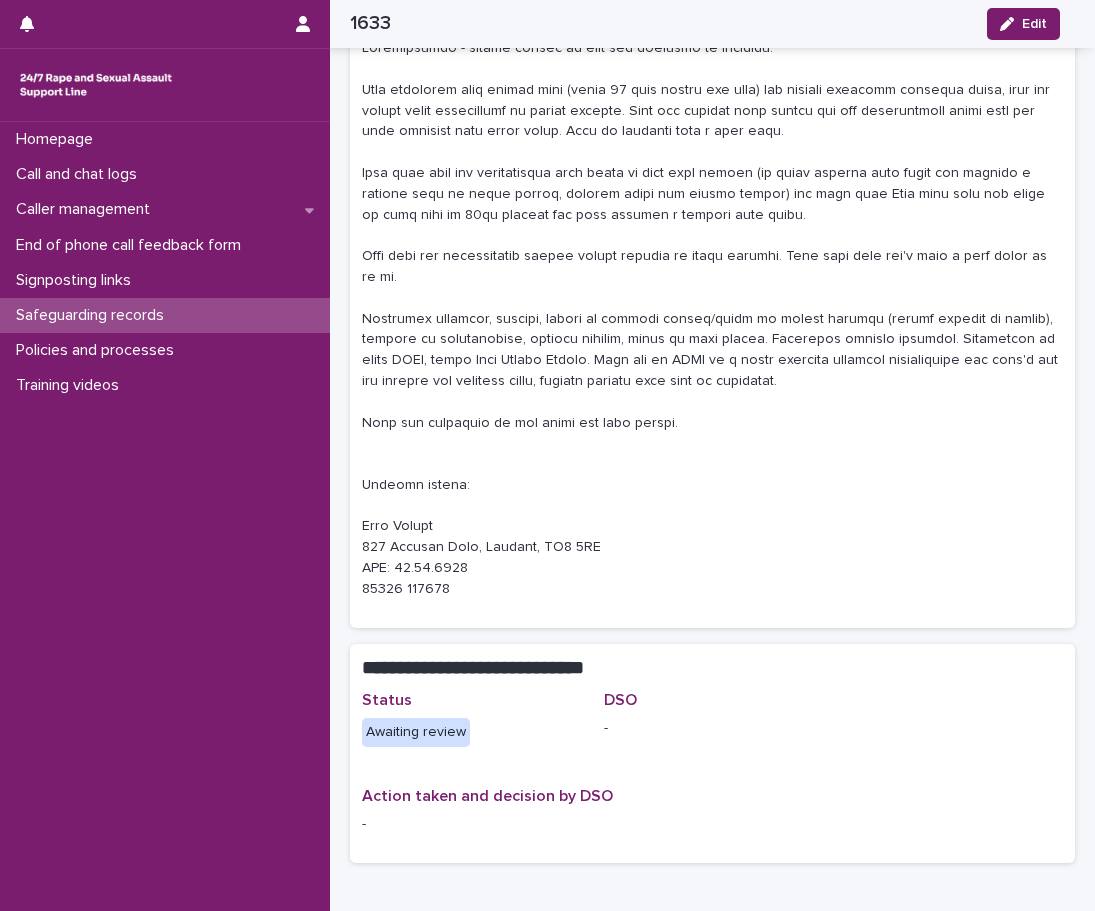 scroll, scrollTop: 500, scrollLeft: 0, axis: vertical 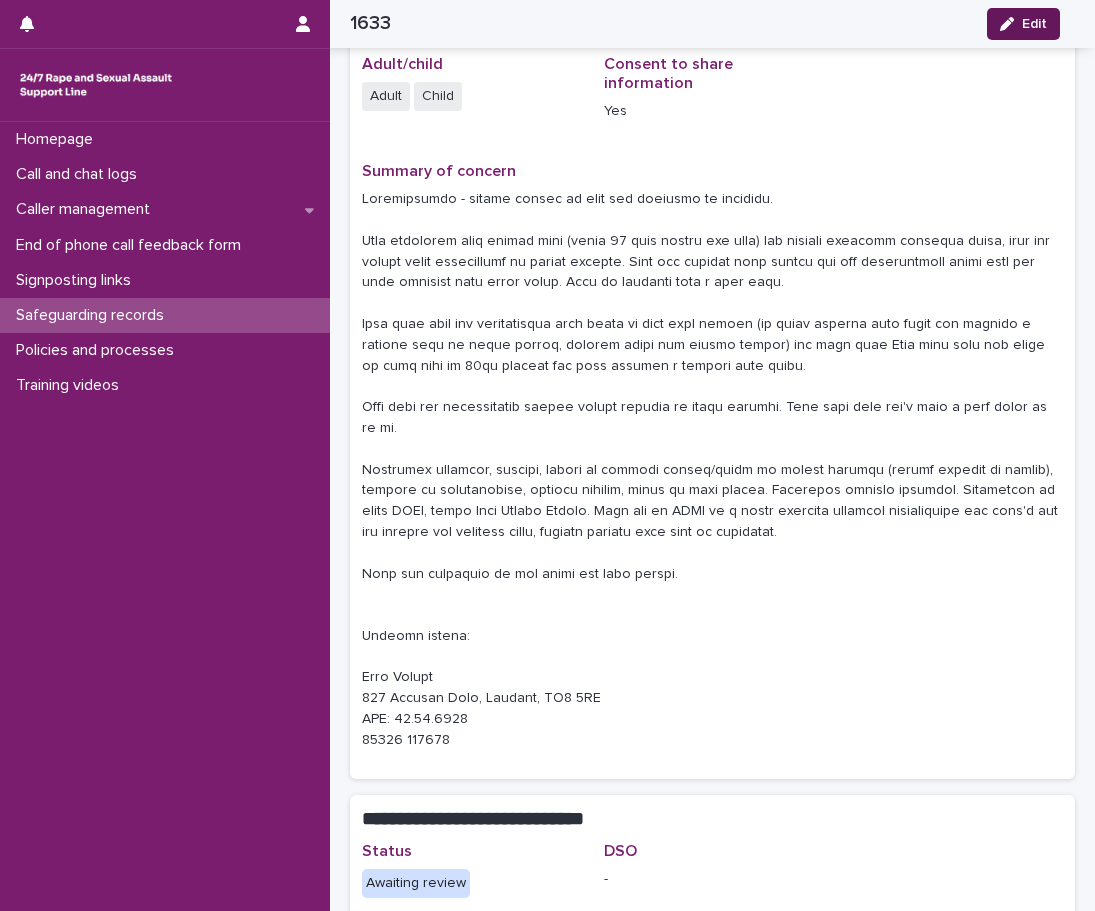 click on "Edit" at bounding box center (1034, 24) 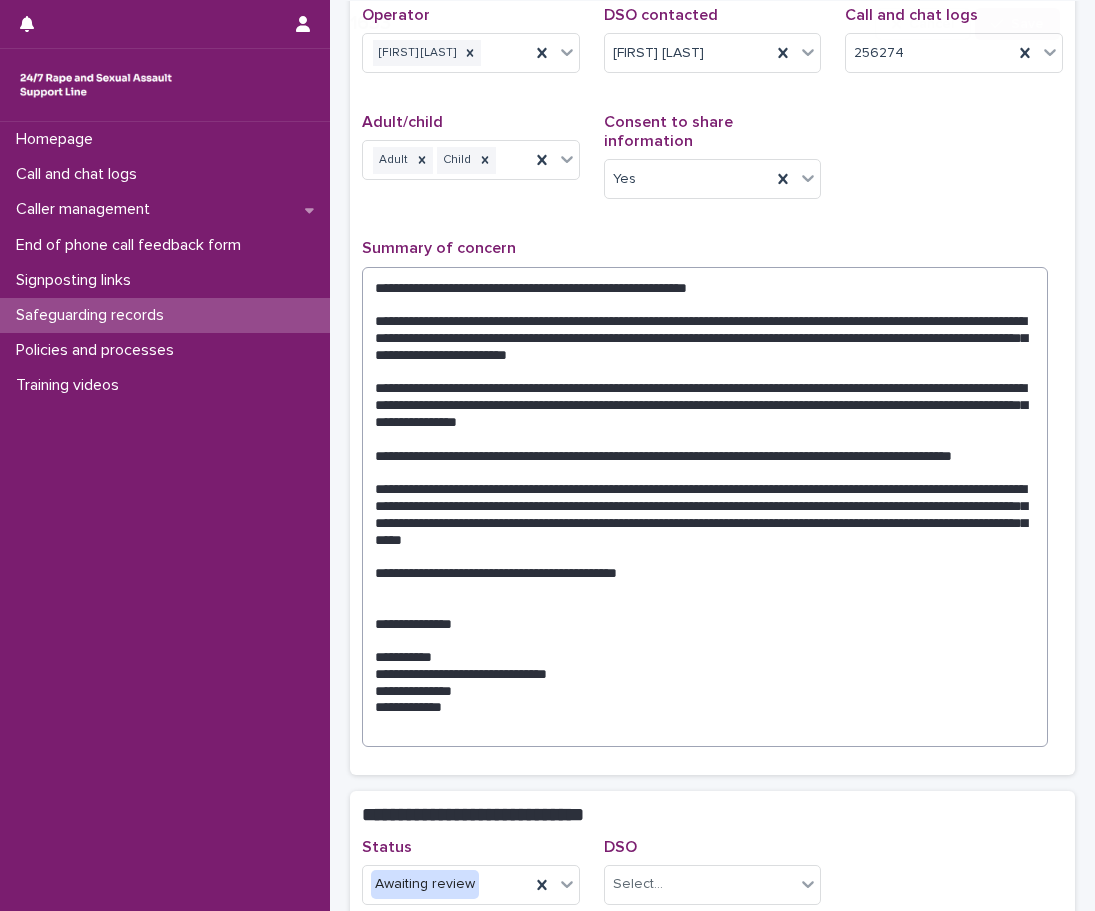 scroll, scrollTop: 275, scrollLeft: 0, axis: vertical 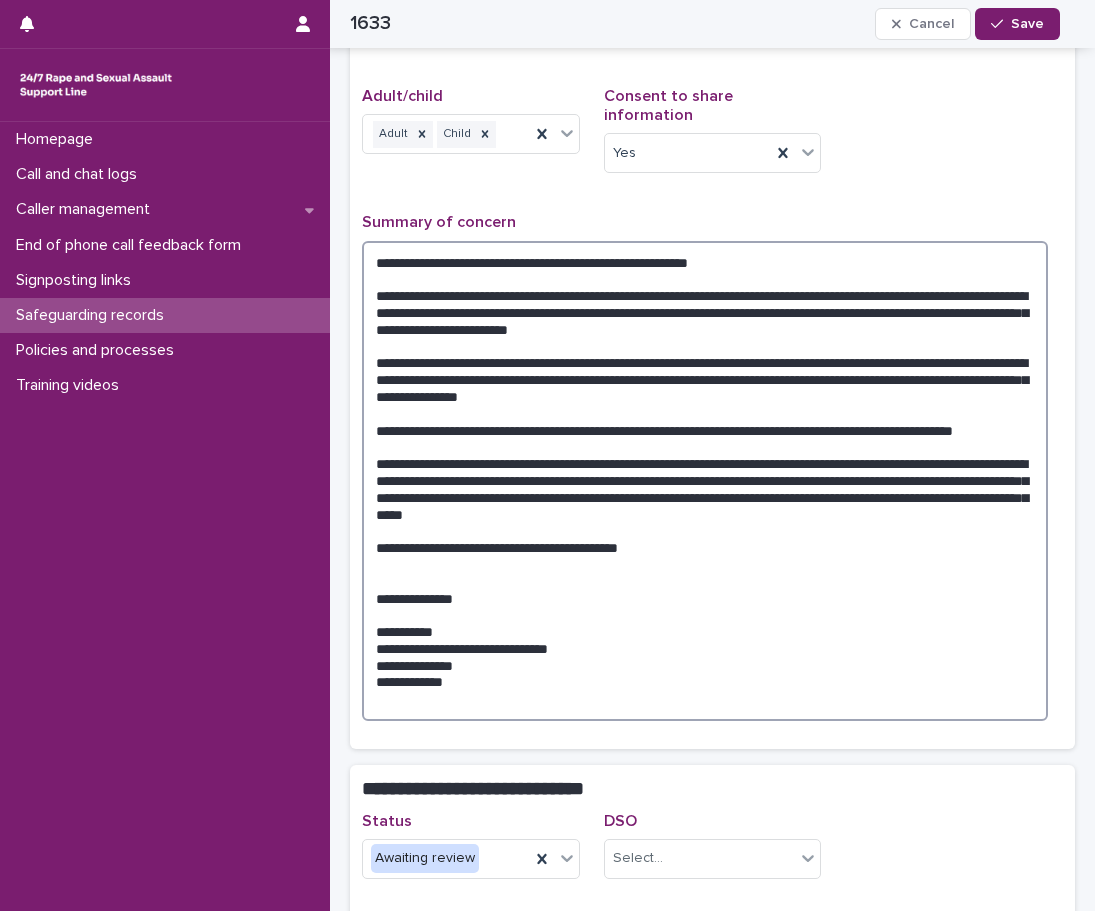 click at bounding box center (705, 481) 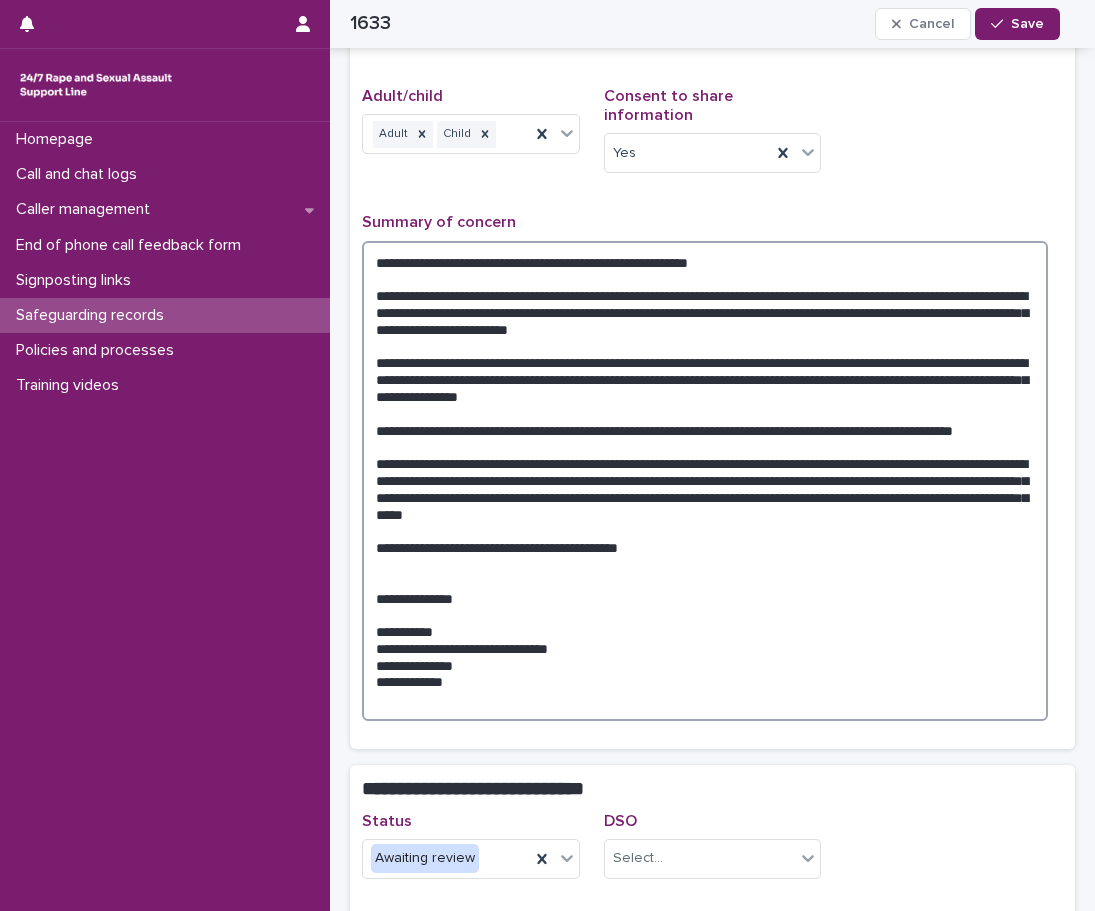 click at bounding box center [705, 481] 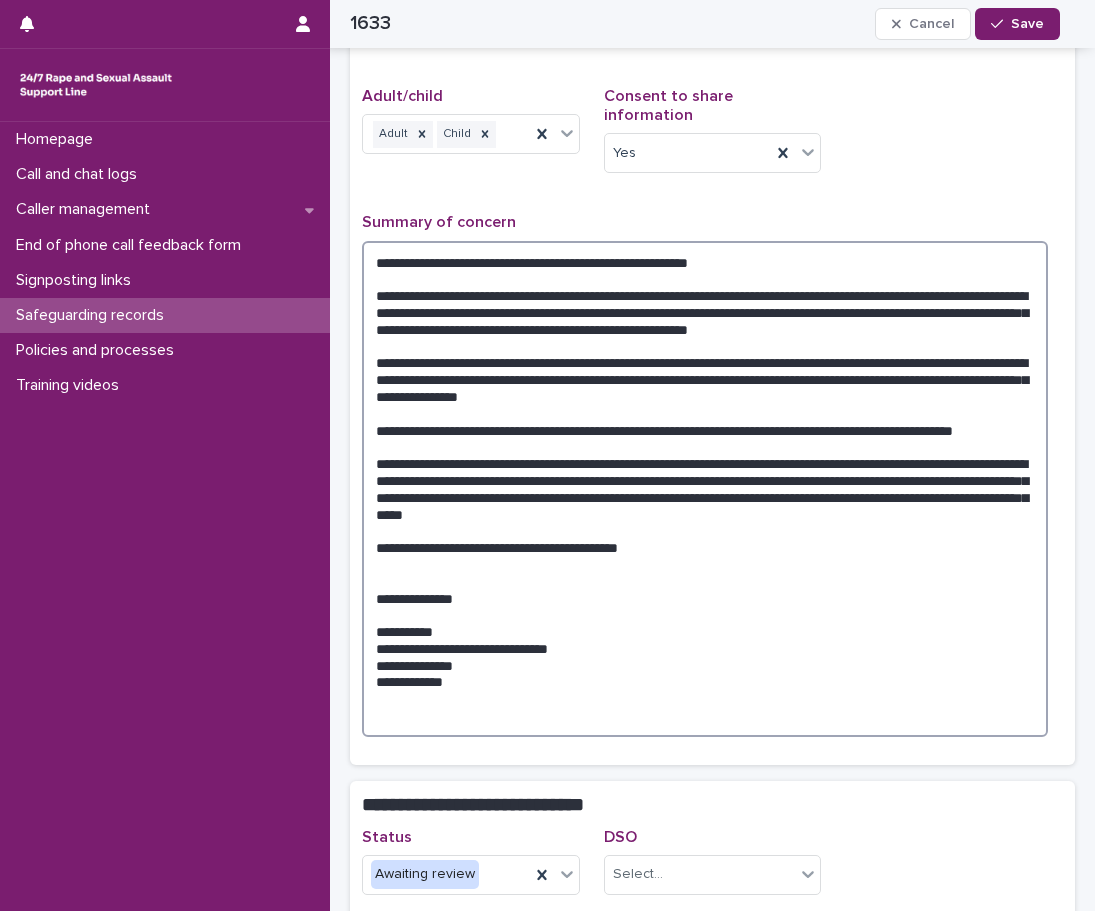 click at bounding box center (705, 489) 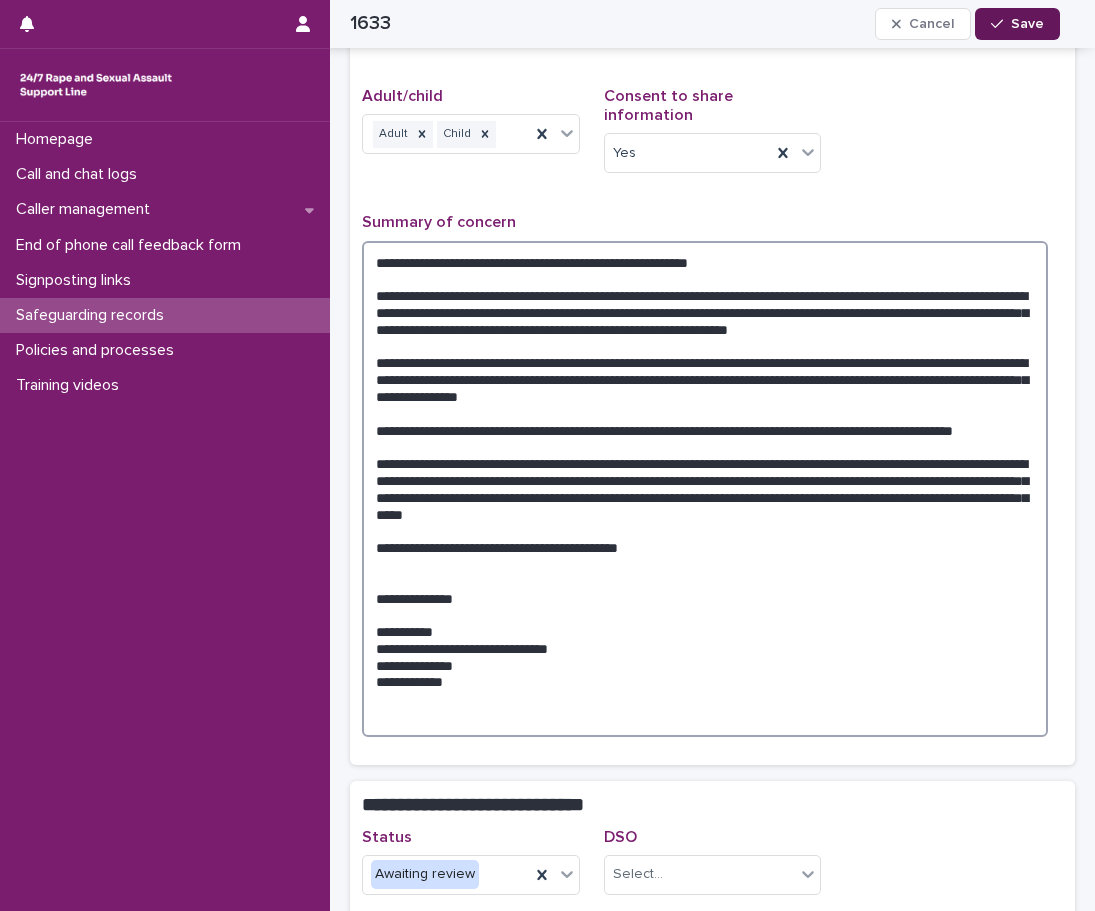 type on "**********" 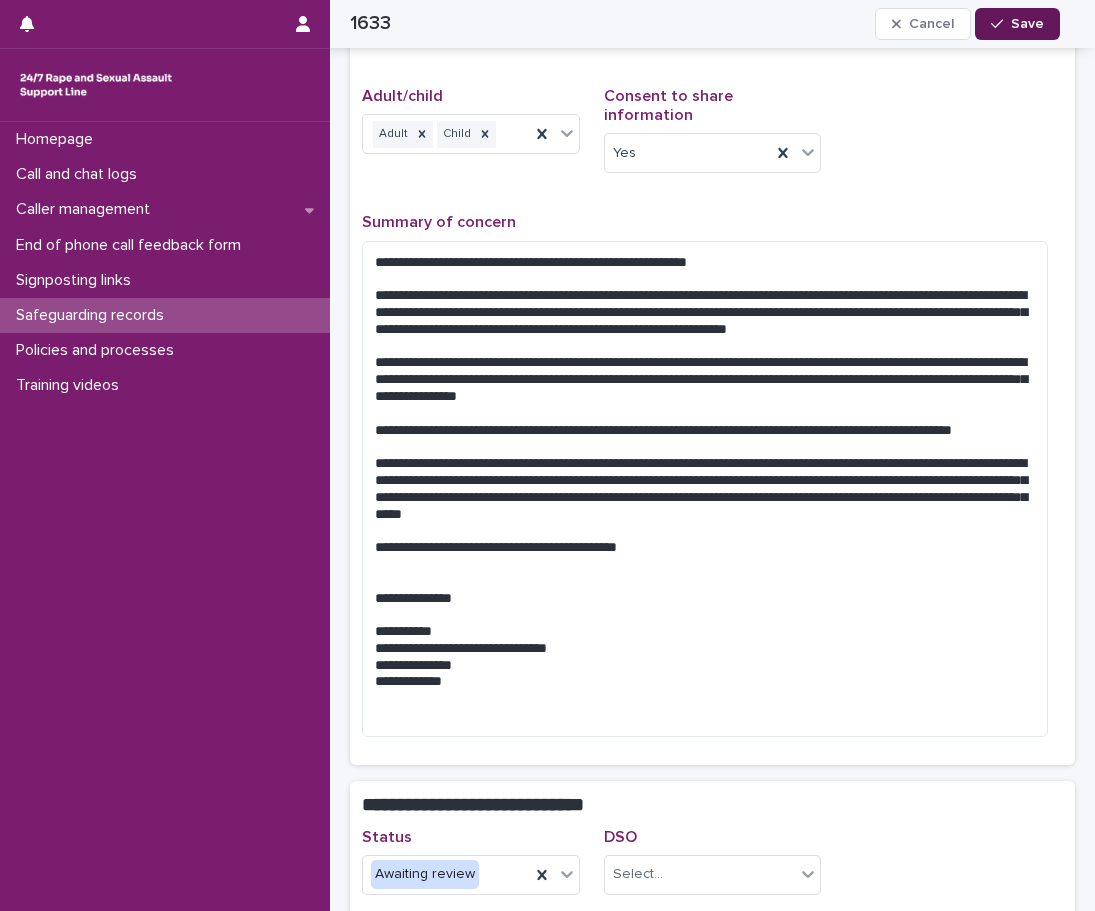 click on "Save" at bounding box center [1027, 24] 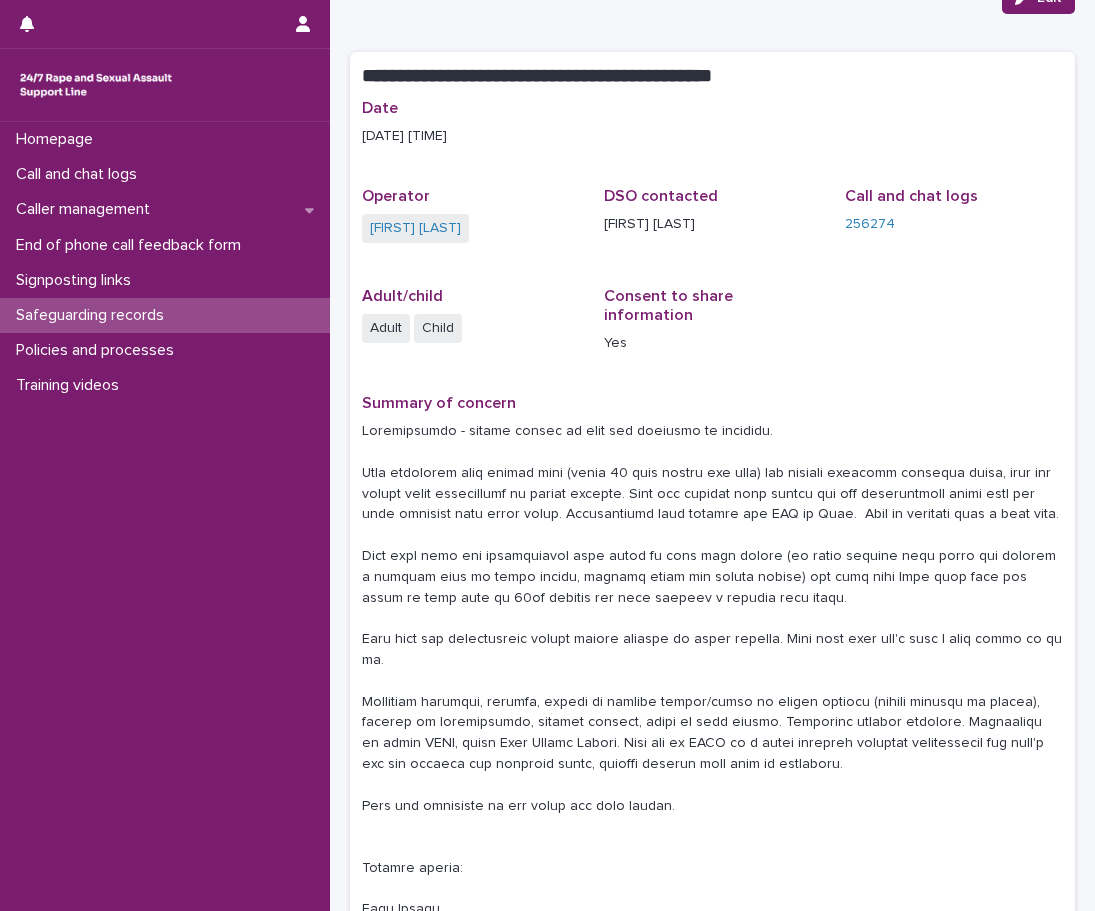 scroll, scrollTop: 0, scrollLeft: 0, axis: both 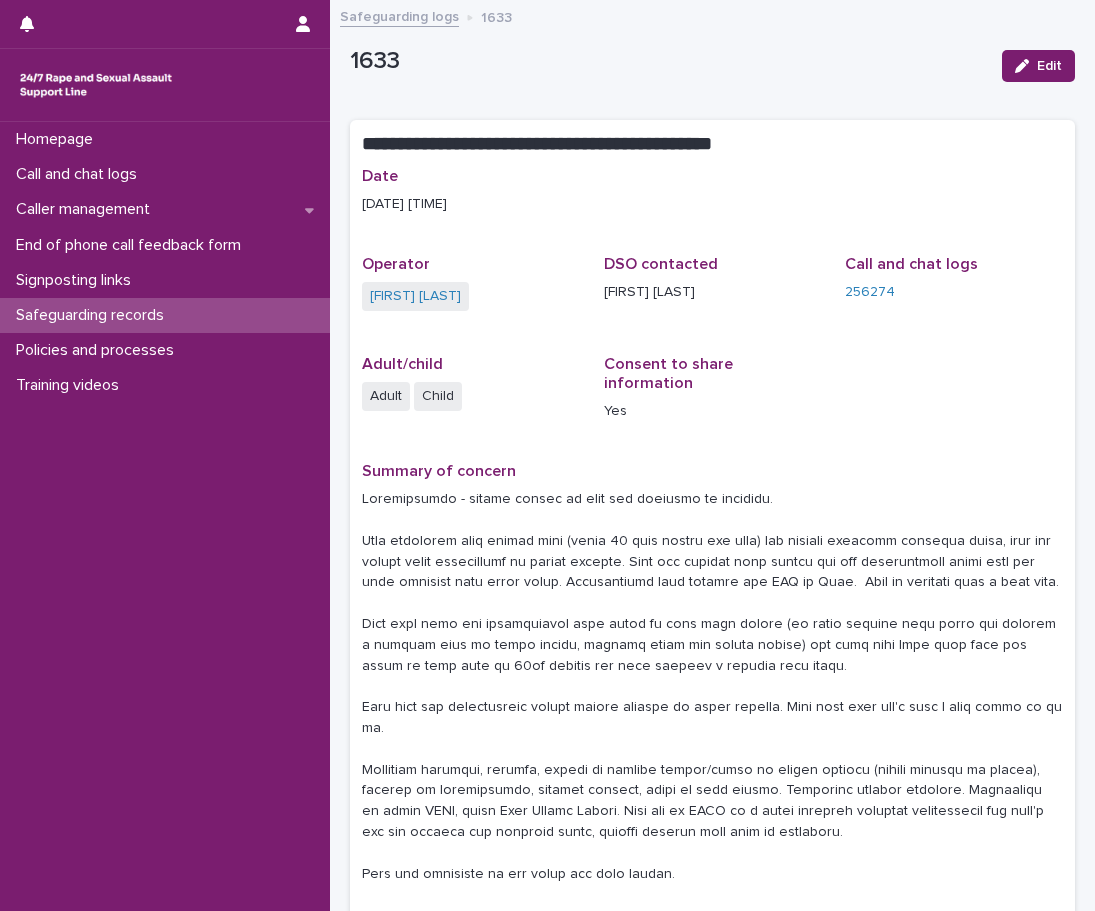 click on "Safeguarding records" at bounding box center [165, 315] 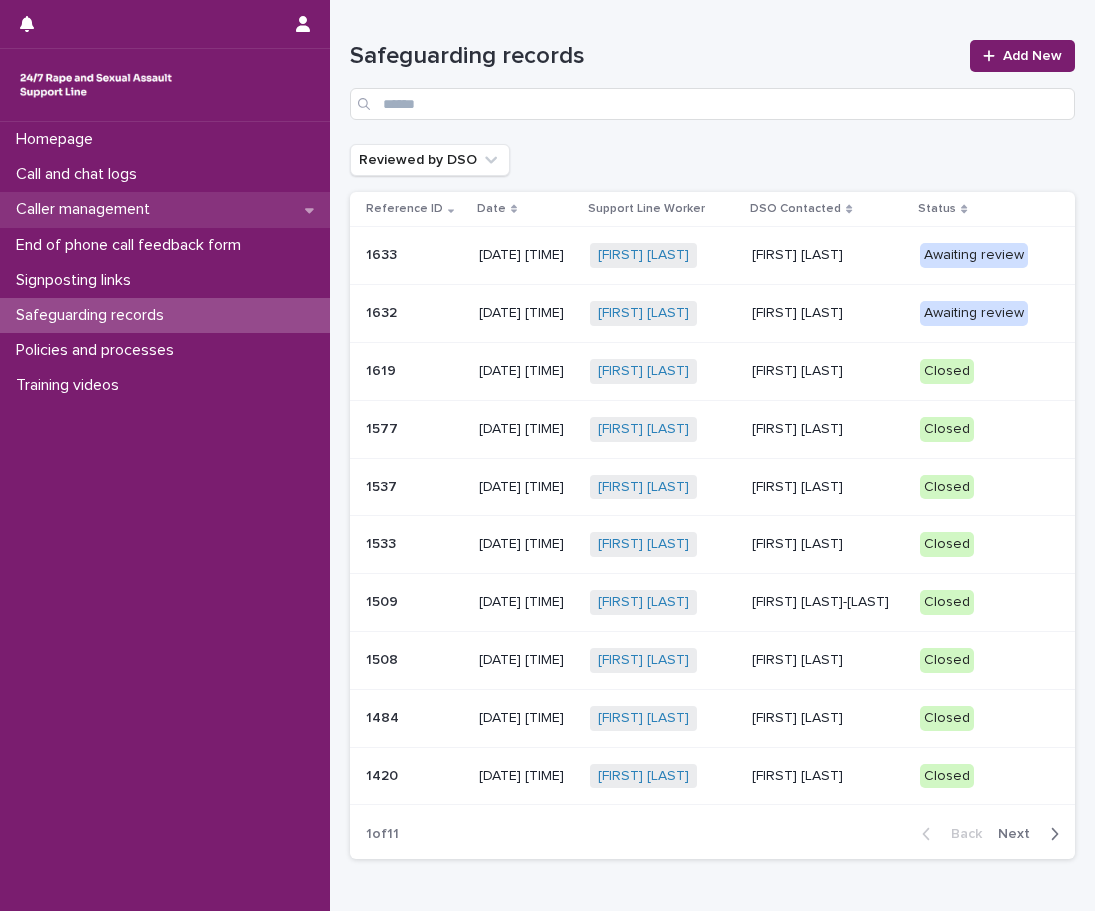 click on "Caller management" at bounding box center [165, 209] 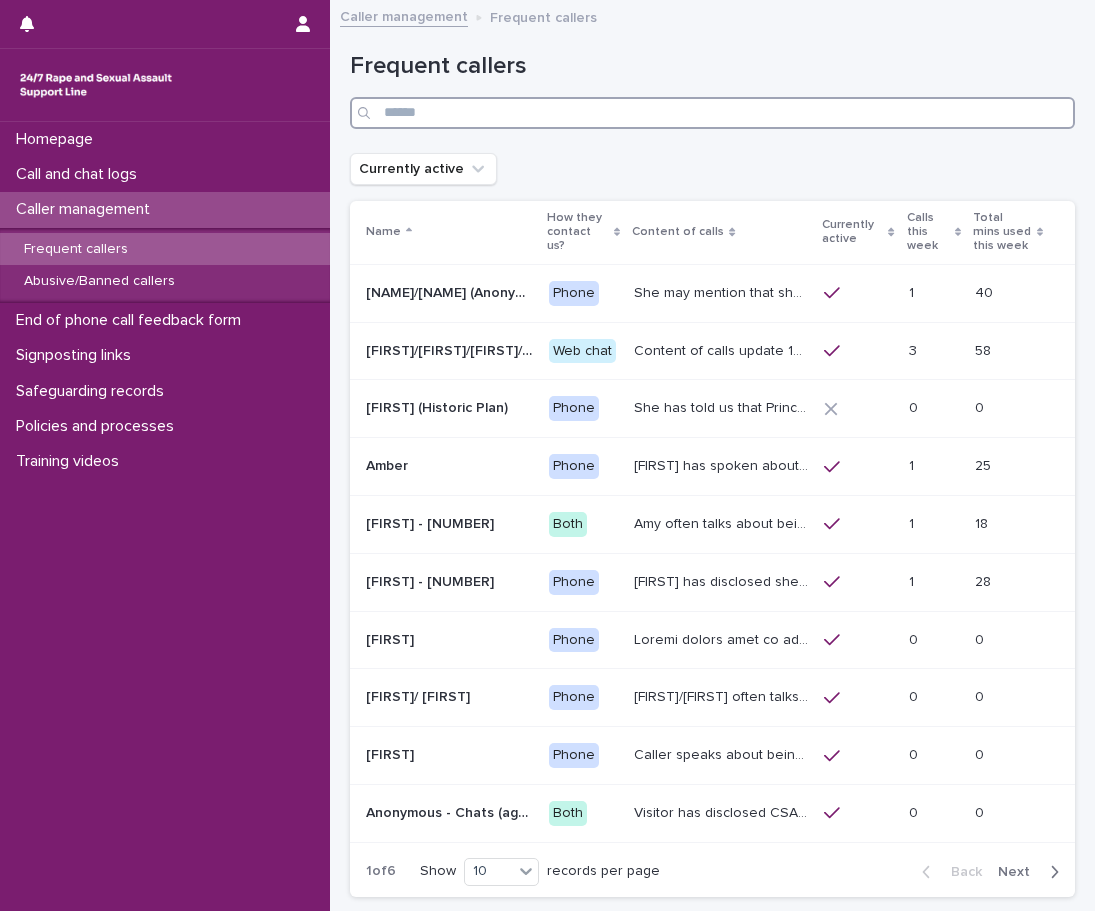 click at bounding box center (712, 113) 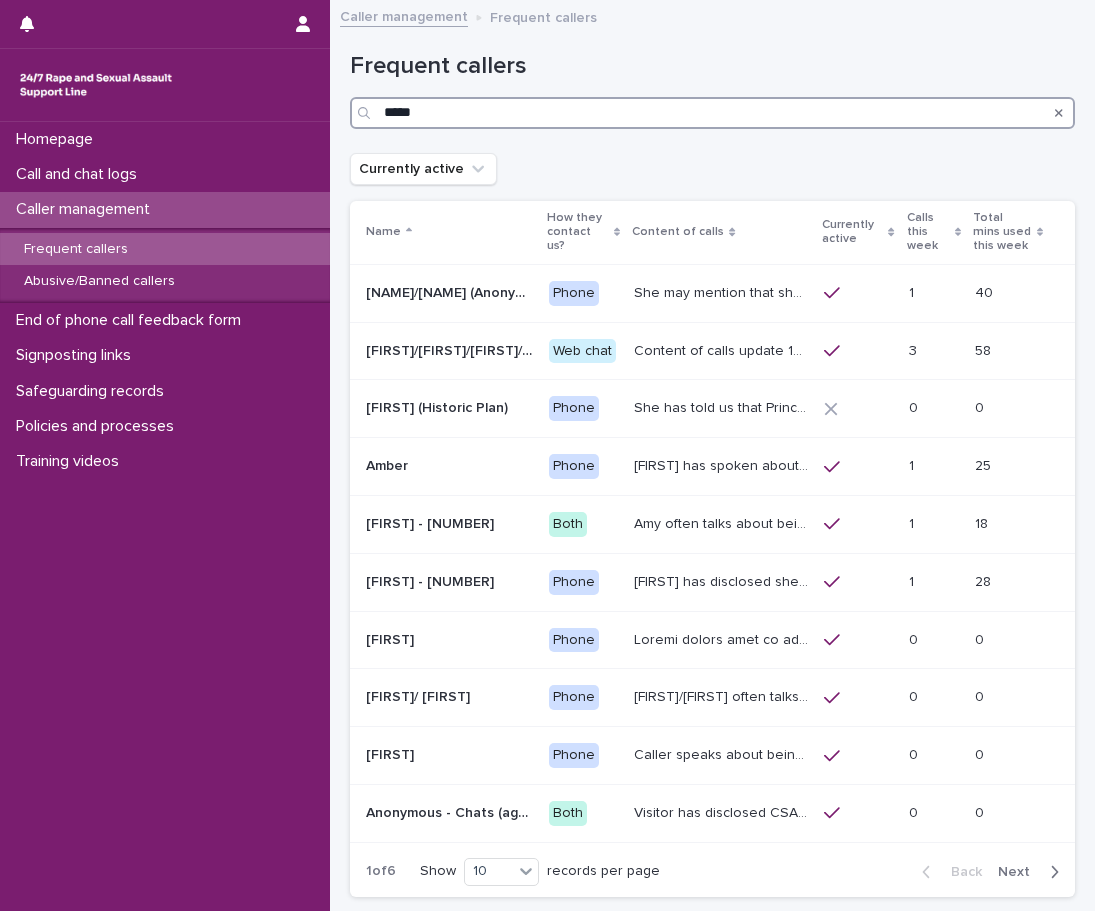 type on "*****" 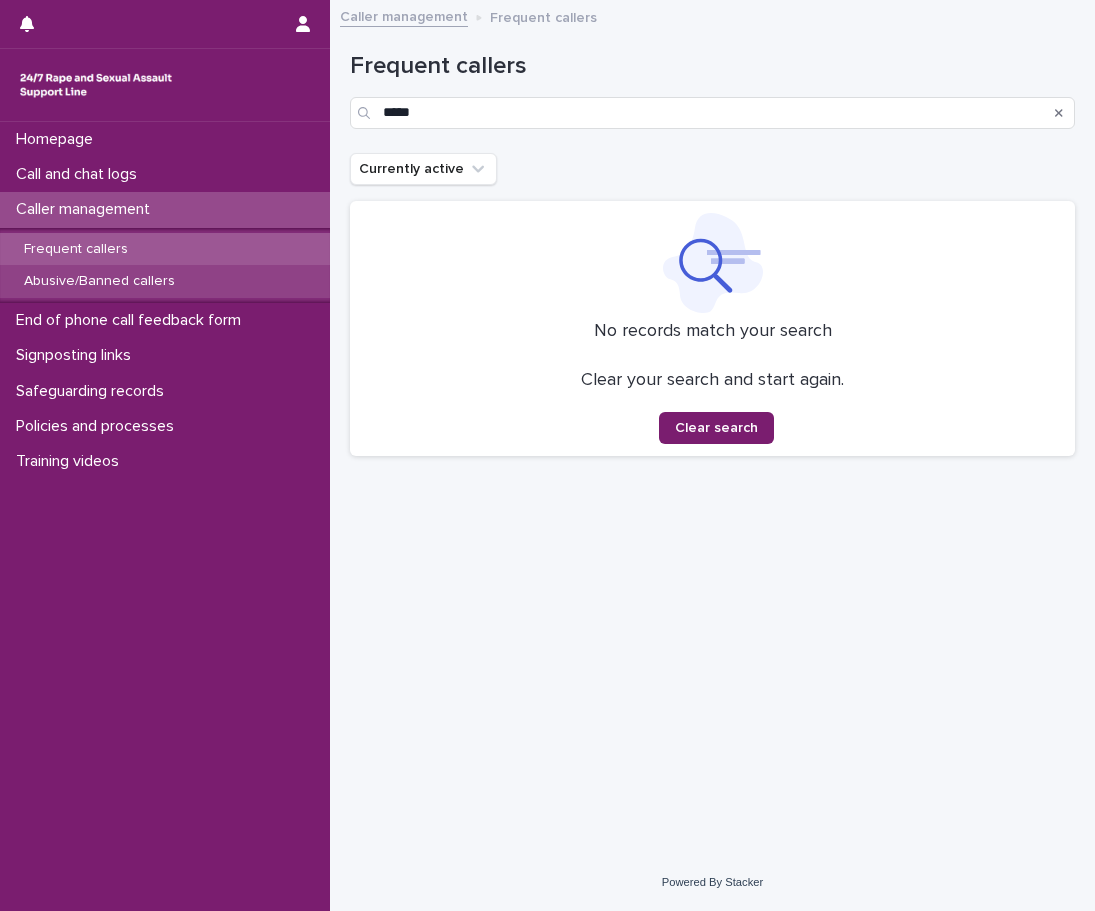 click on "Abusive/Banned callers" at bounding box center (99, 281) 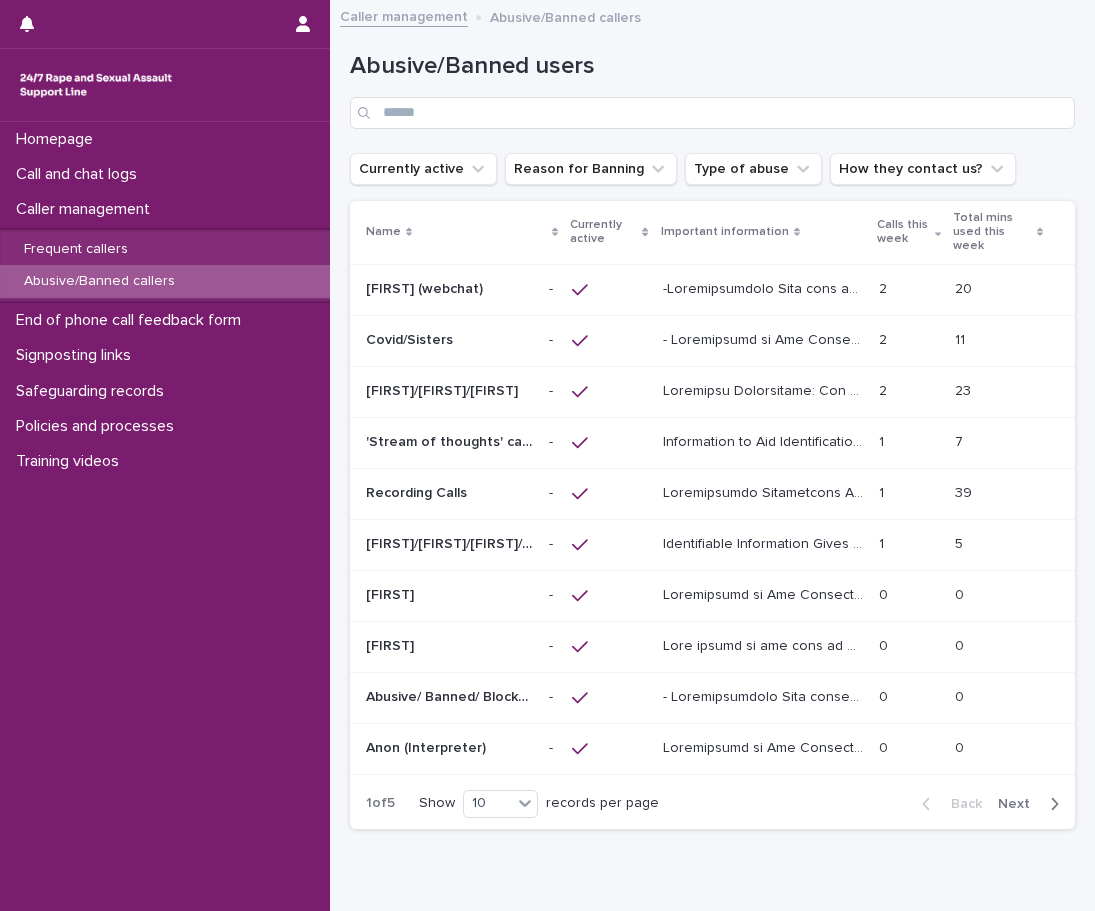 click on "Abusive/Banned users" at bounding box center [712, 90] 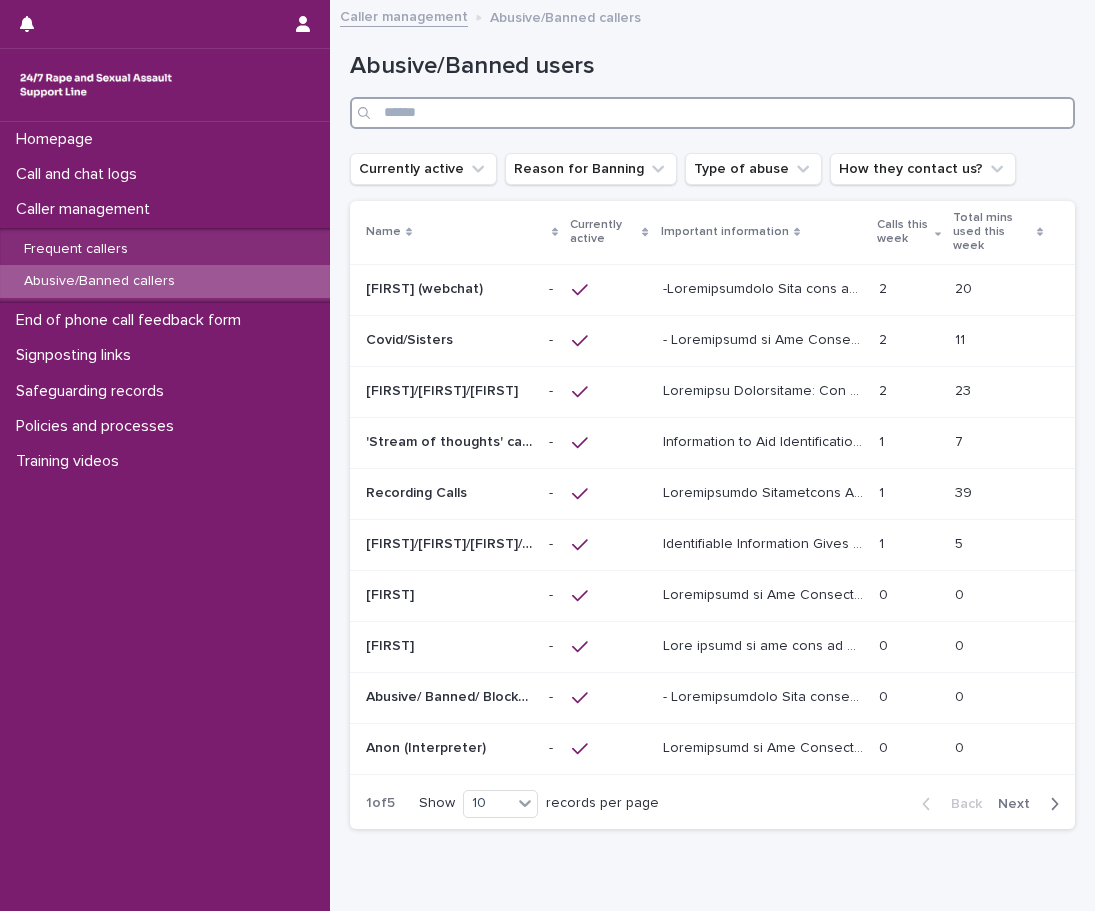 click at bounding box center (712, 113) 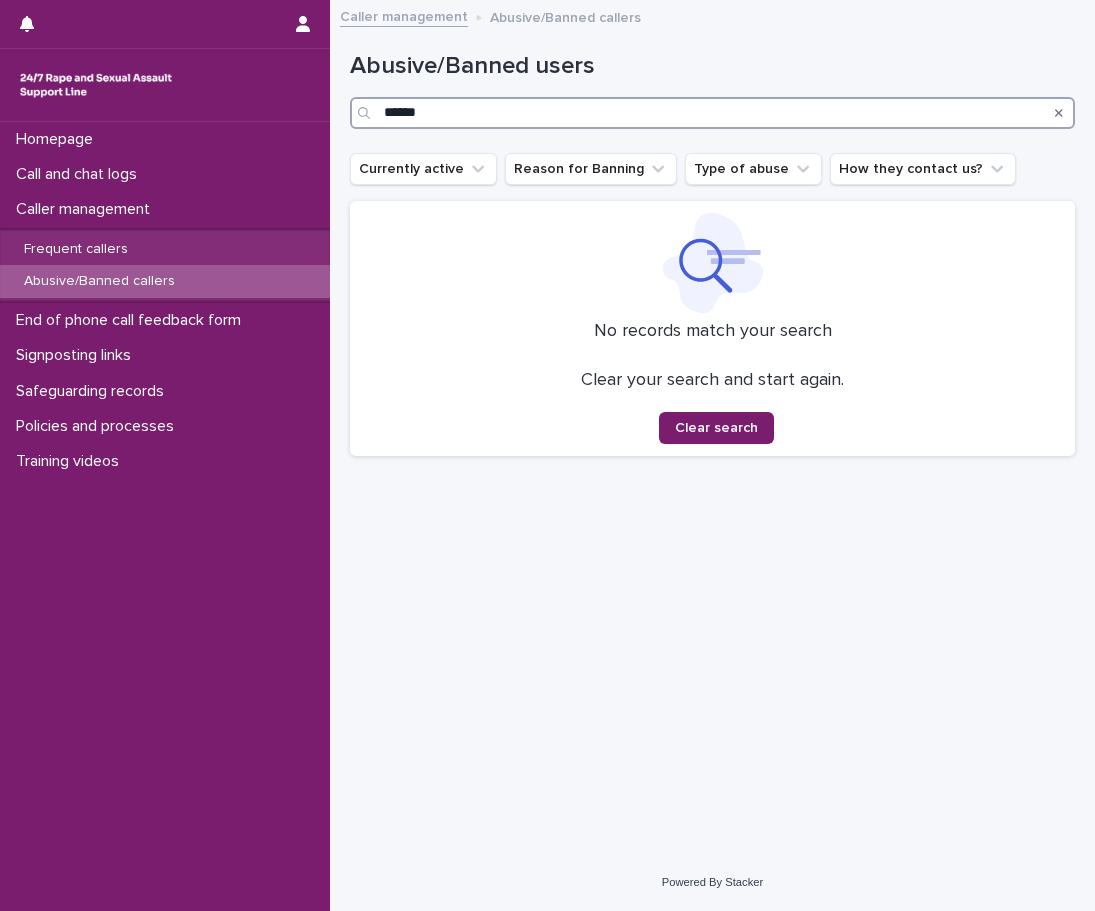 drag, startPoint x: 452, startPoint y: 115, endPoint x: 383, endPoint y: 115, distance: 69 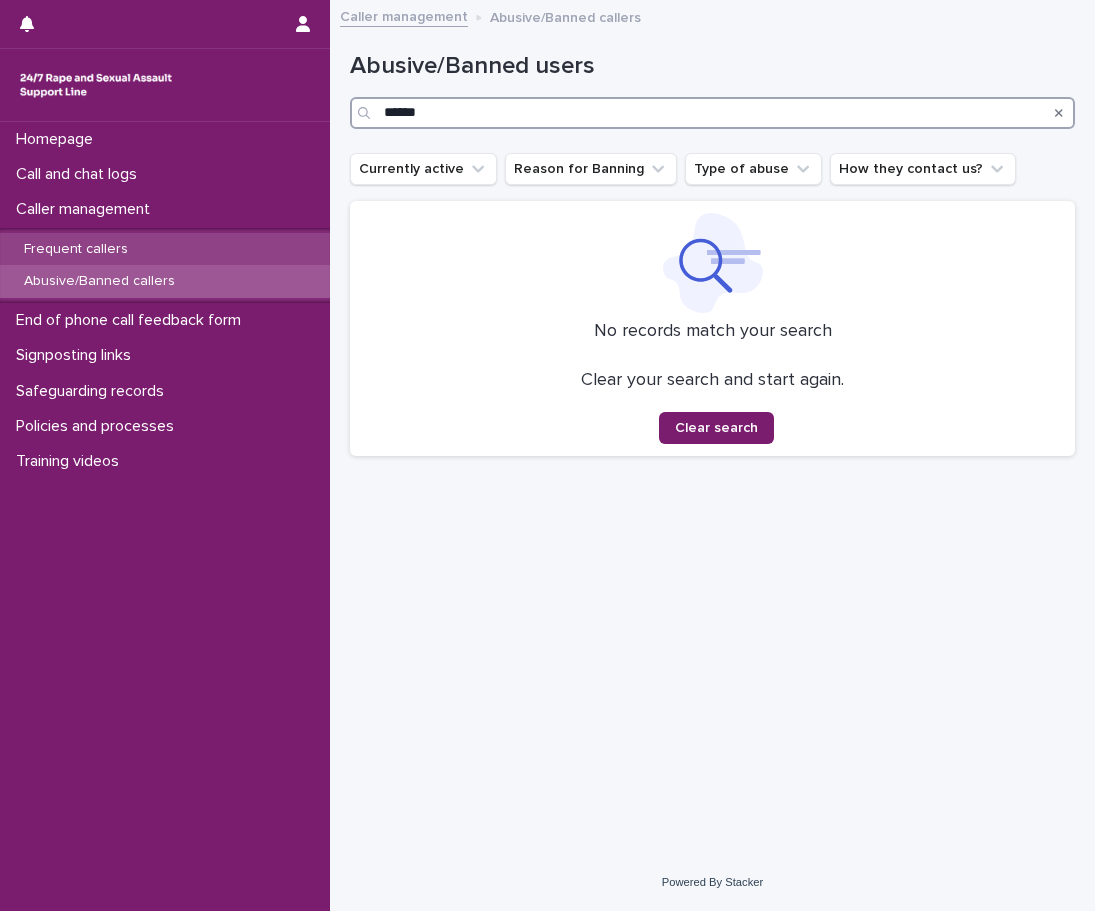 type on "*****" 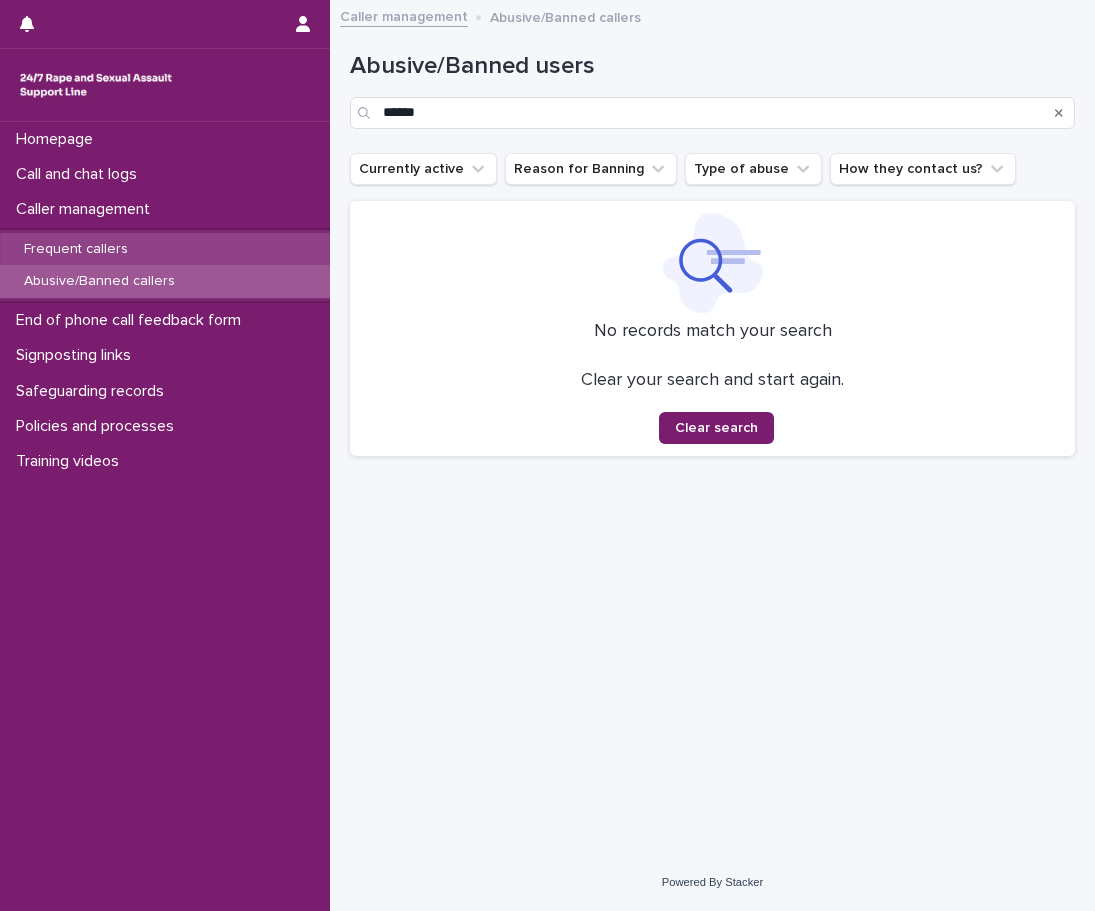 click on "Frequent callers" at bounding box center [165, 249] 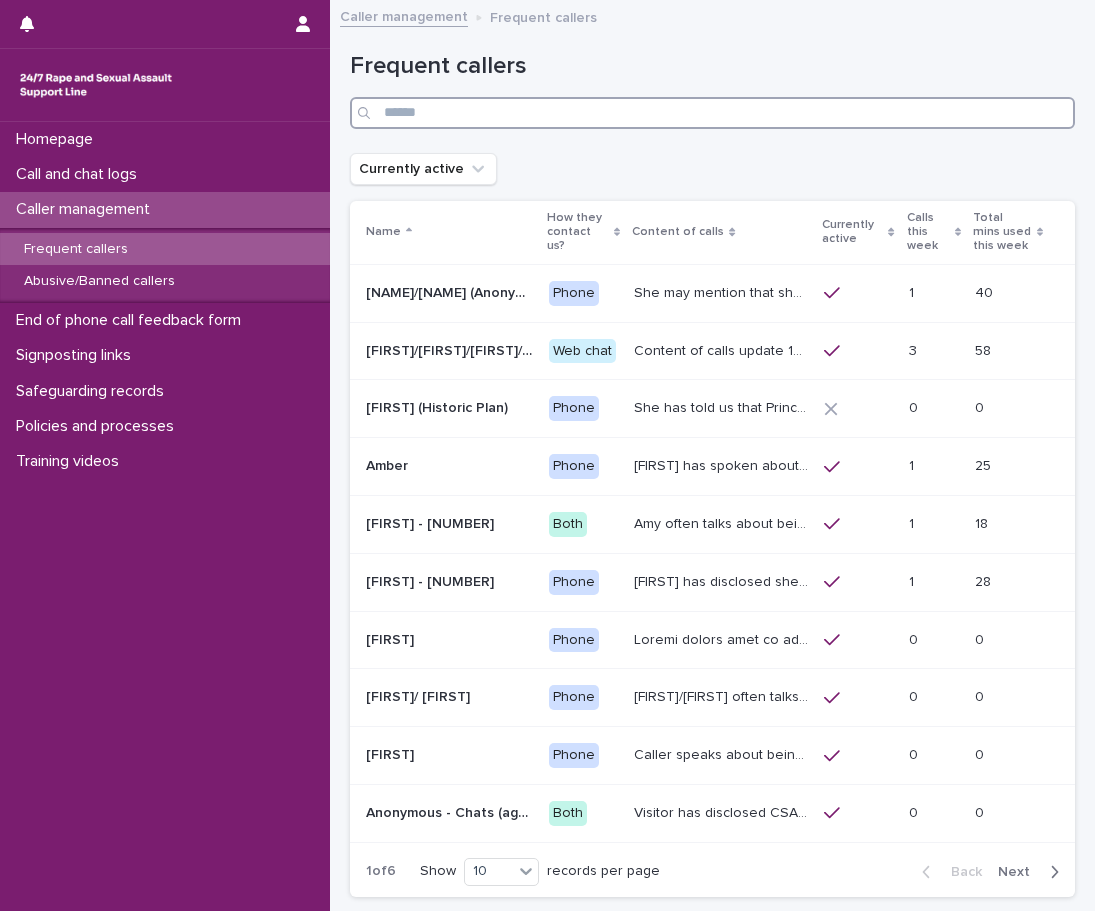 click at bounding box center [712, 113] 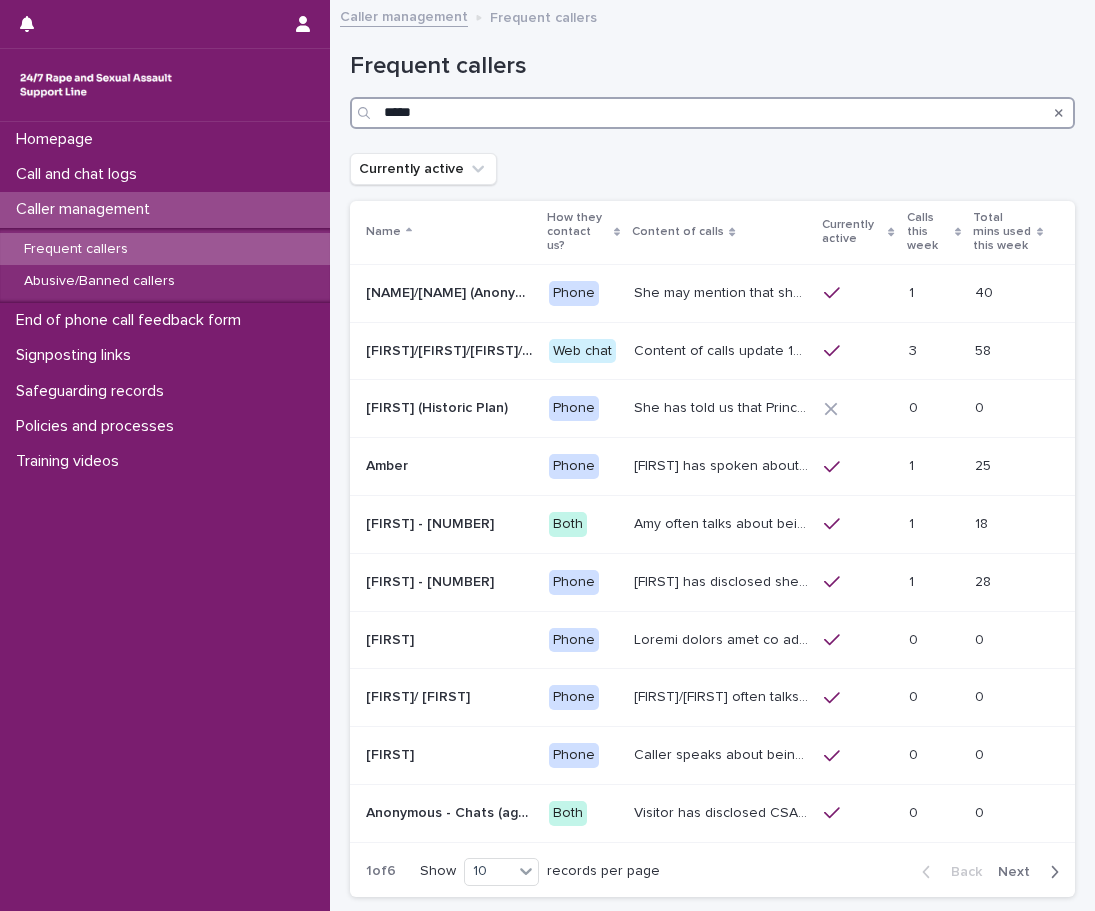 type on "*****" 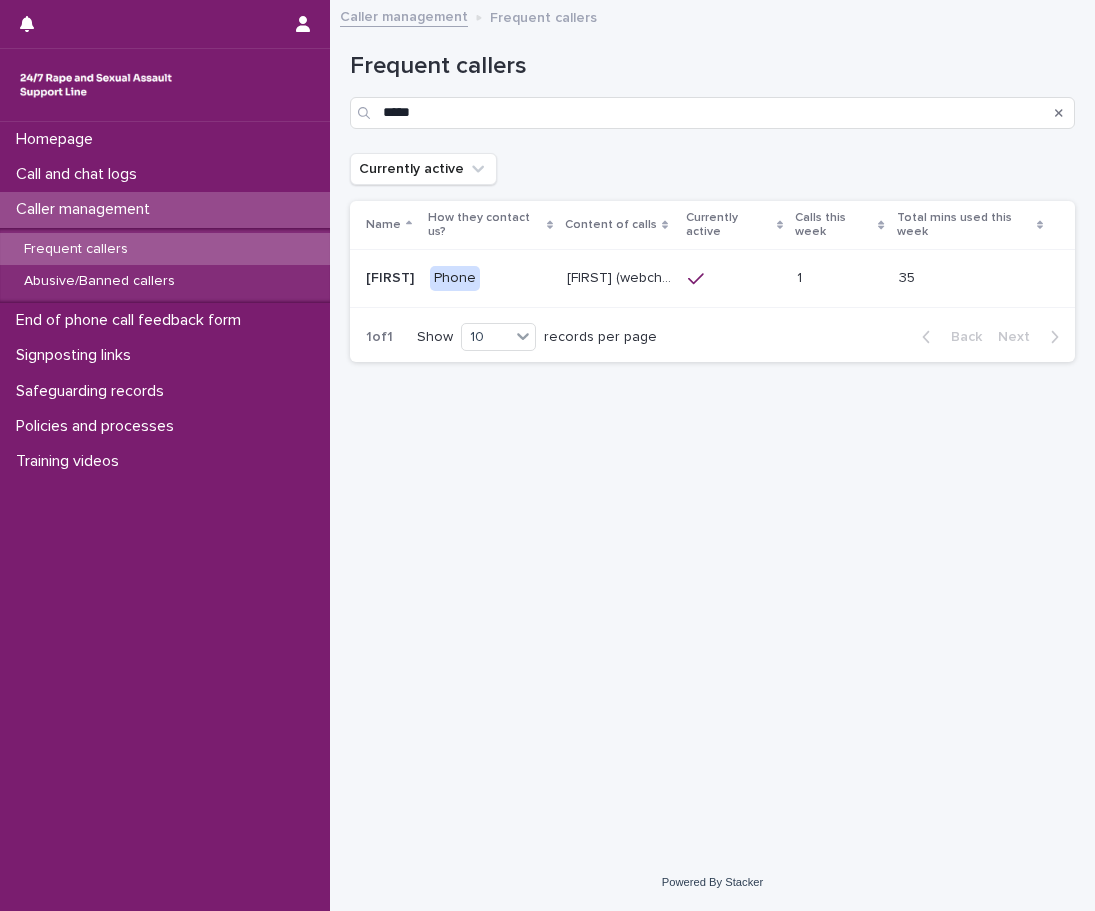 click on "[FIRST] (webchat)" at bounding box center (621, 276) 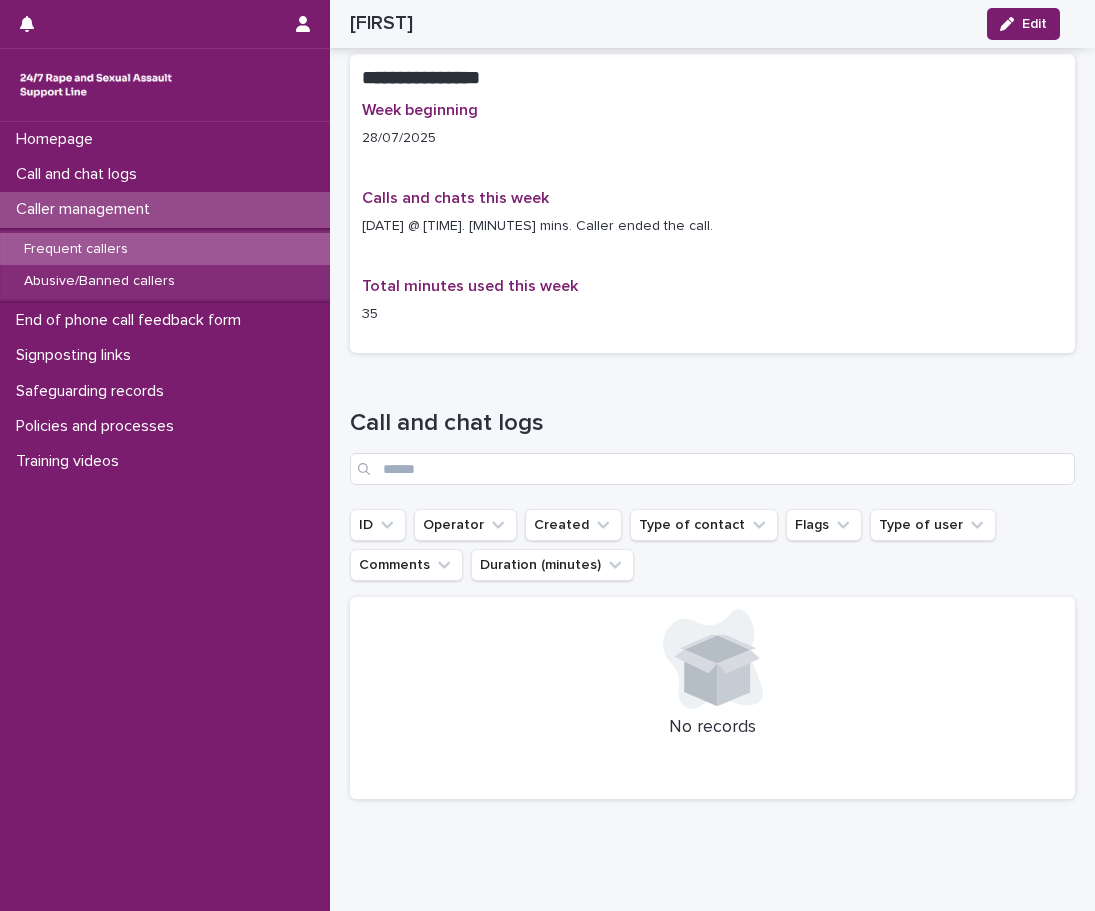 scroll, scrollTop: 1300, scrollLeft: 0, axis: vertical 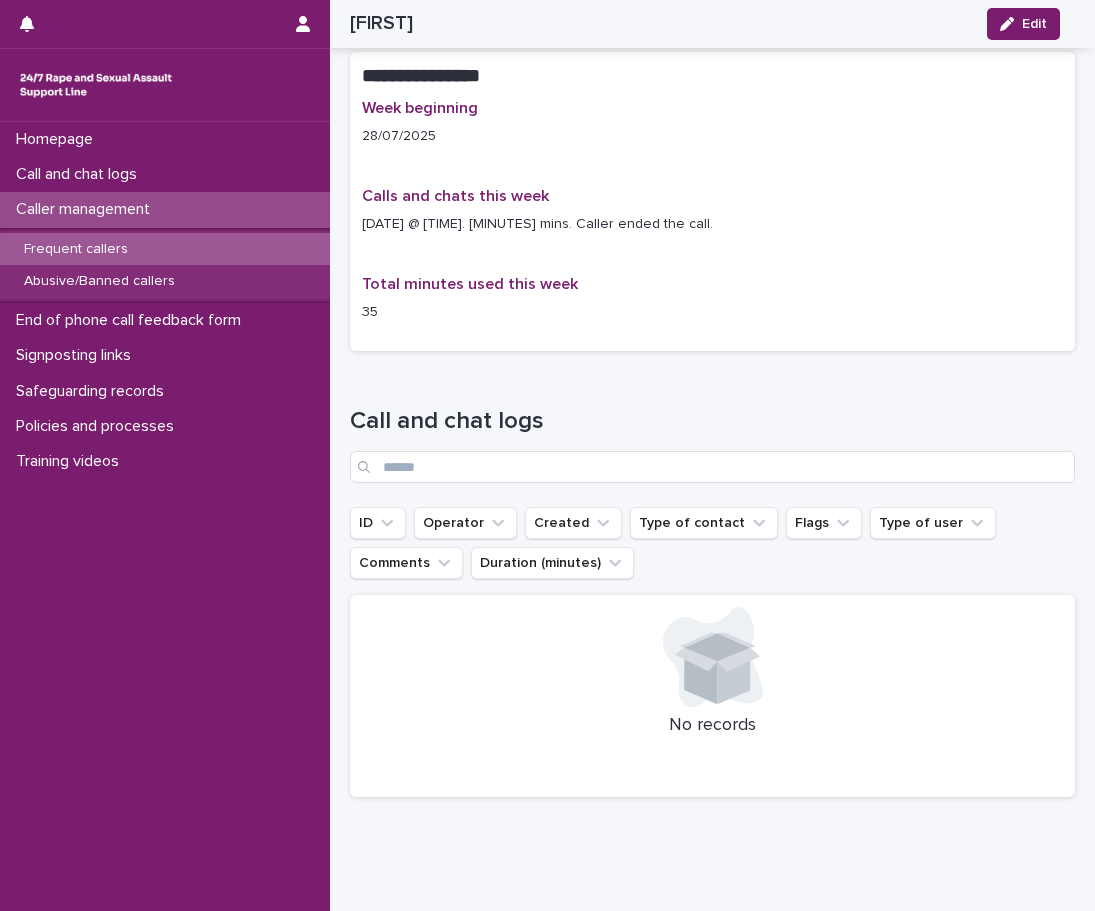 click on "Caller management" at bounding box center (87, 209) 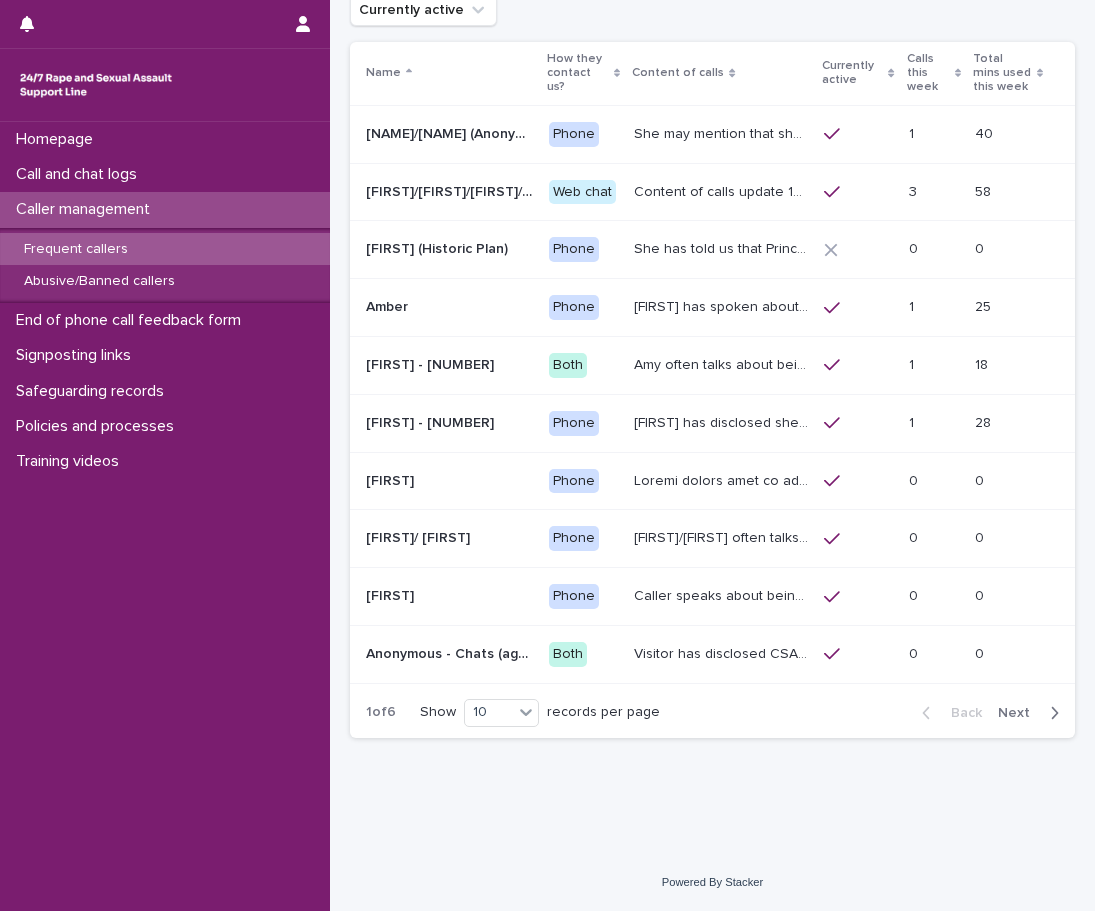 scroll, scrollTop: 0, scrollLeft: 0, axis: both 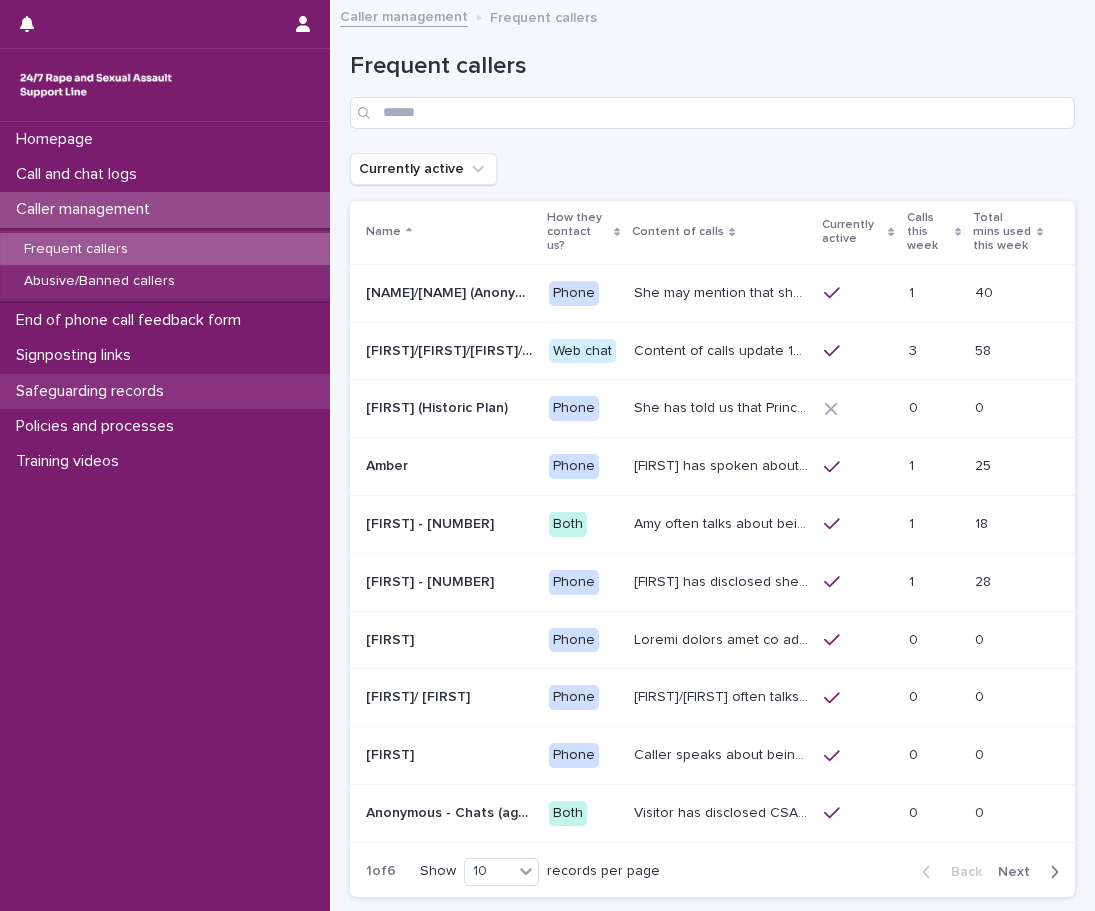 click on "Safeguarding records" at bounding box center [94, 391] 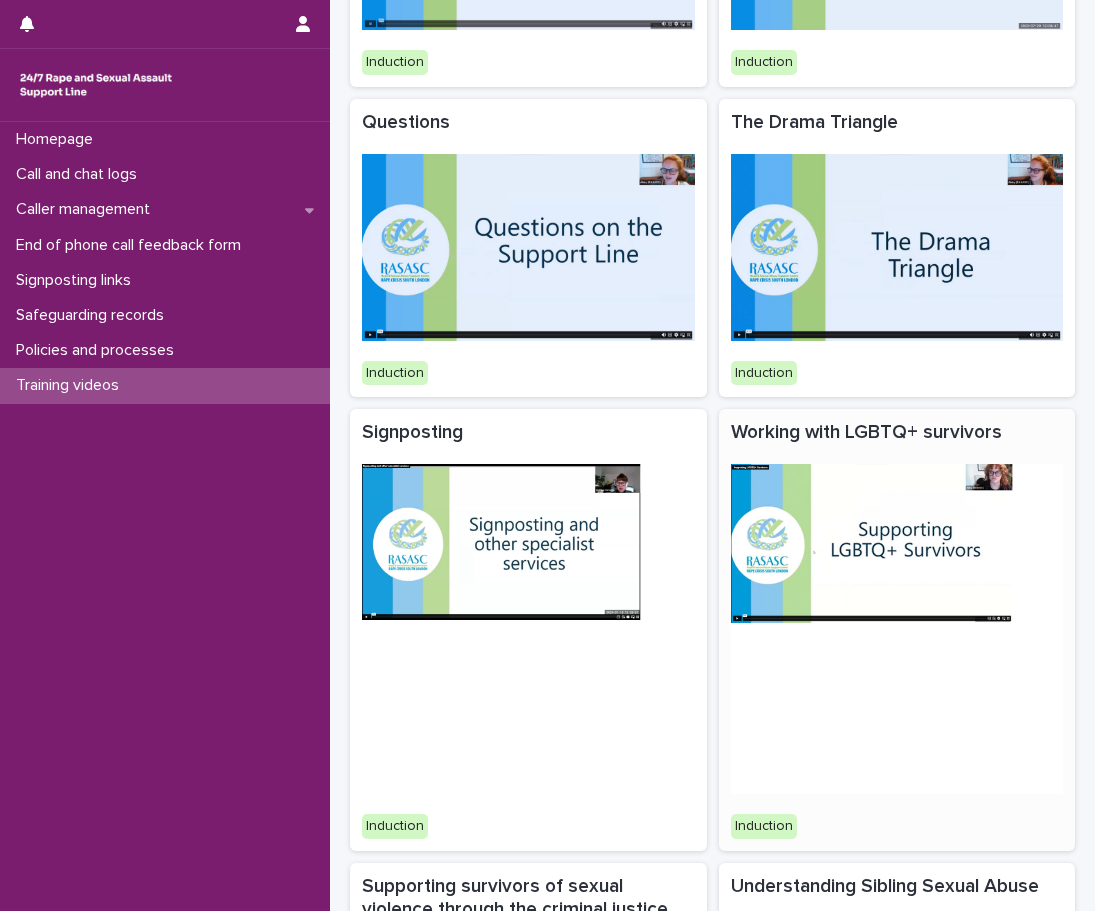 scroll, scrollTop: 827, scrollLeft: 0, axis: vertical 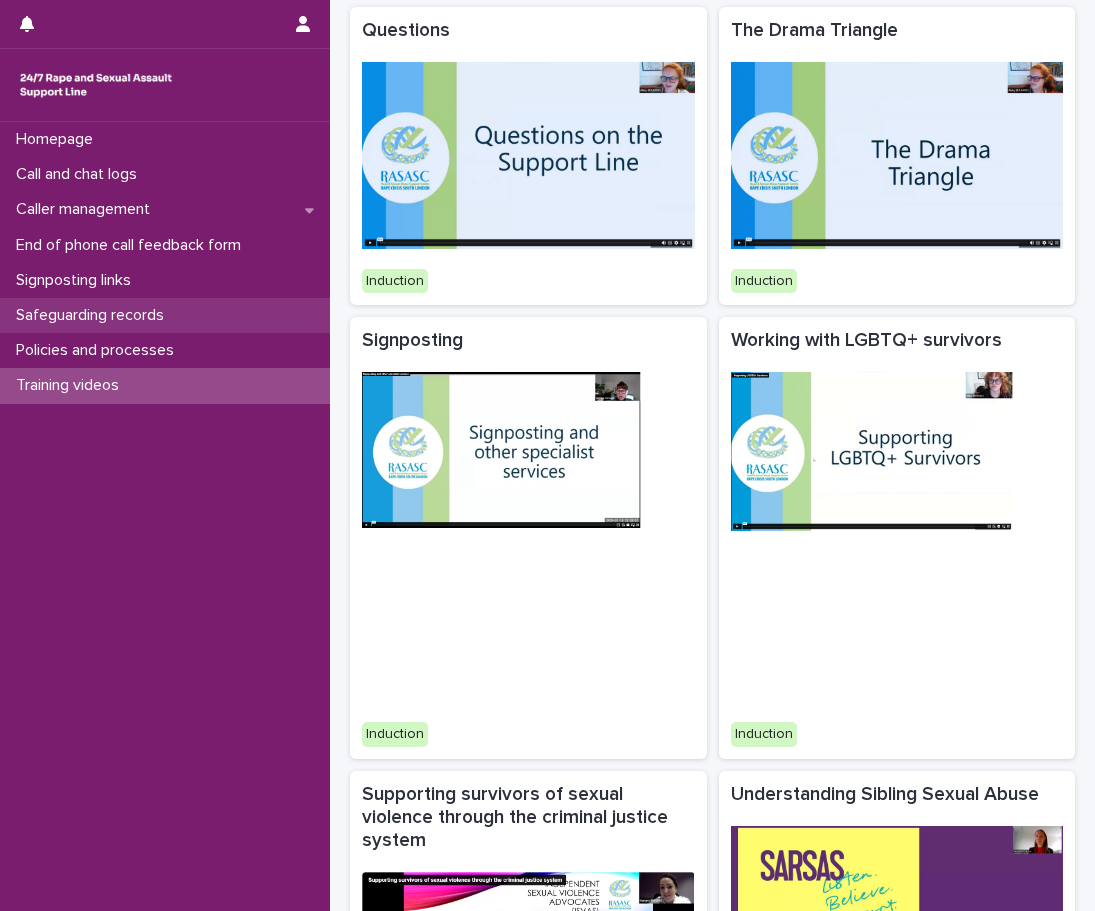 click on "Safeguarding records" at bounding box center [165, 315] 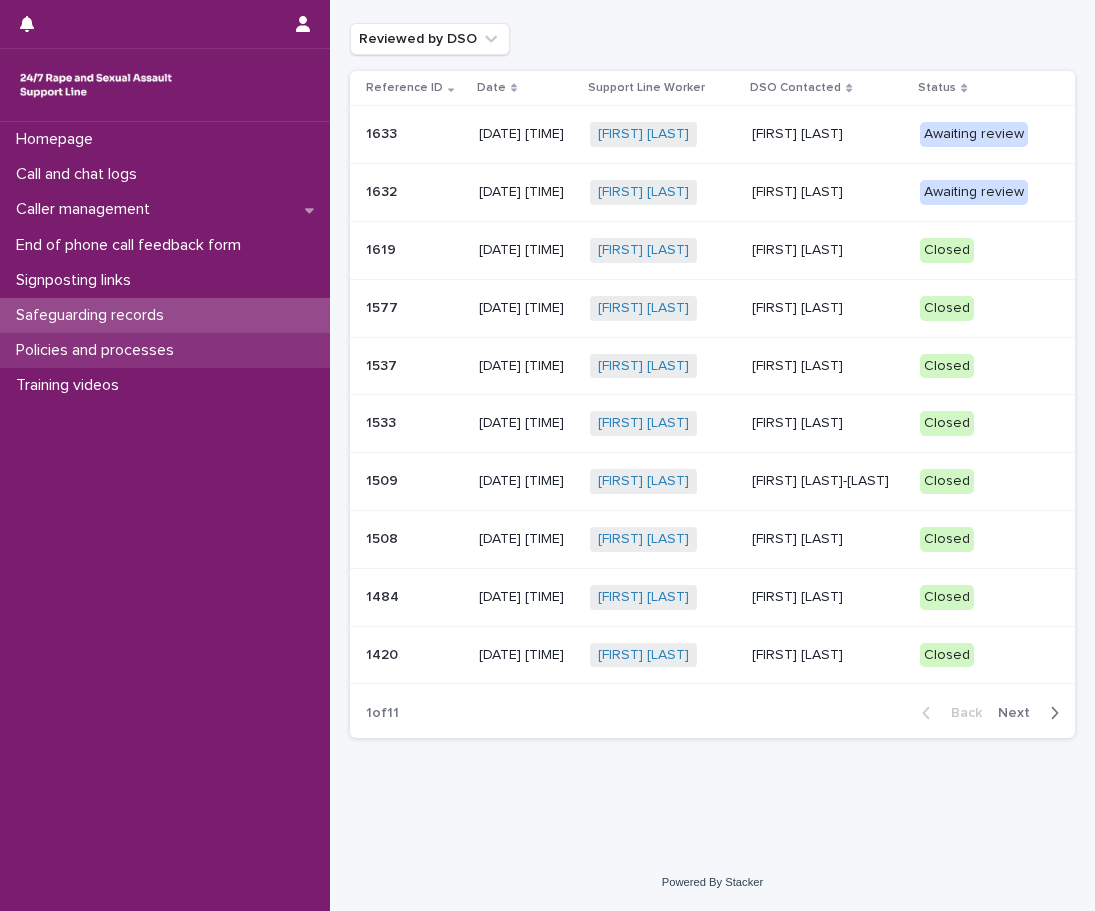 scroll, scrollTop: 0, scrollLeft: 0, axis: both 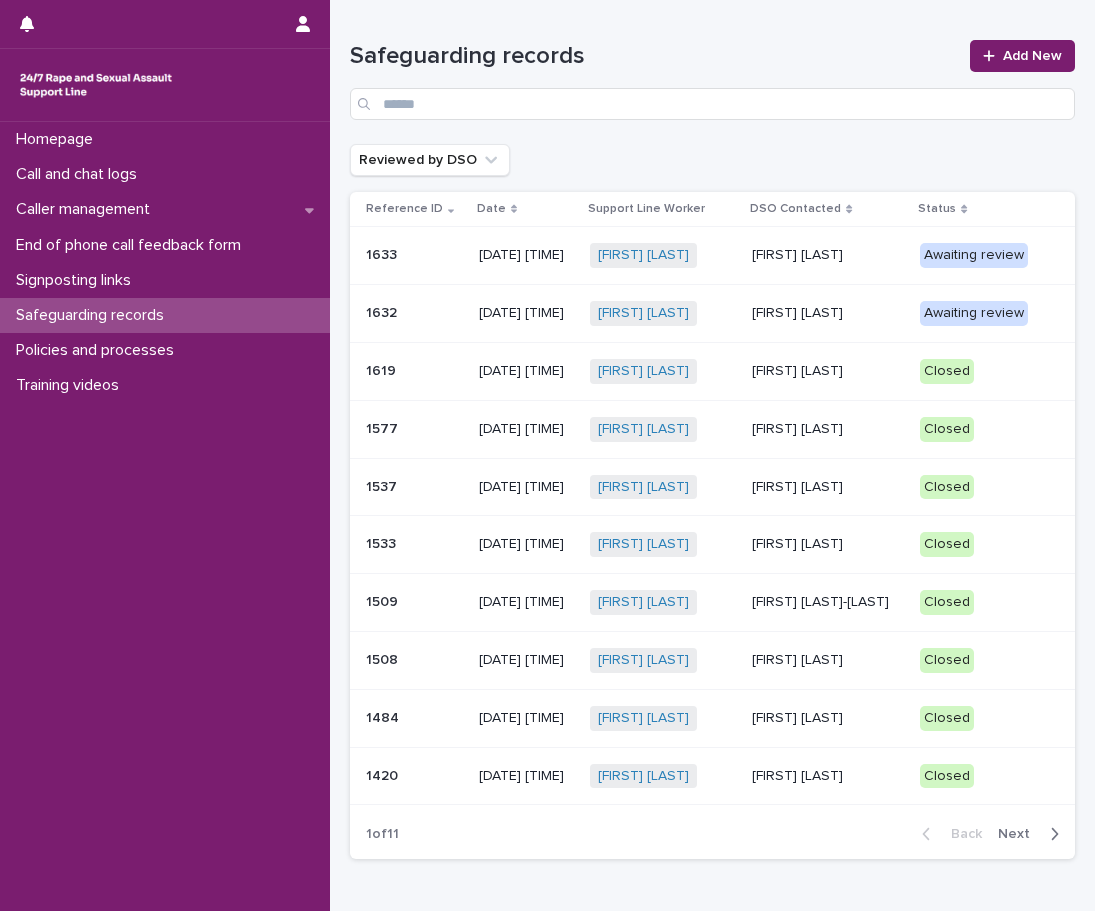 click on "[FIRST] [LAST]" at bounding box center [828, 255] 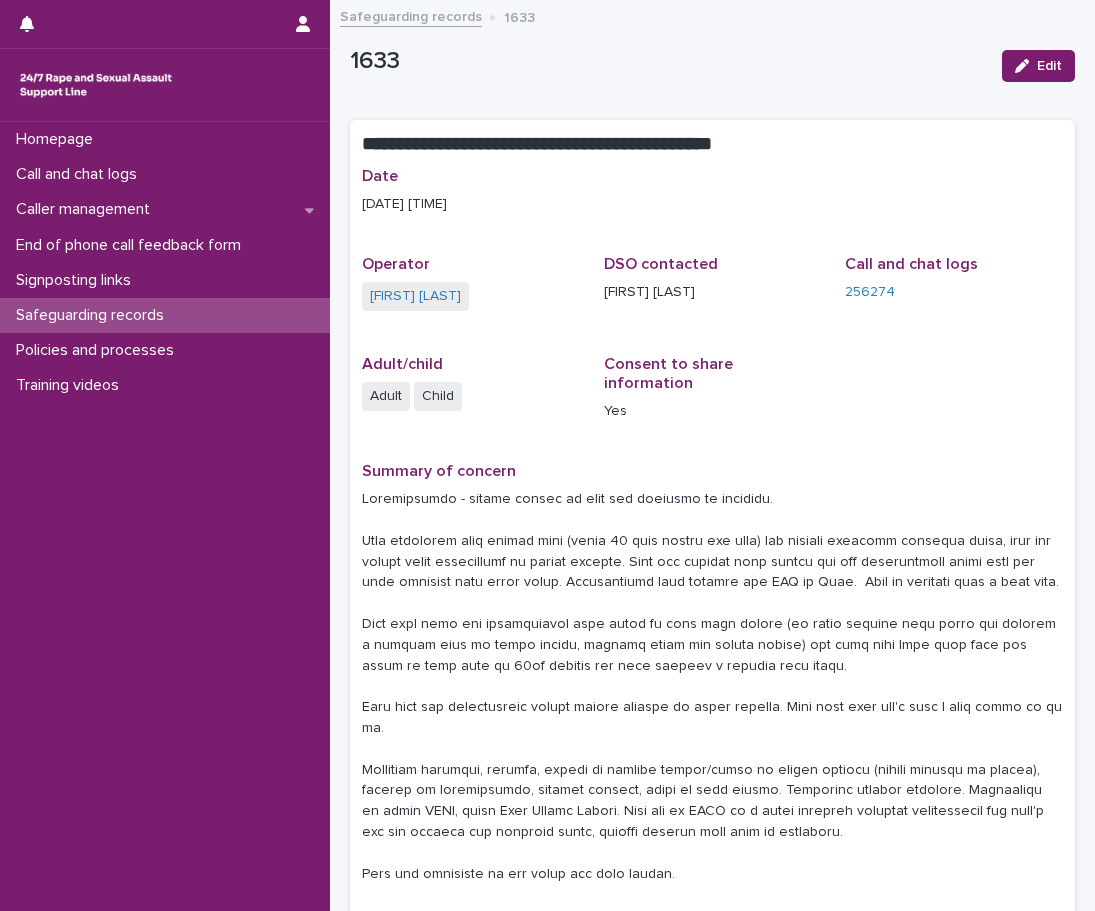 click on "Call and chat logs [NUMBER]" at bounding box center [954, 287] 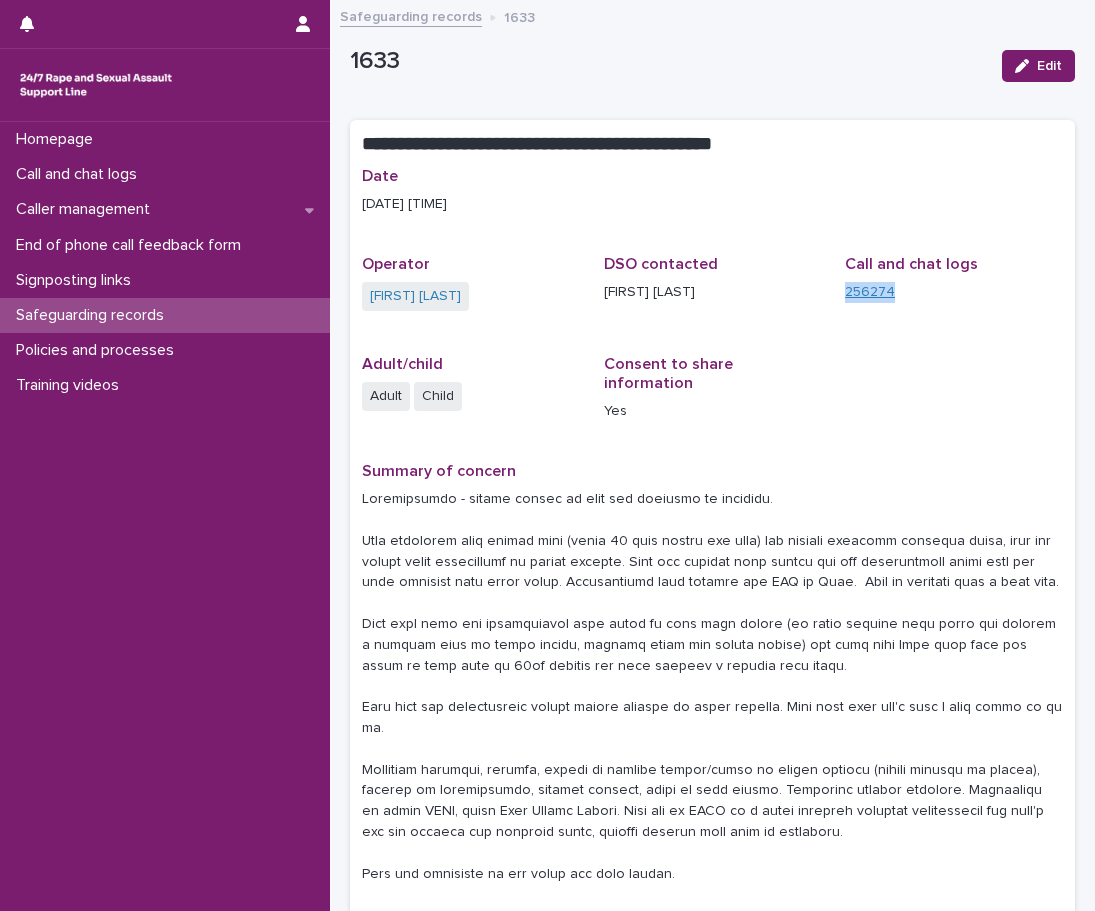 click on "256274" at bounding box center [870, 292] 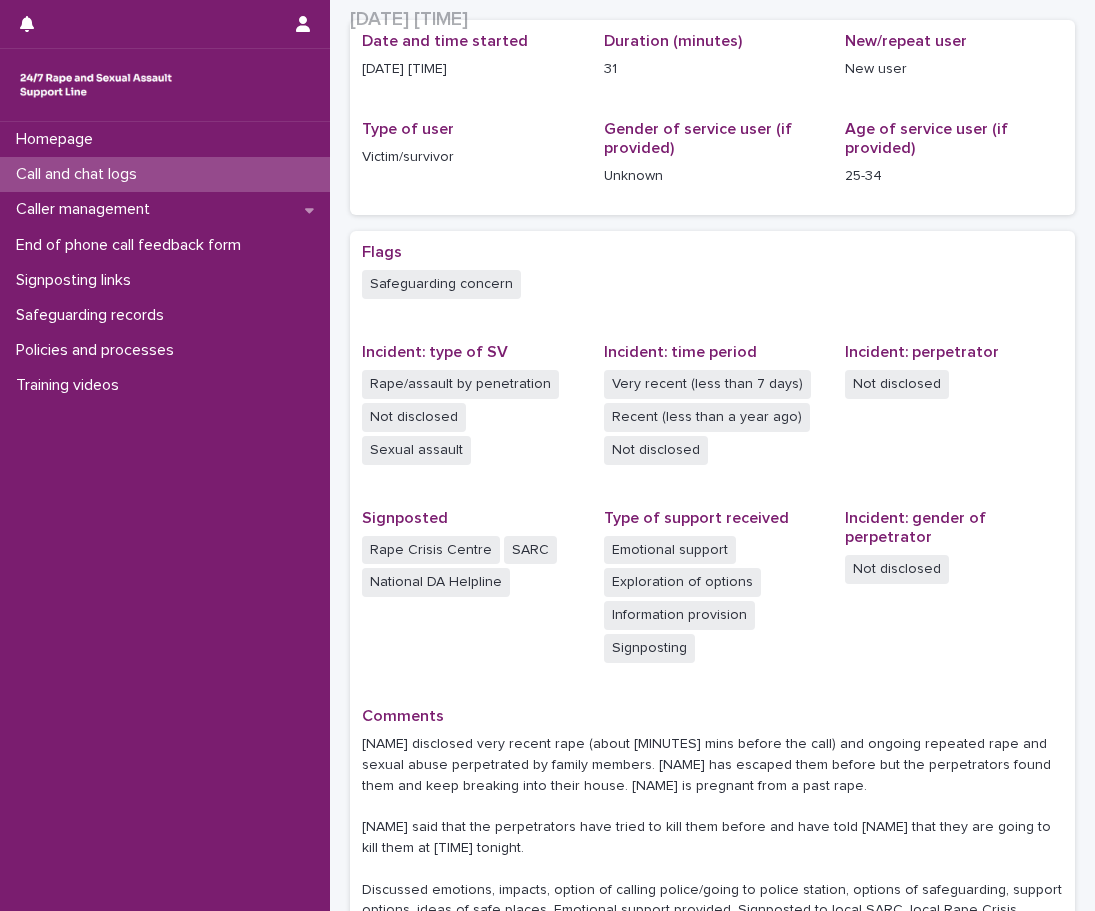 scroll, scrollTop: 400, scrollLeft: 0, axis: vertical 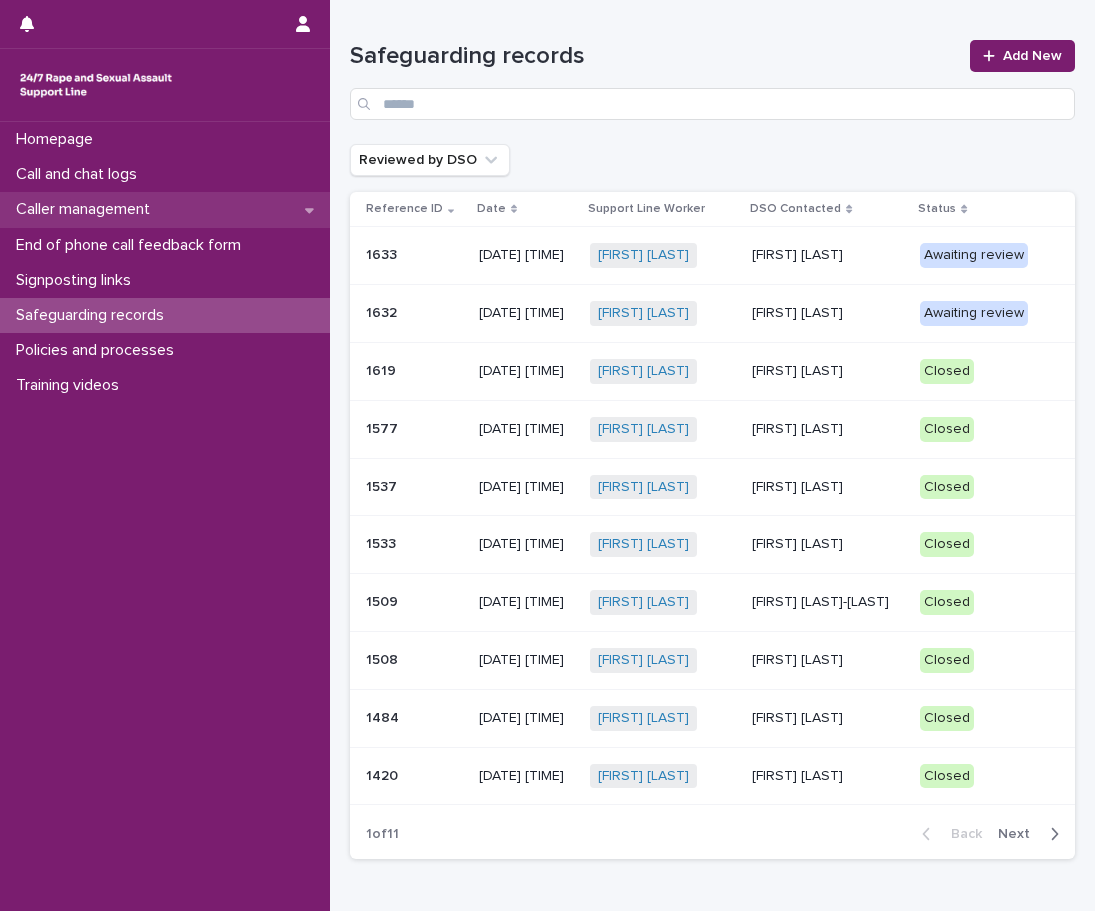 click on "Caller management" at bounding box center (165, 209) 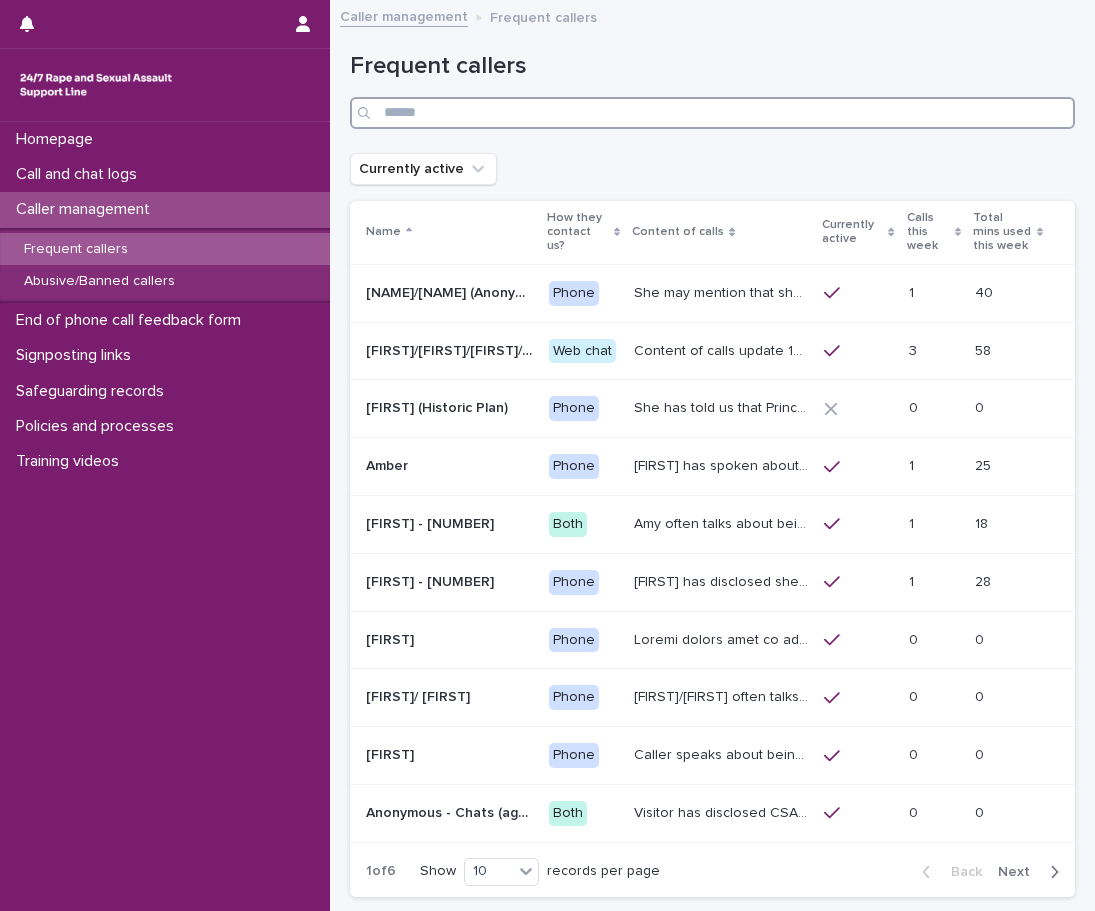 click at bounding box center (712, 113) 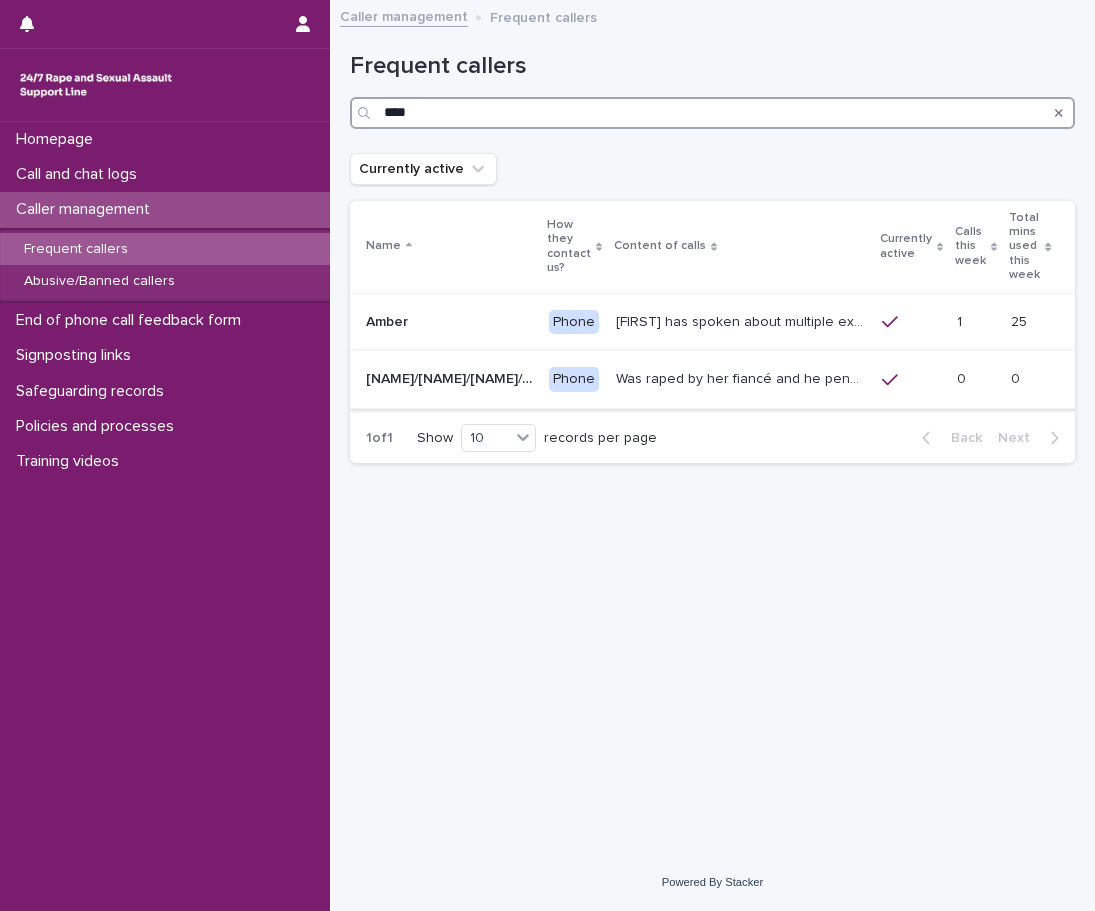 type on "****" 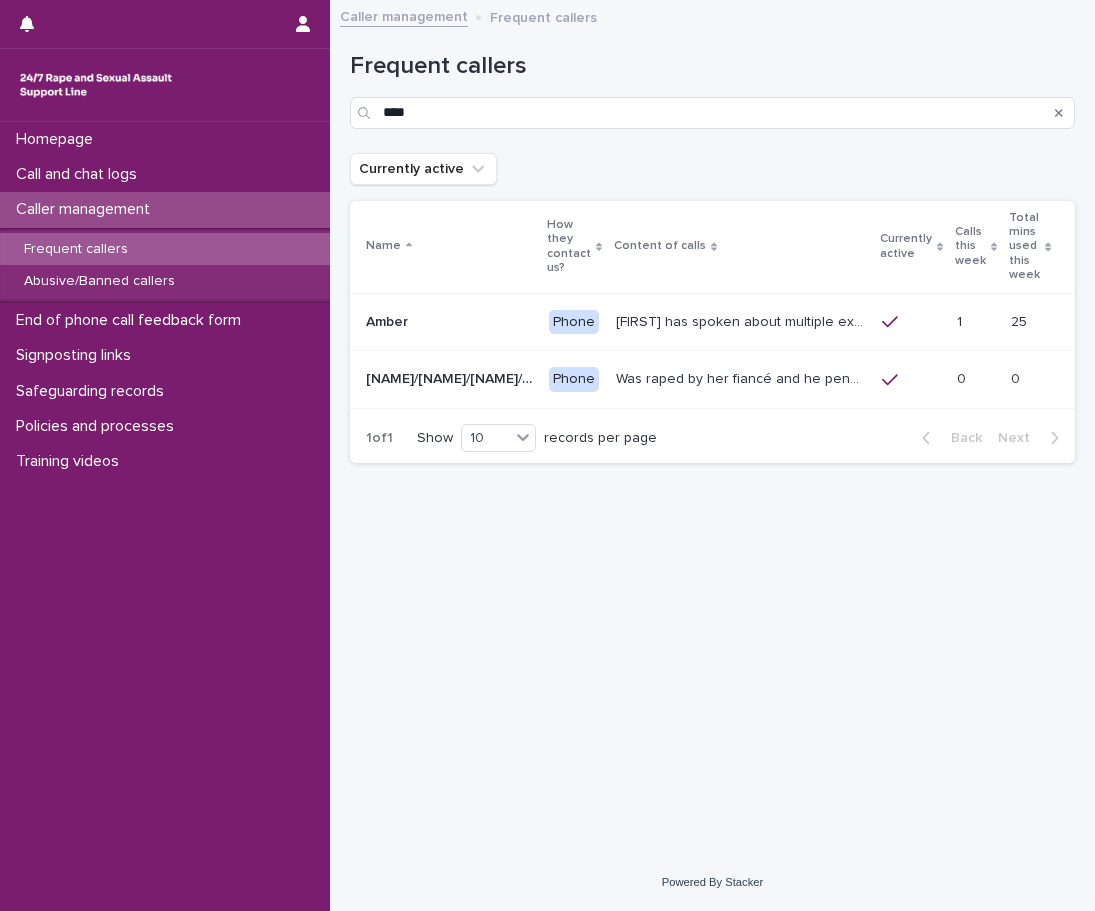 click on "Was raped by her fiancé and he penetrated her with a knife, she called an ambulance and was taken into hospital.
She has had reconstructive surgery on her vagina and is expecting more. She is unable to conceive.
[NAME] is often in a flashback. She may find it useful for you to do grounding techniques with her during the call, particularly focusing on nature and/or regulating breathing.
In [MONTH] [YEAR], [NAME] contacted the support line and asked that her profile notes reflect that she took an overdose with the intention to take her own life on [DAY] [MONTH]. She is currently still in a mental health hospital ([DATE]). She has requested that operators are aware of her current issues.
Her perpetrator has been granted leave to appeal his conviction.
On [DATE] [NAME] requested that the operator read her profile to her. In order to comply with our data protection and confidentiality policy, [NAME] will need to email RCEWinfo@rapecrisis.org.uk" at bounding box center (743, 377) 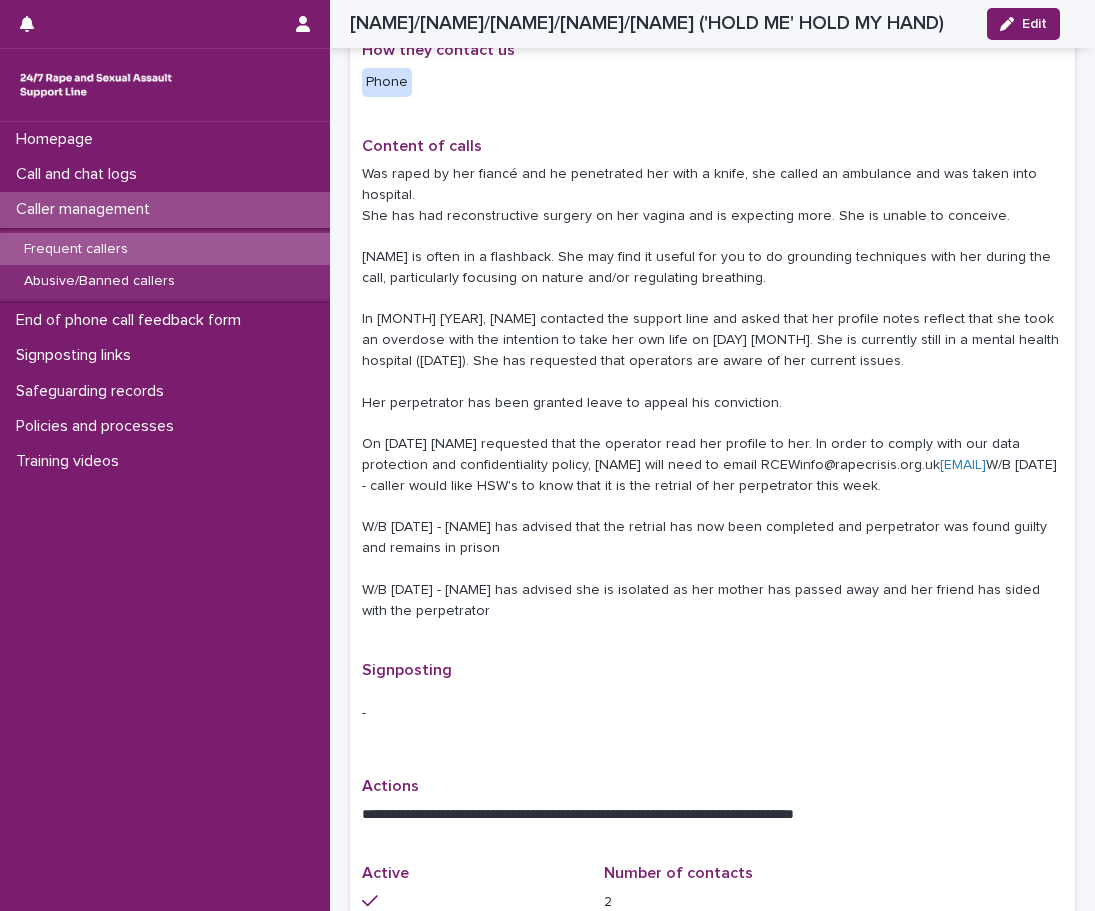 scroll, scrollTop: 400, scrollLeft: 0, axis: vertical 